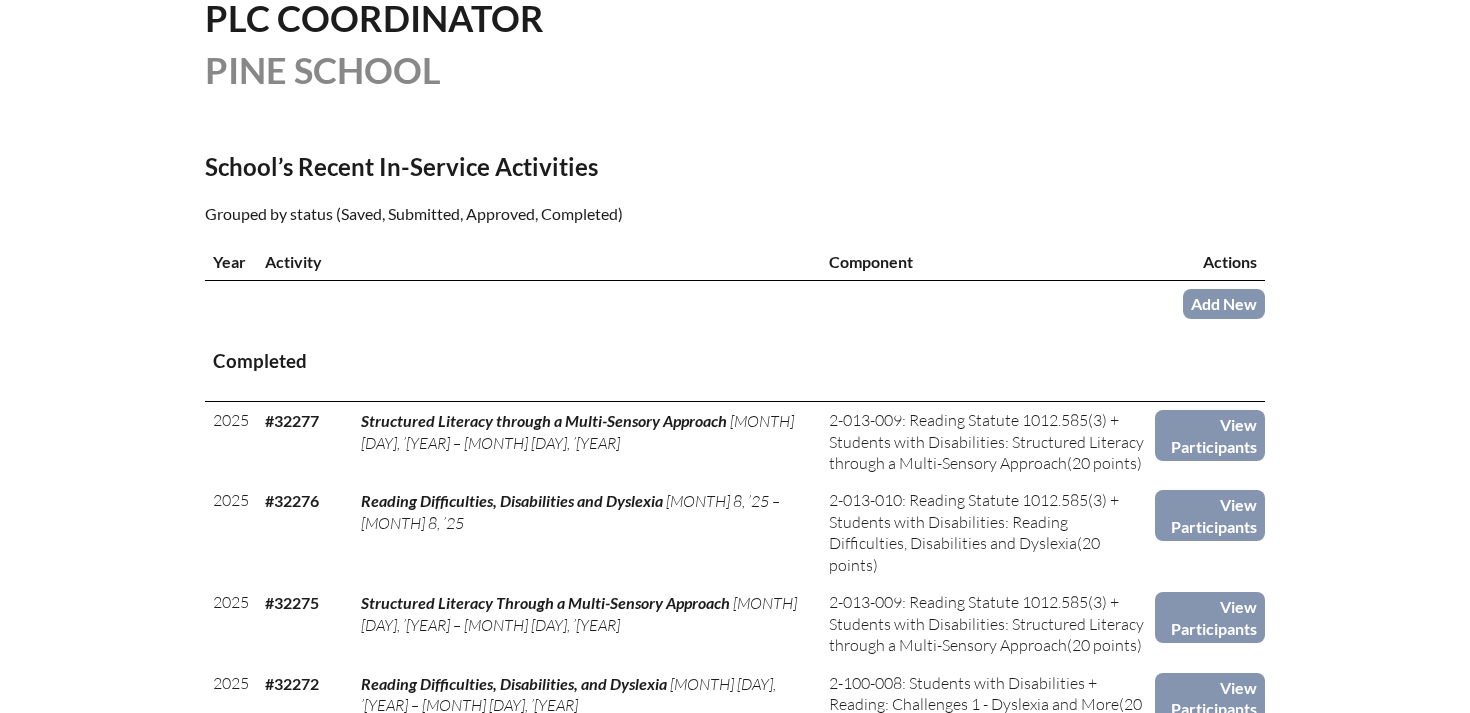 scroll, scrollTop: 552, scrollLeft: 0, axis: vertical 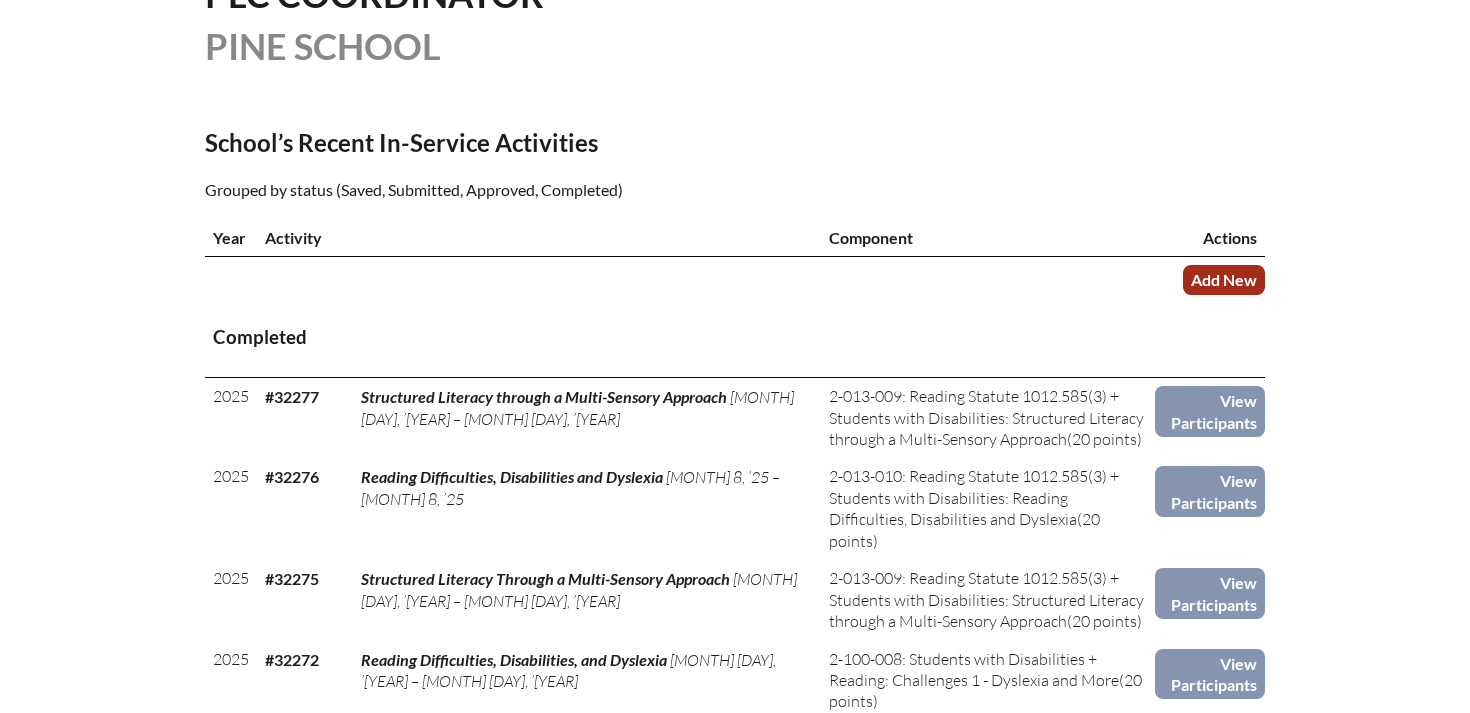 click on "Add New" at bounding box center (1224, 279) 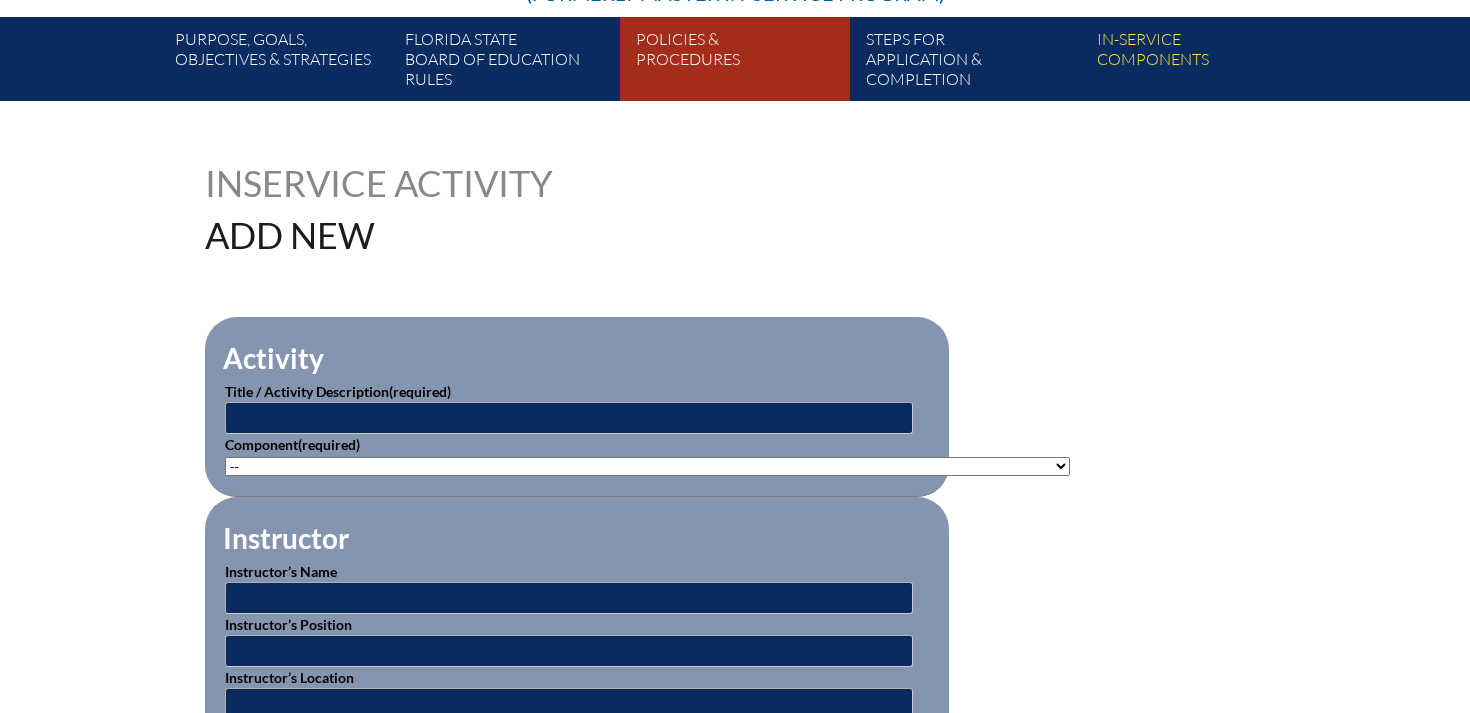 scroll, scrollTop: 391, scrollLeft: 0, axis: vertical 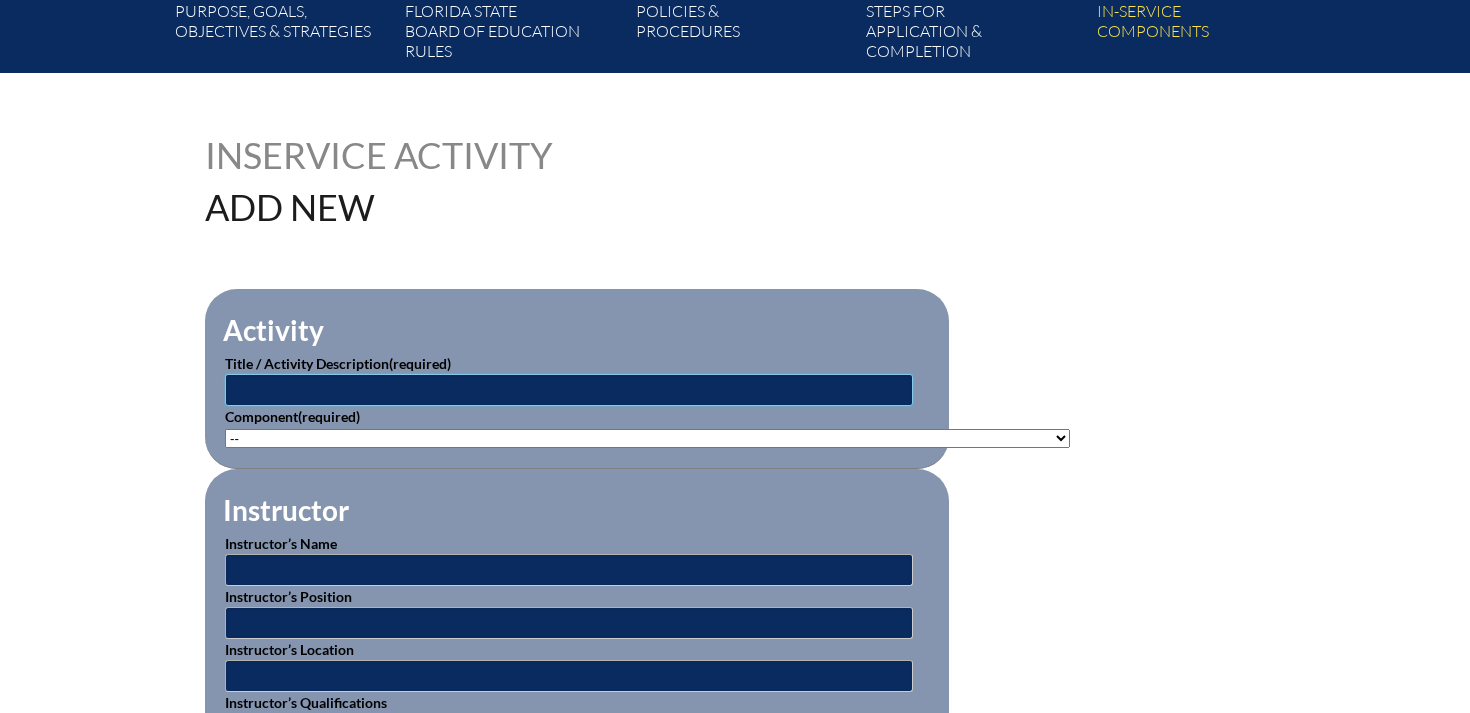 click at bounding box center [569, 390] 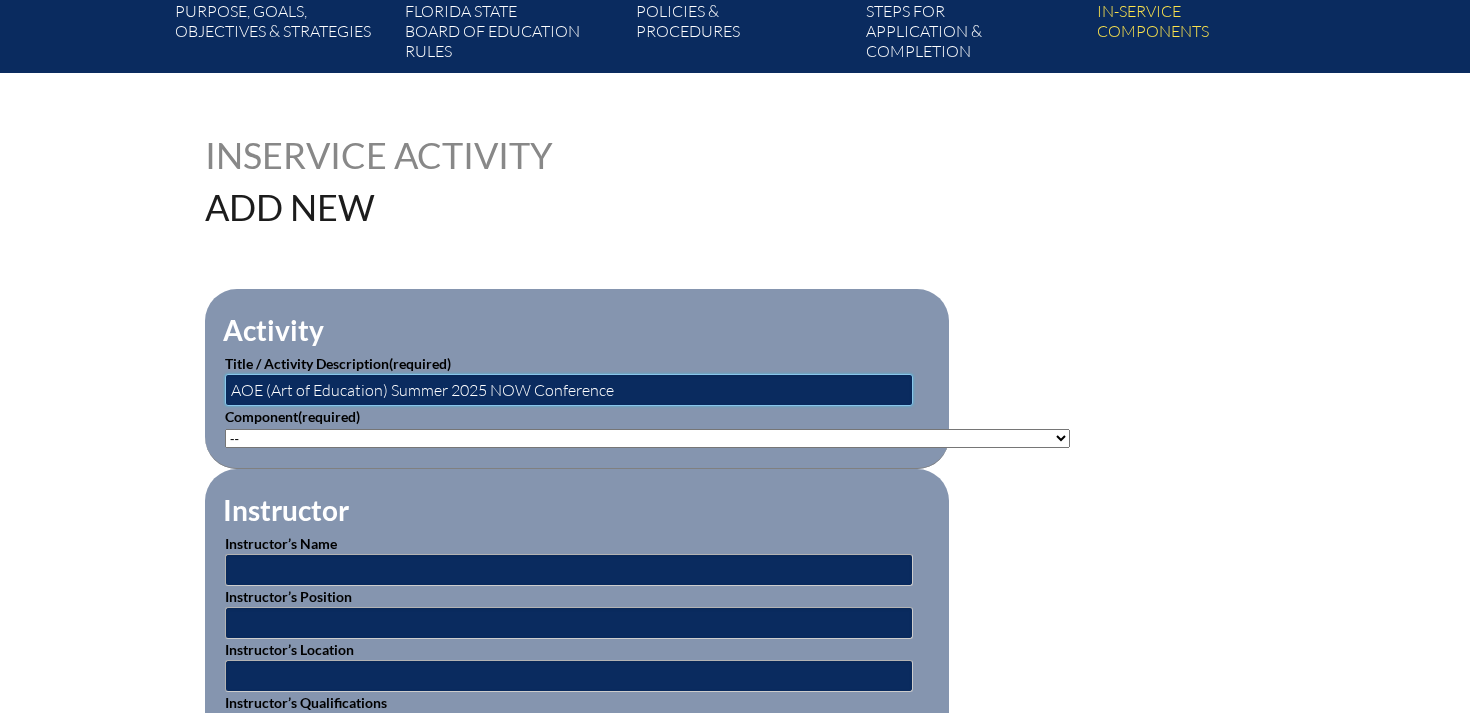 type on "AOE (Art of Education) Summer 2025 NOW Conference" 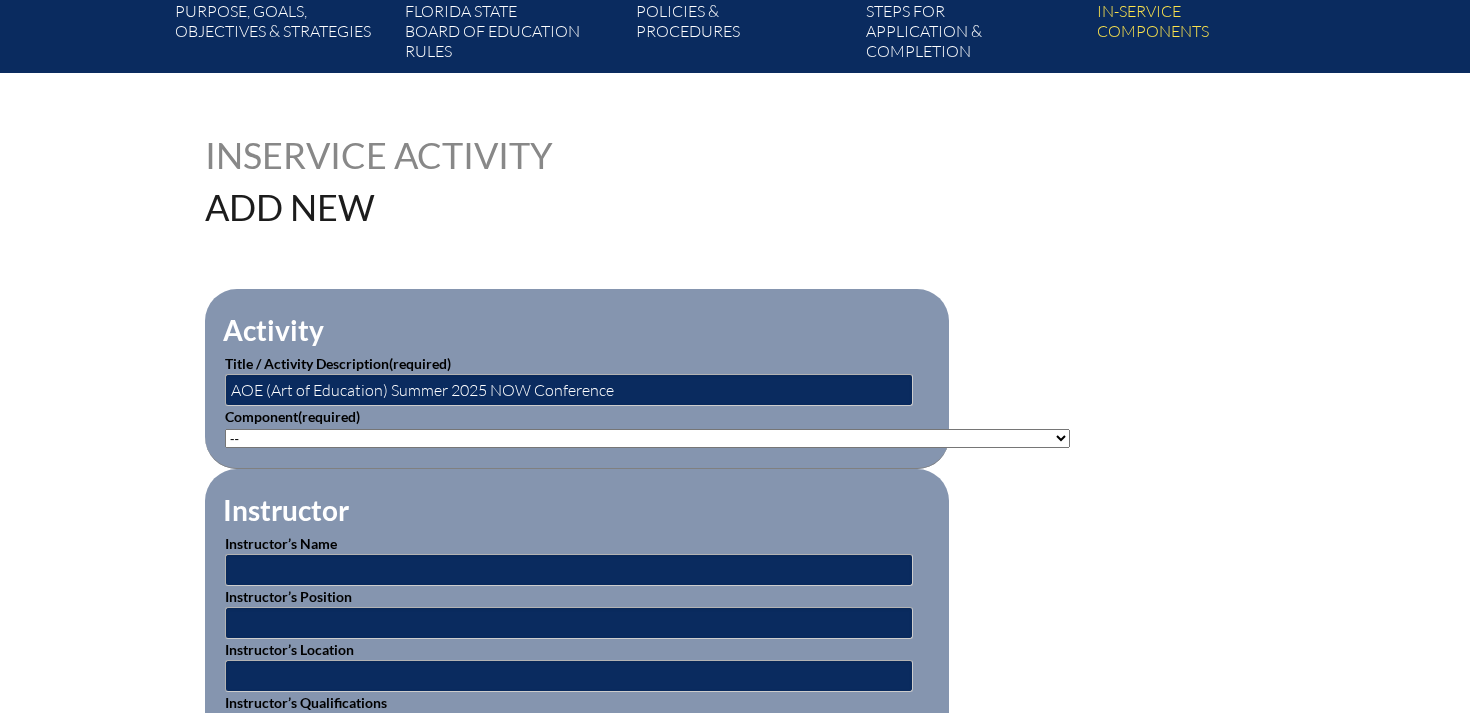 click on "--
1-000-001: Appropriate Art Activities
1-000-002: Concept and Art Process for Art
1-000-003:  Enriching the Performing Arts
1-004-001: Latin
1-005-001: Health Issues for Educators
1-006-001: Fine Arts in Language Arts
1-008-001: English Grammar Course I
1-008-002: English Grammar Course II
1-009-001: Topics in Mathematics
1-009-002: Elementary Mathematics
1-009-003: Metric Education
1-009-004: Achieving Mathematical Excellence
1-010-001: Topics in Music Education
1-011-001: Strategies in Physical Ed
1-013-001: Children's Literature for Elem Teachers
1-015-001: Topics in General Science
1-016-001: American Government
1-016-002: State & Local Government
1-016-003: World History
1-016-004: American History
1-016-005: Bible in History
1-016-006:  World War II Specialty
1-017-001: Composition I
1-017-002: Expository & Creative Writing
2-004-001: Foreign Lang. Teaching Strategy
2-007-001: Instructional Strategies
2-007-002: Brain-Based Research & Curriculum" at bounding box center [647, 438] 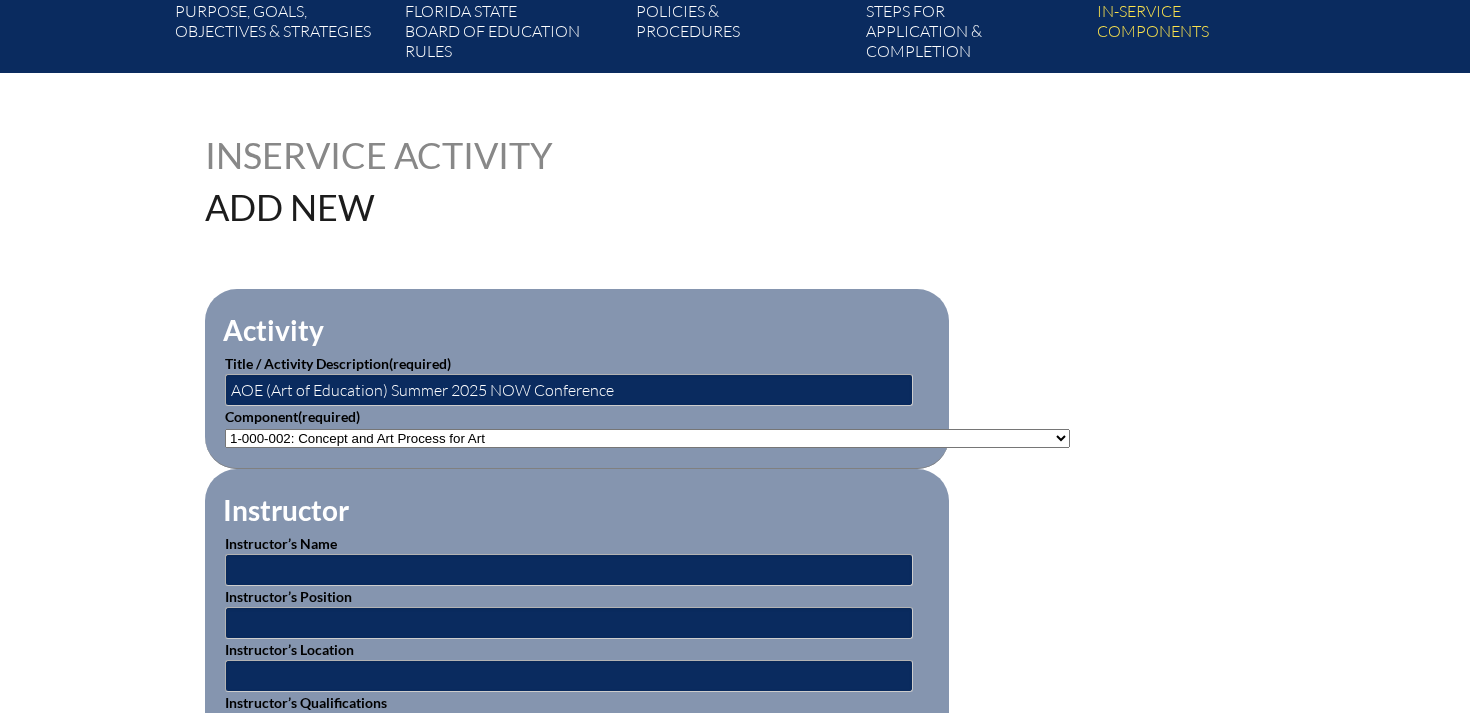 click on "--
1-000-001: Appropriate Art Activities
1-000-002: Concept and Art Process for Art
1-000-003:  Enriching the Performing Arts
1-004-001: Latin
1-005-001: Health Issues for Educators
1-006-001: Fine Arts in Language Arts
1-008-001: English Grammar Course I
1-008-002: English Grammar Course II
1-009-001: Topics in Mathematics
1-009-002: Elementary Mathematics
1-009-003: Metric Education
1-009-004: Achieving Mathematical Excellence
1-010-001: Topics in Music Education
1-011-001: Strategies in Physical Ed
1-013-001: Children's Literature for Elem Teachers
1-015-001: Topics in General Science
1-016-001: American Government
1-016-002: State & Local Government
1-016-003: World History
1-016-004: American History
1-016-005: Bible in History
1-016-006:  World War II Specialty
1-017-001: Composition I
1-017-002: Expository & Creative Writing
2-004-001: Foreign Lang. Teaching Strategy
2-007-001: Instructional Strategies
2-007-002: Brain-Based Research & Curriculum" at bounding box center [647, 438] 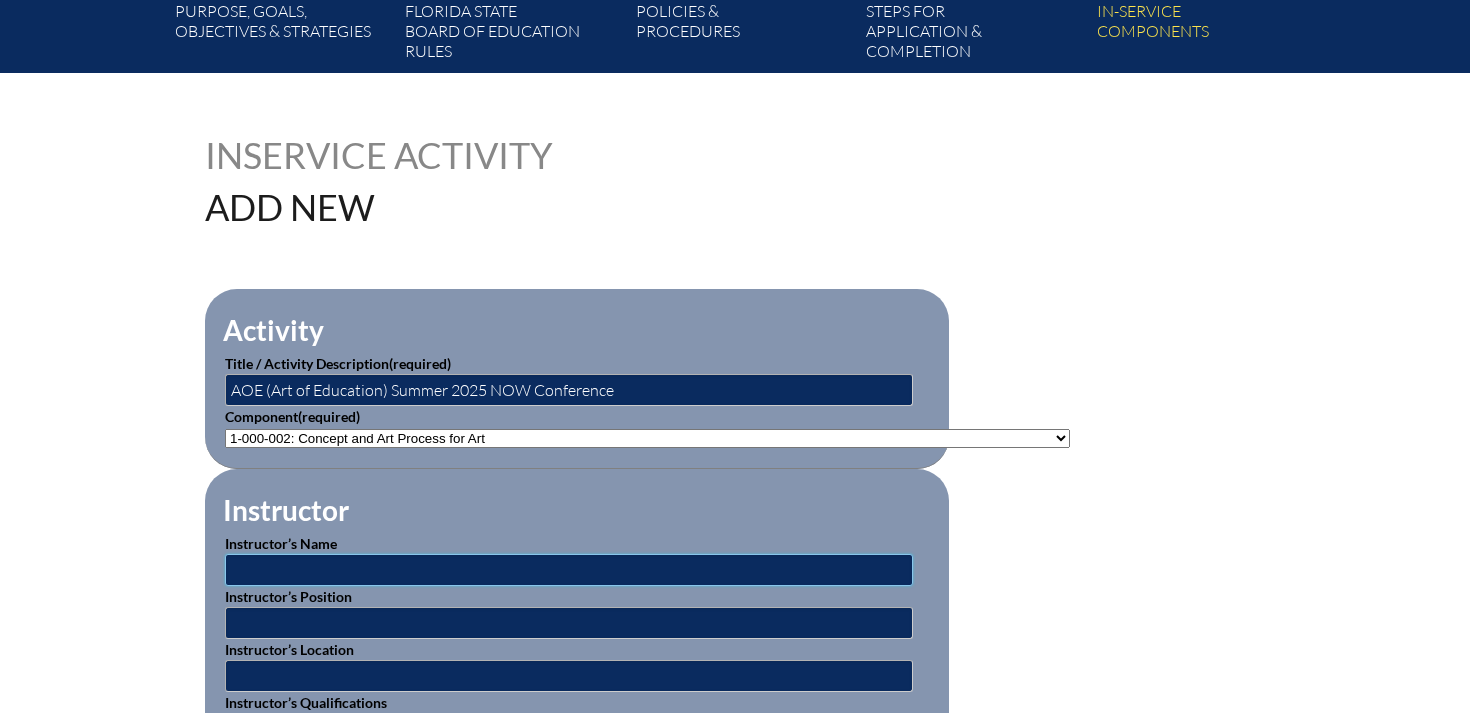 click at bounding box center (569, 570) 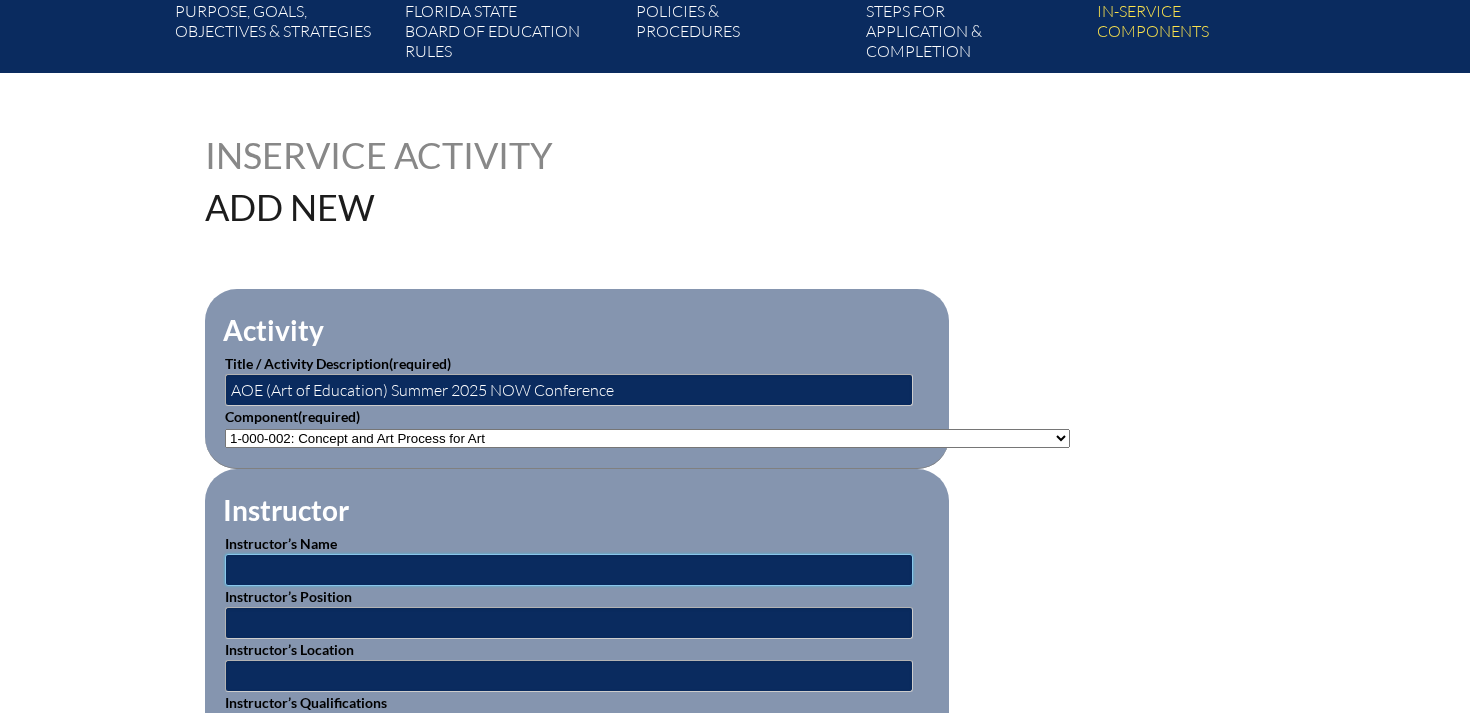 click at bounding box center (569, 570) 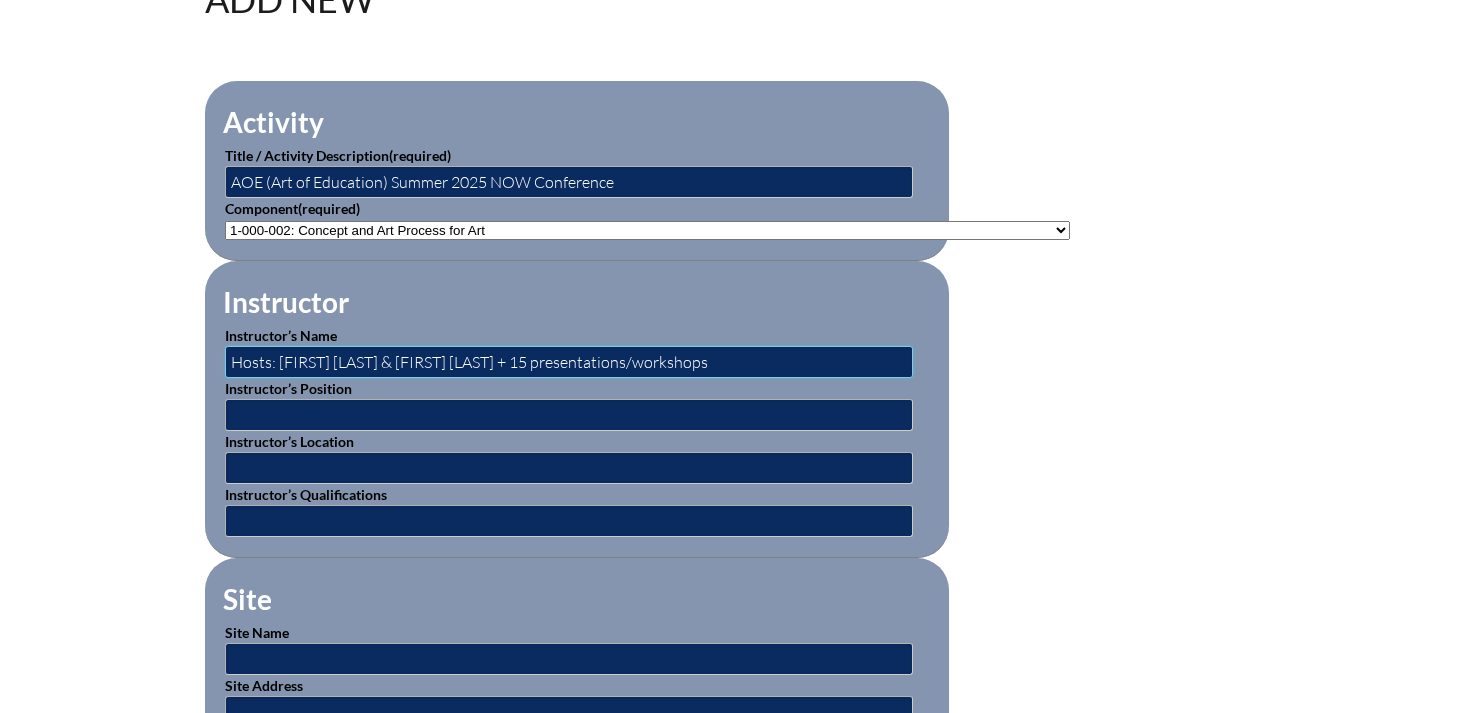 scroll, scrollTop: 601, scrollLeft: 0, axis: vertical 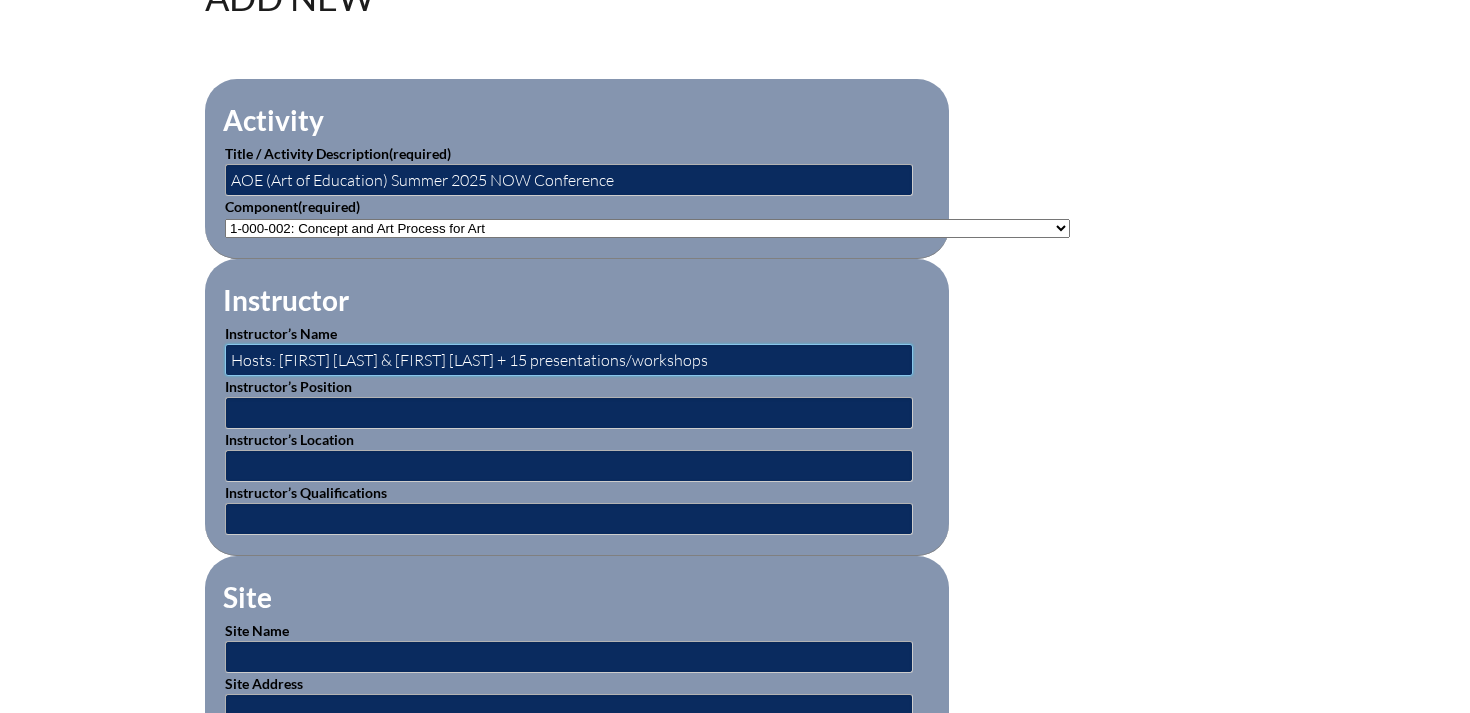 type on "Hosts: [FIRST] [LAST] & [FIRST] [LAST] + 15 presentations/workshops" 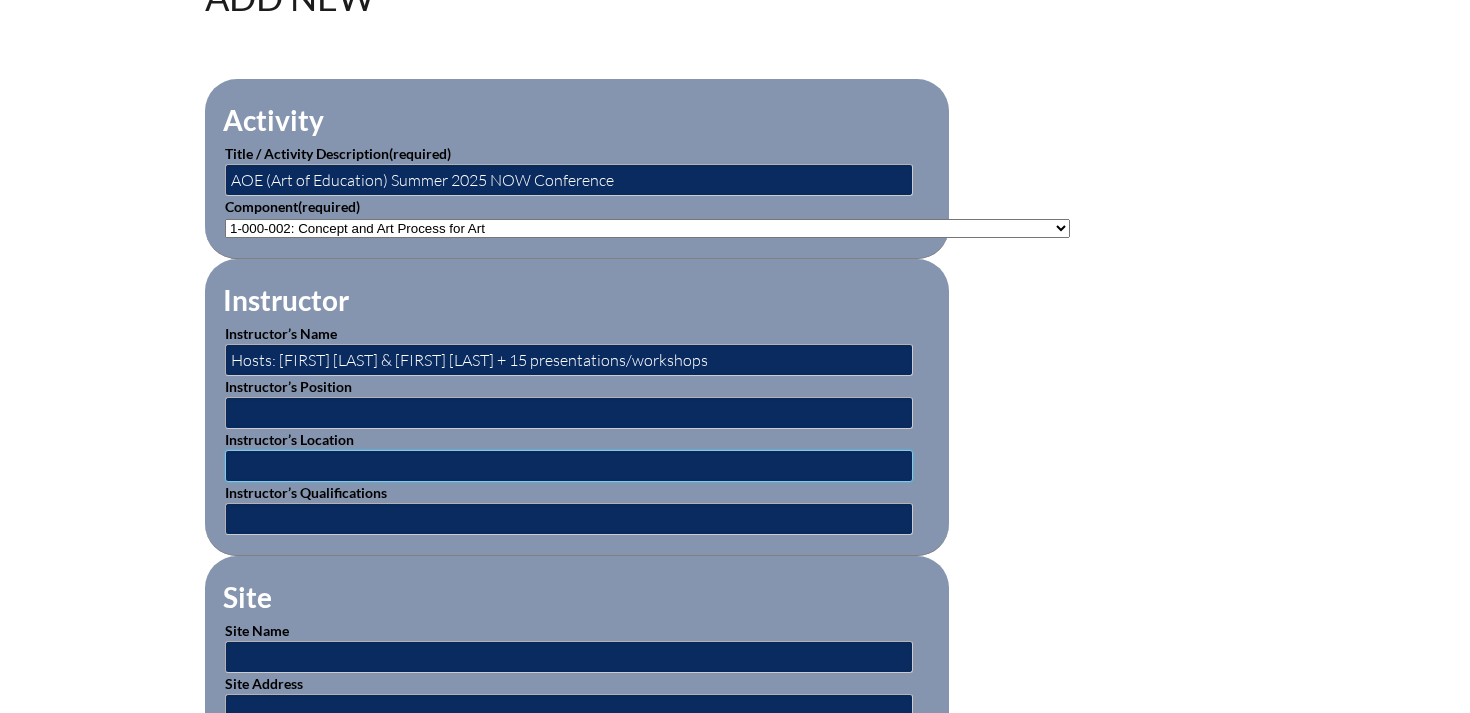 click at bounding box center [569, 466] 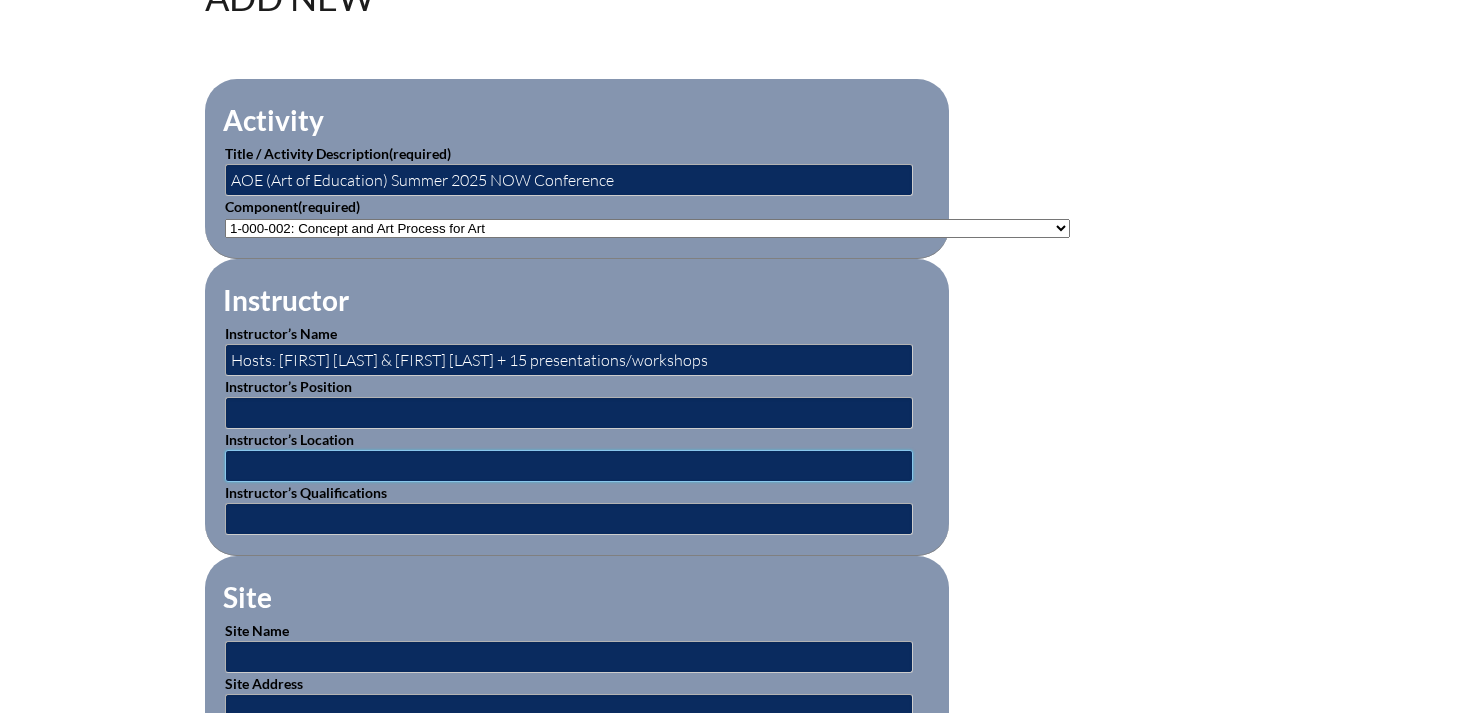type on "Online" 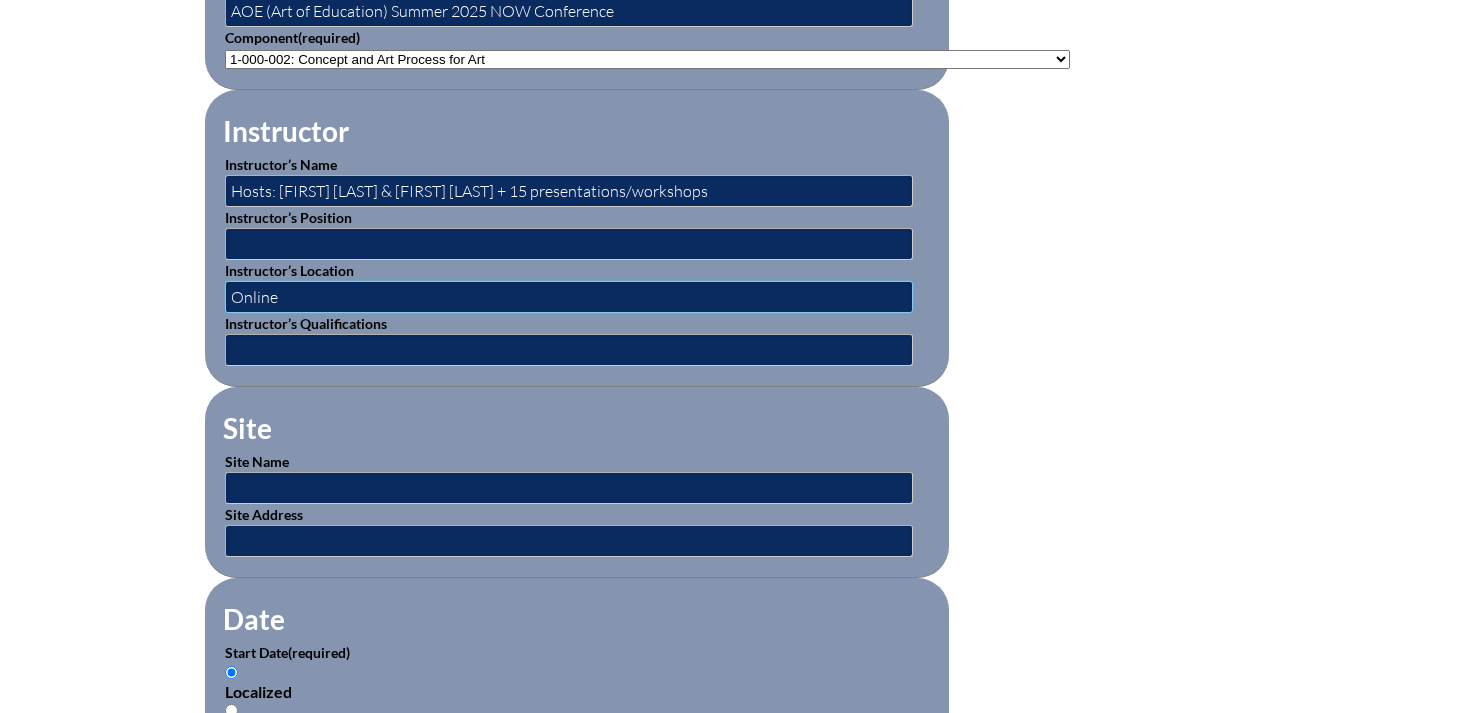 scroll, scrollTop: 806, scrollLeft: 0, axis: vertical 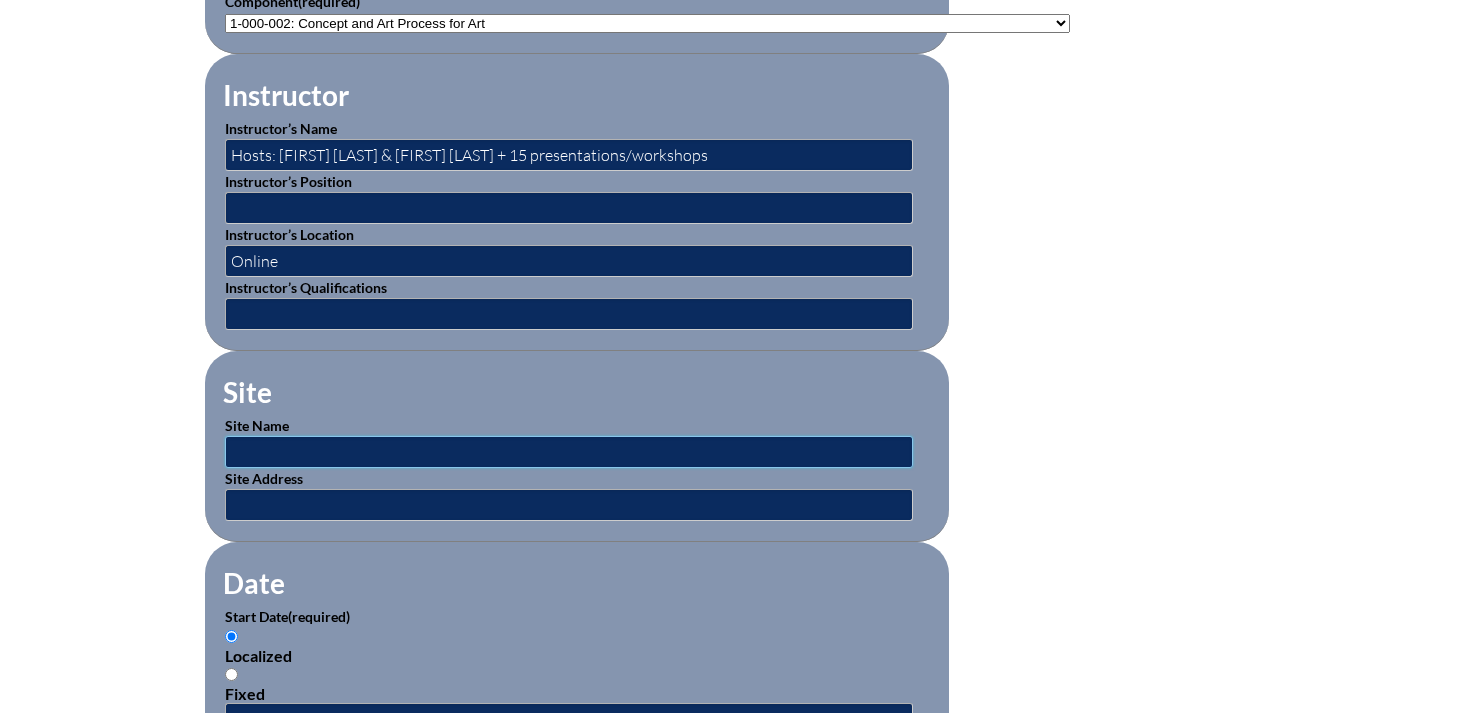 click at bounding box center (569, 452) 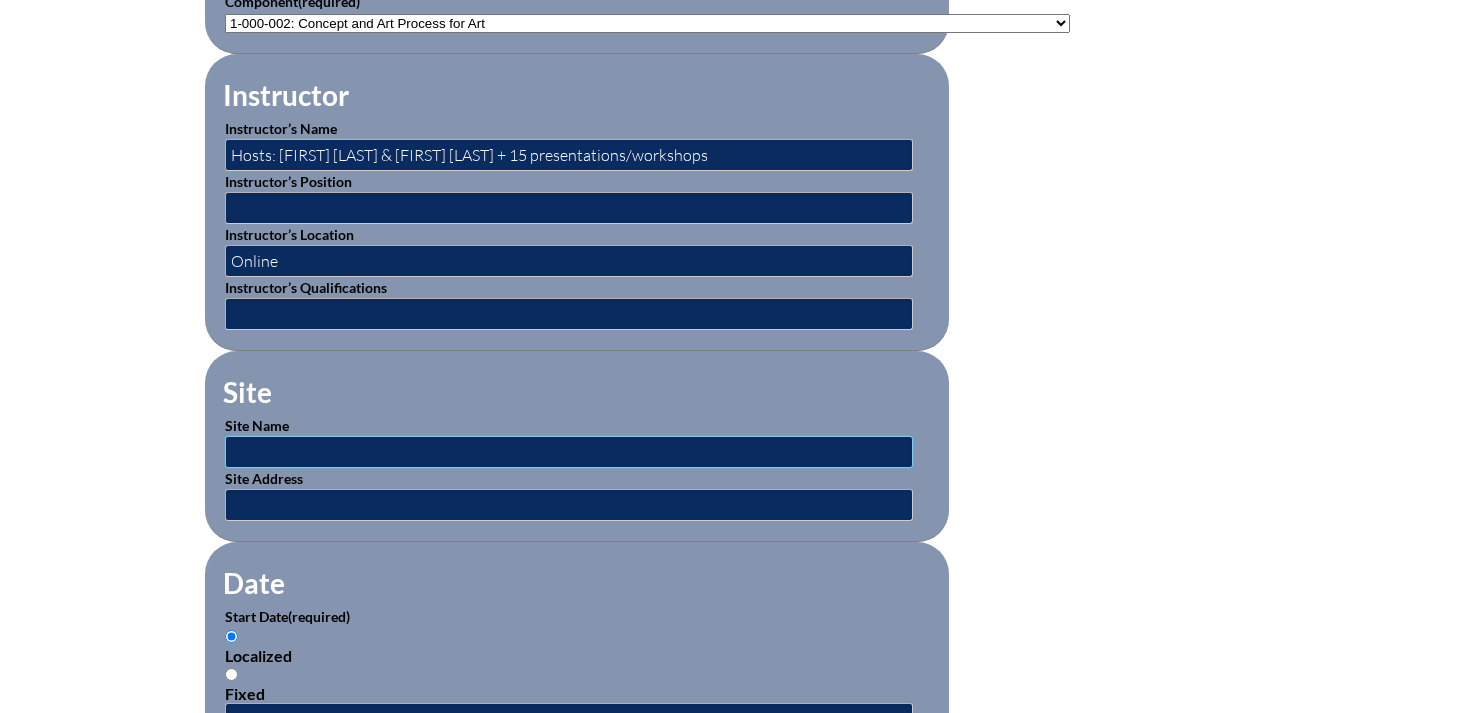 click at bounding box center [569, 452] 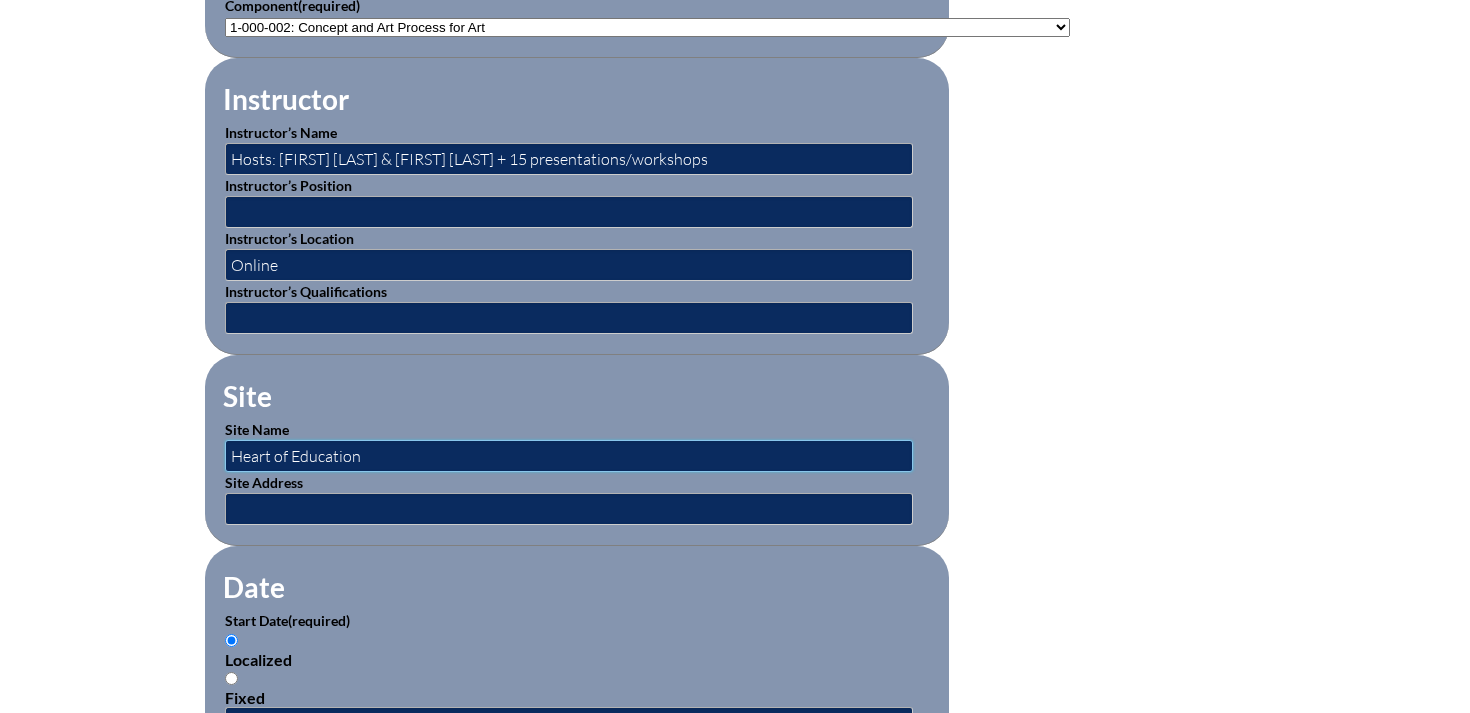 scroll, scrollTop: 828, scrollLeft: 0, axis: vertical 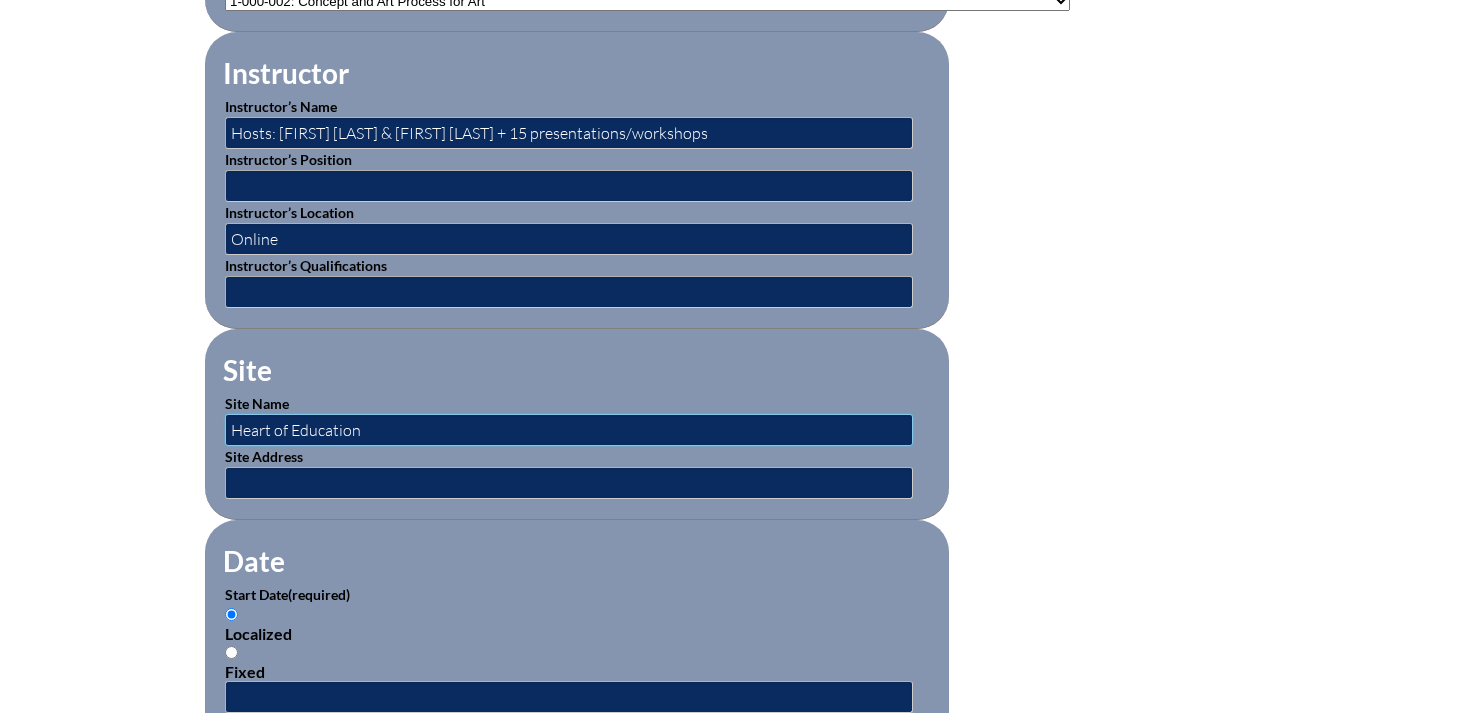 type on "Heart of Education" 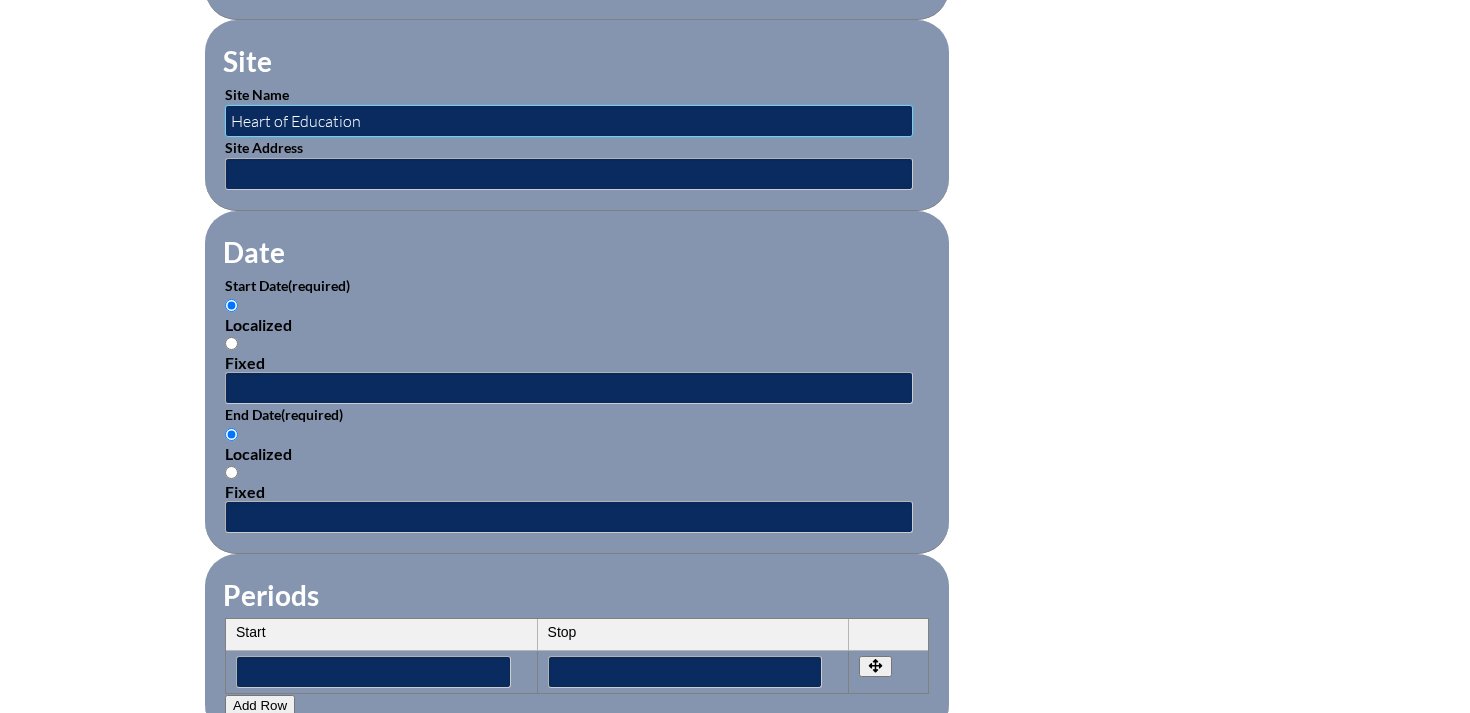 scroll, scrollTop: 1157, scrollLeft: 0, axis: vertical 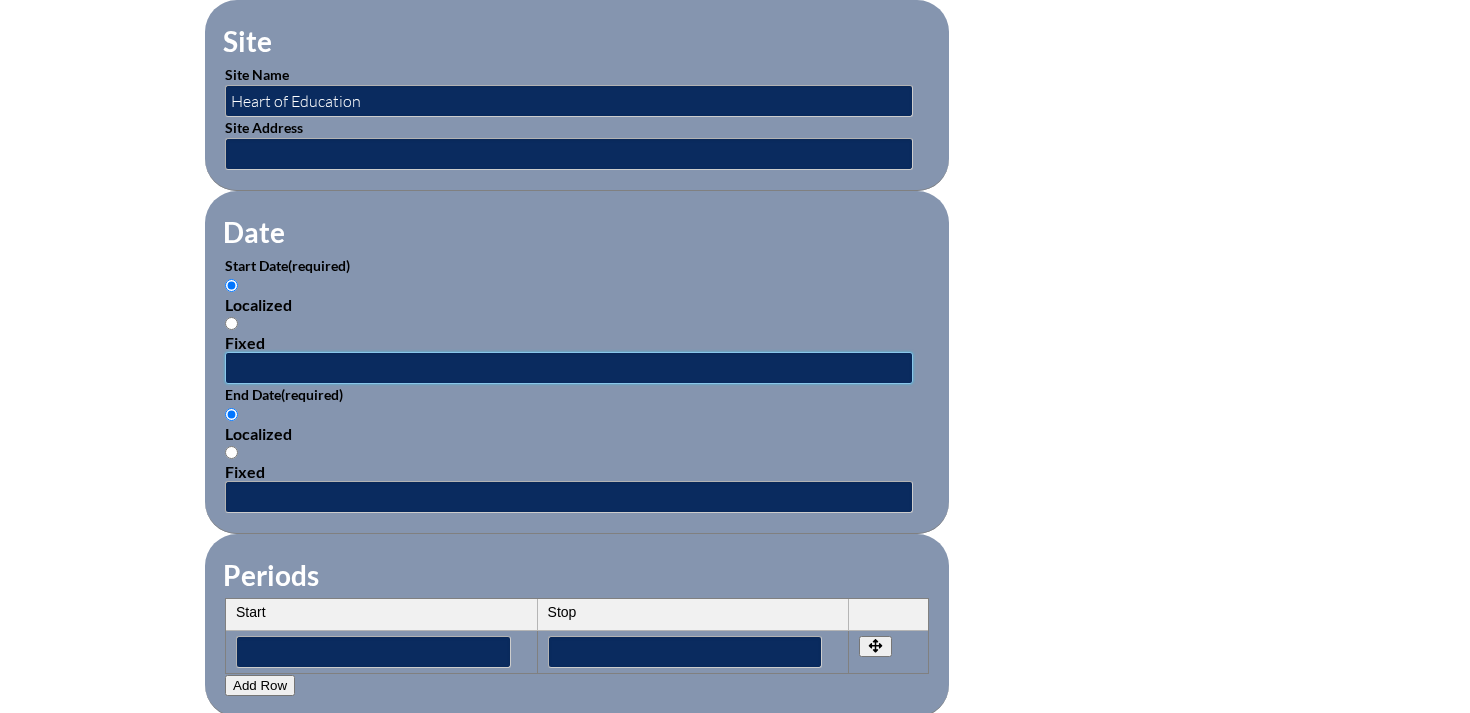 click at bounding box center [569, 368] 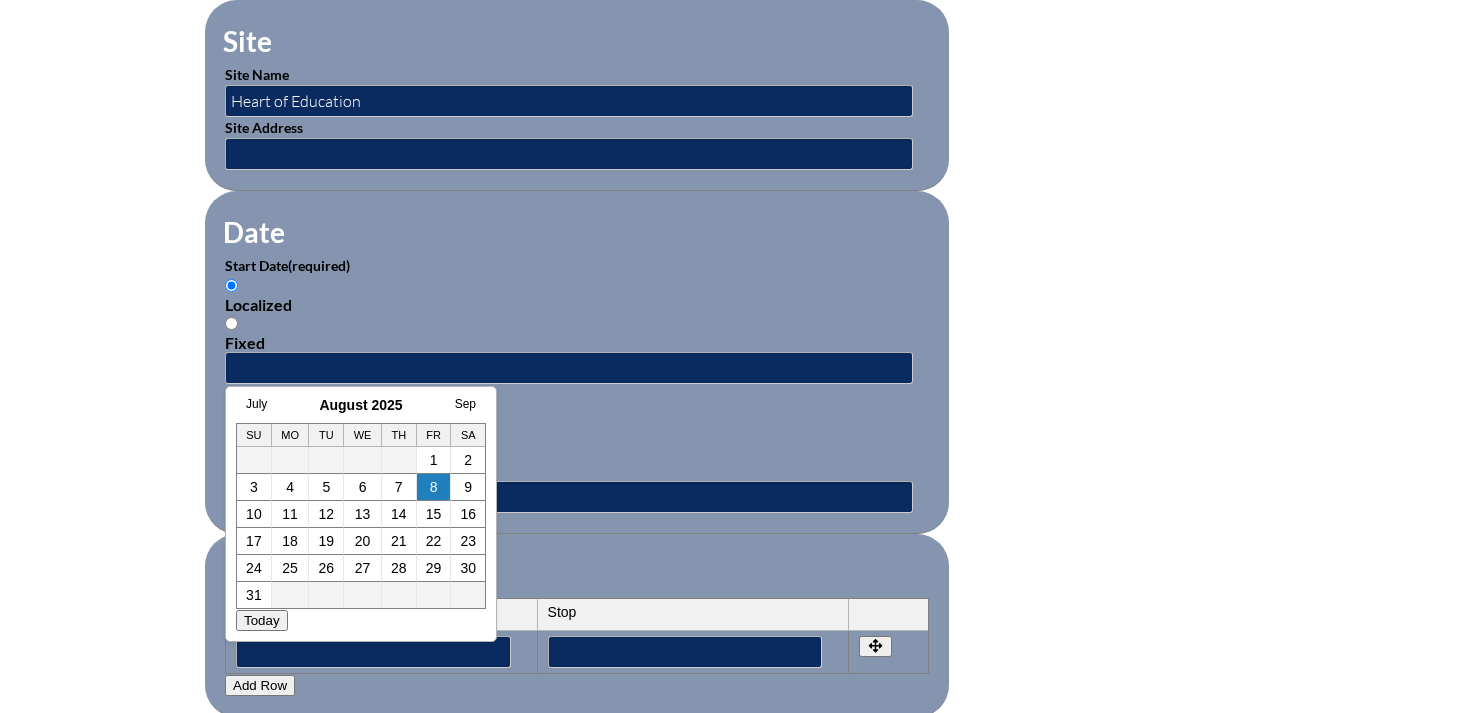 click on "August 2025" at bounding box center (361, 405) 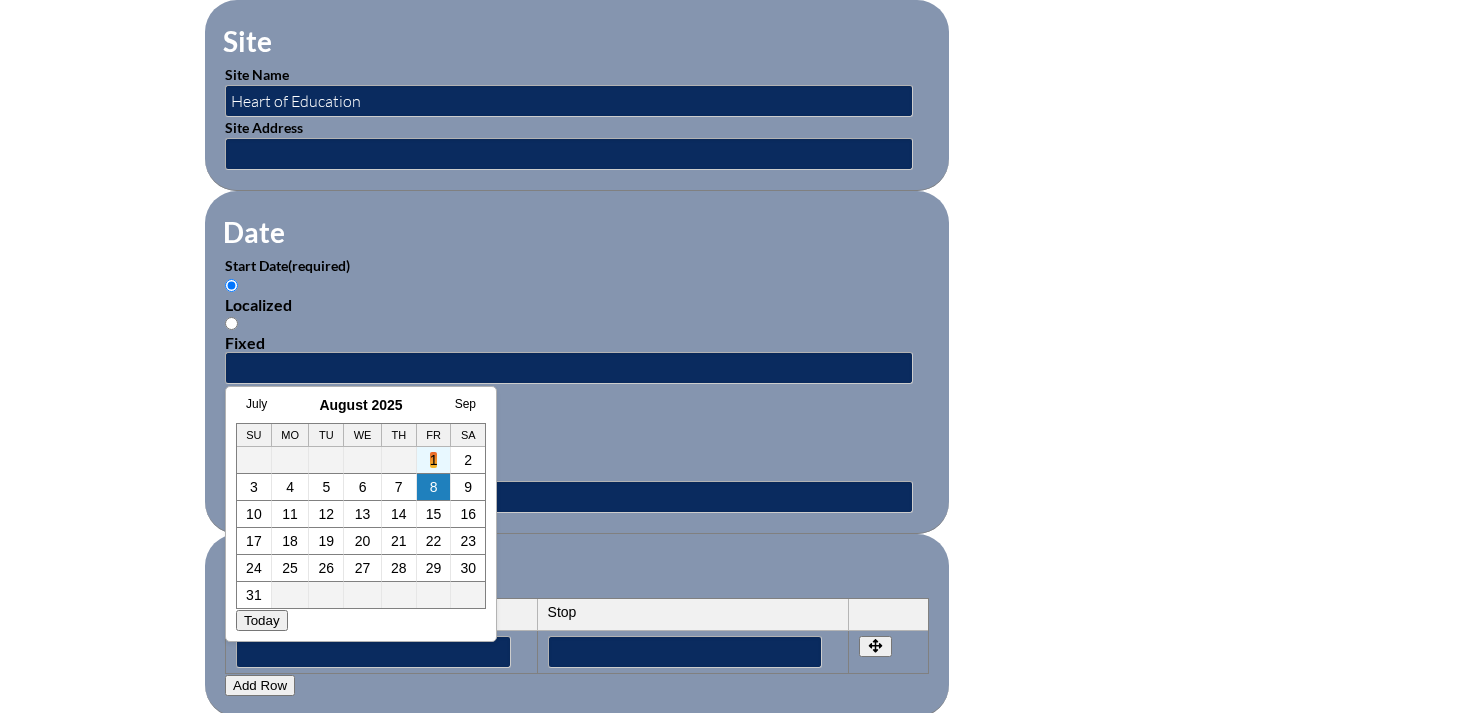 click on "1" at bounding box center (434, 460) 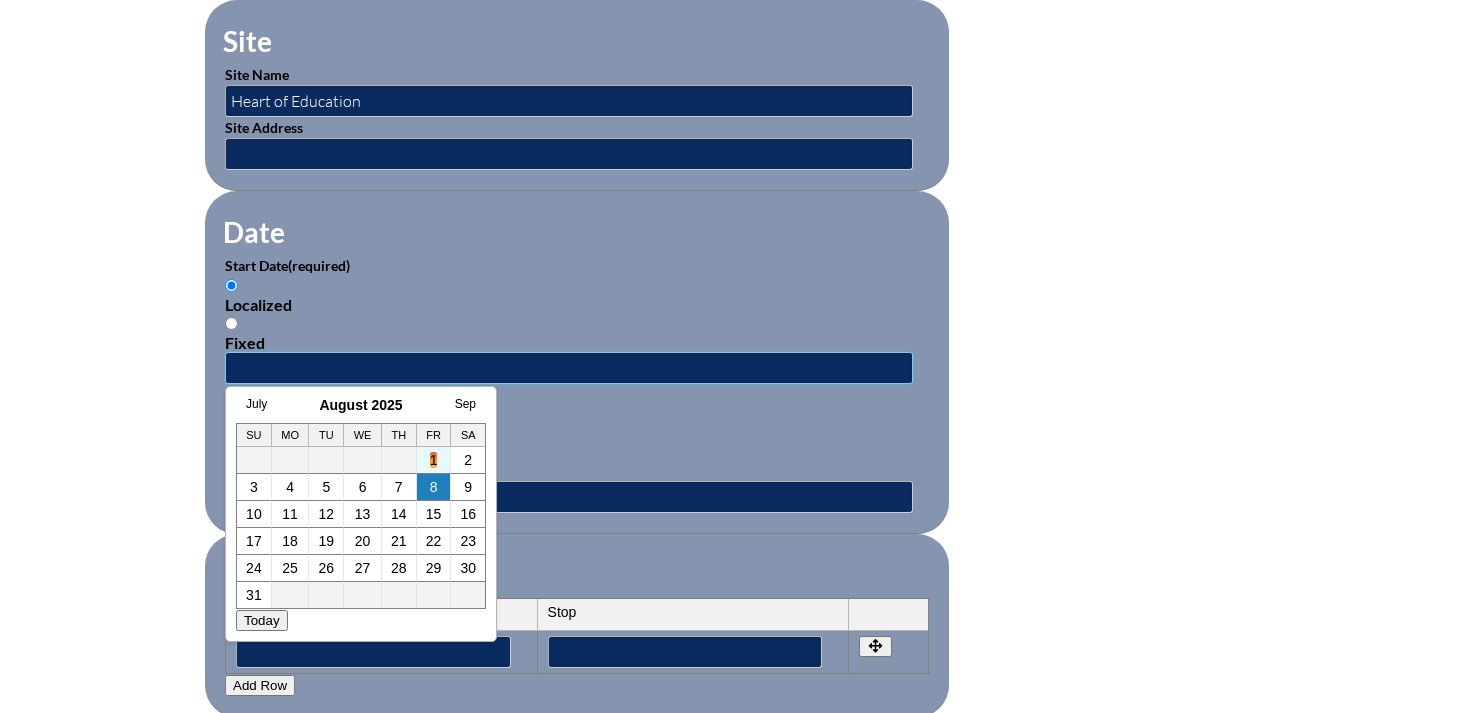 type on "2025-08-01 10:46 AM" 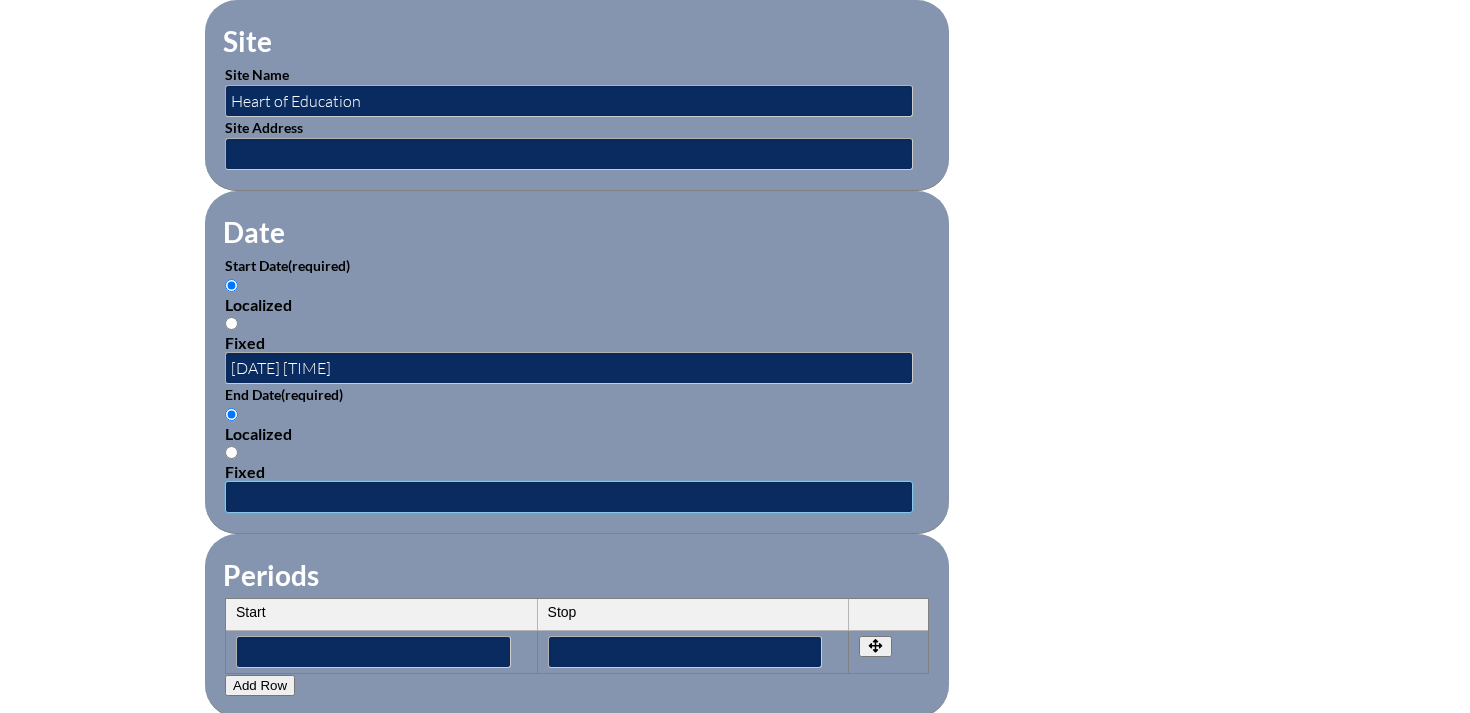 click at bounding box center [569, 497] 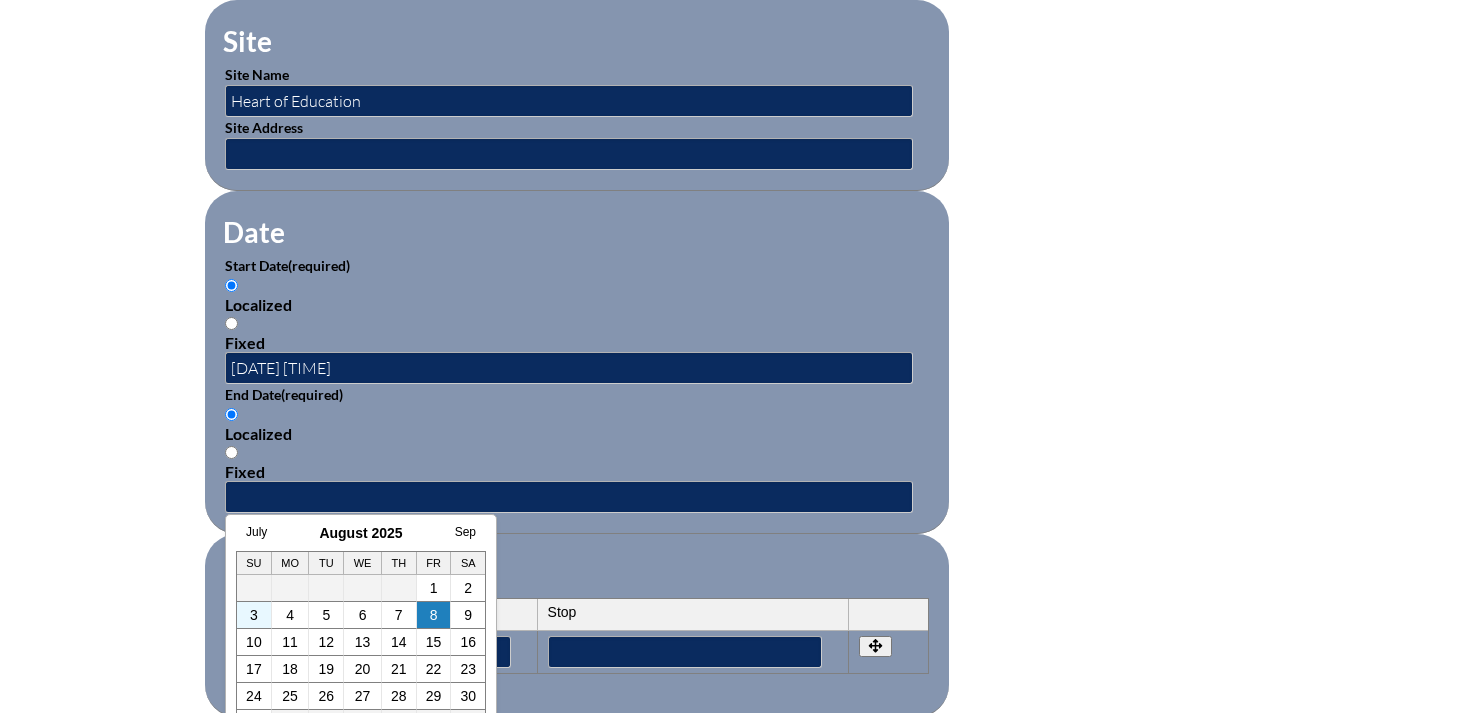 click on "3" at bounding box center [254, 615] 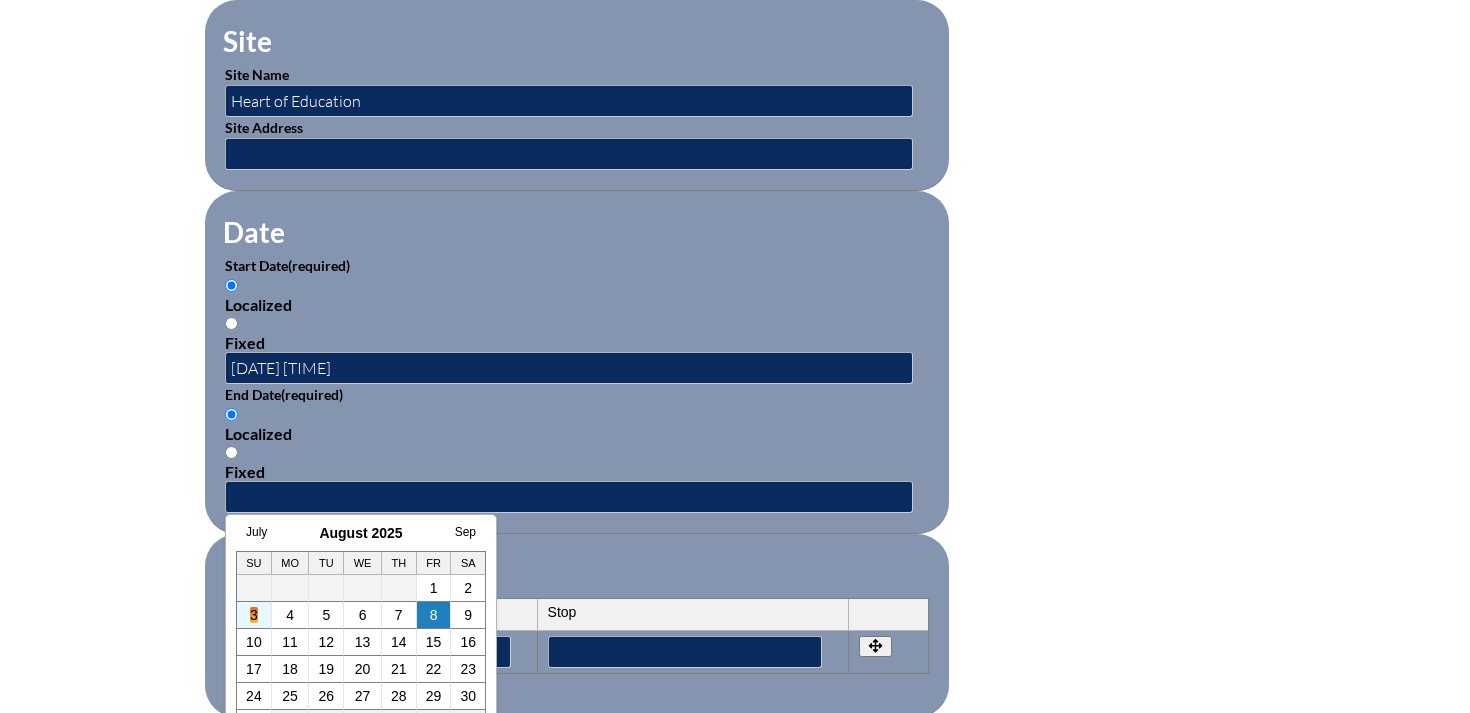 click on "3" at bounding box center [254, 615] 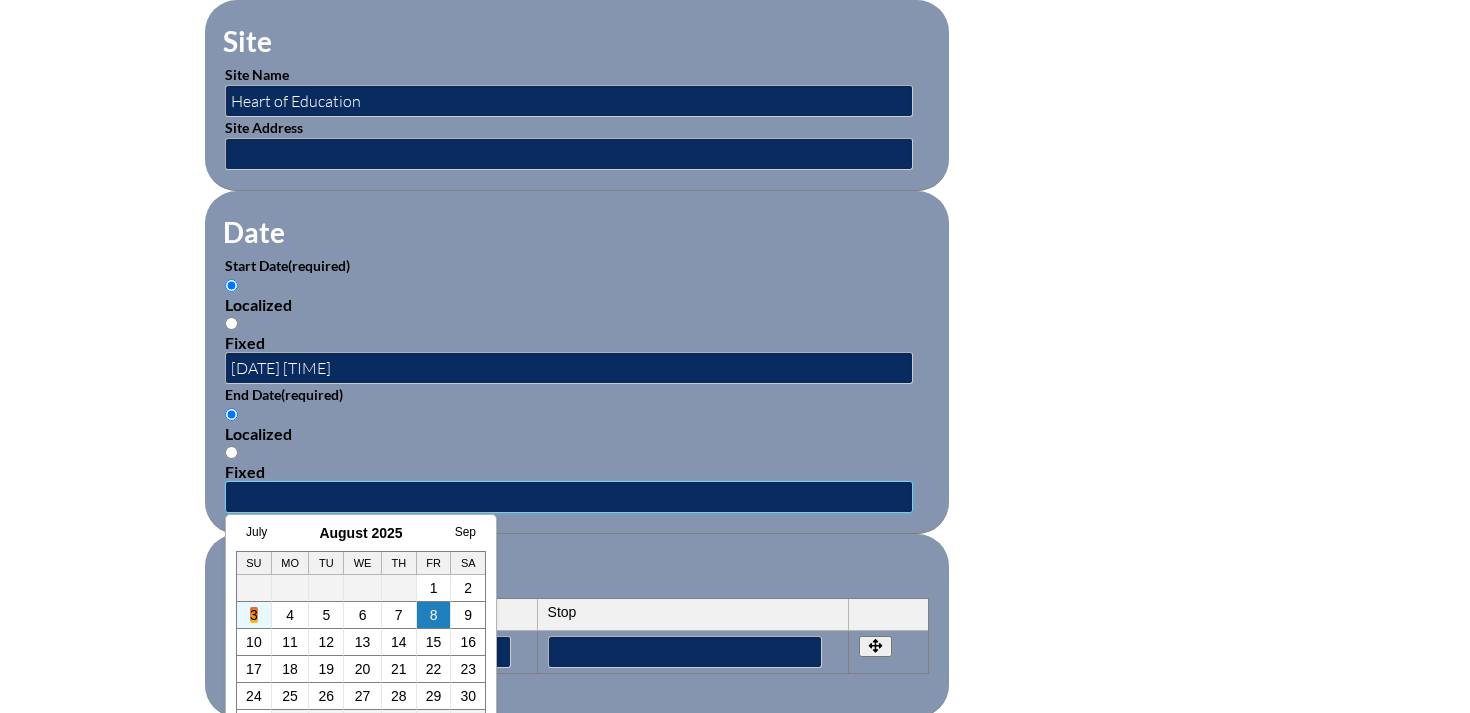 type on "2025-08-03 10:46 AM" 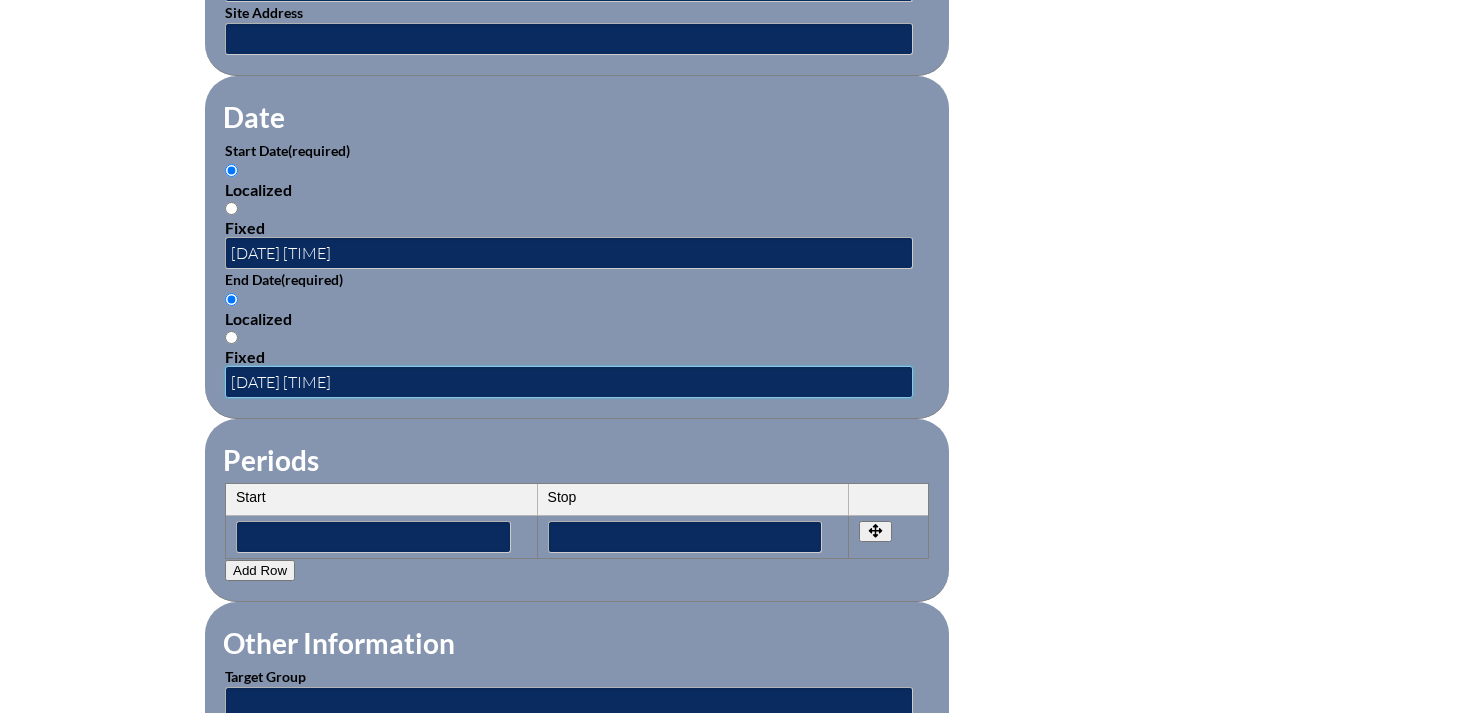 scroll, scrollTop: 1289, scrollLeft: 0, axis: vertical 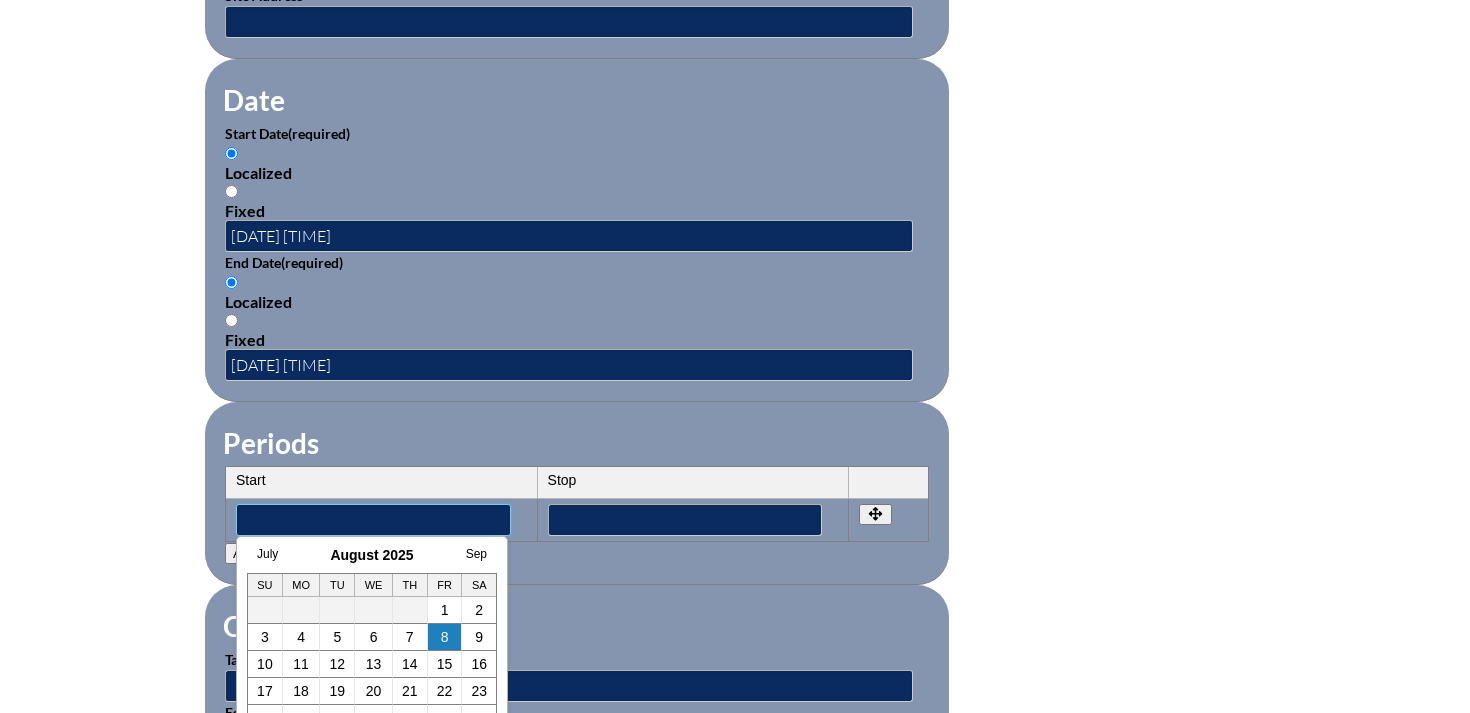 click at bounding box center (373, 520) 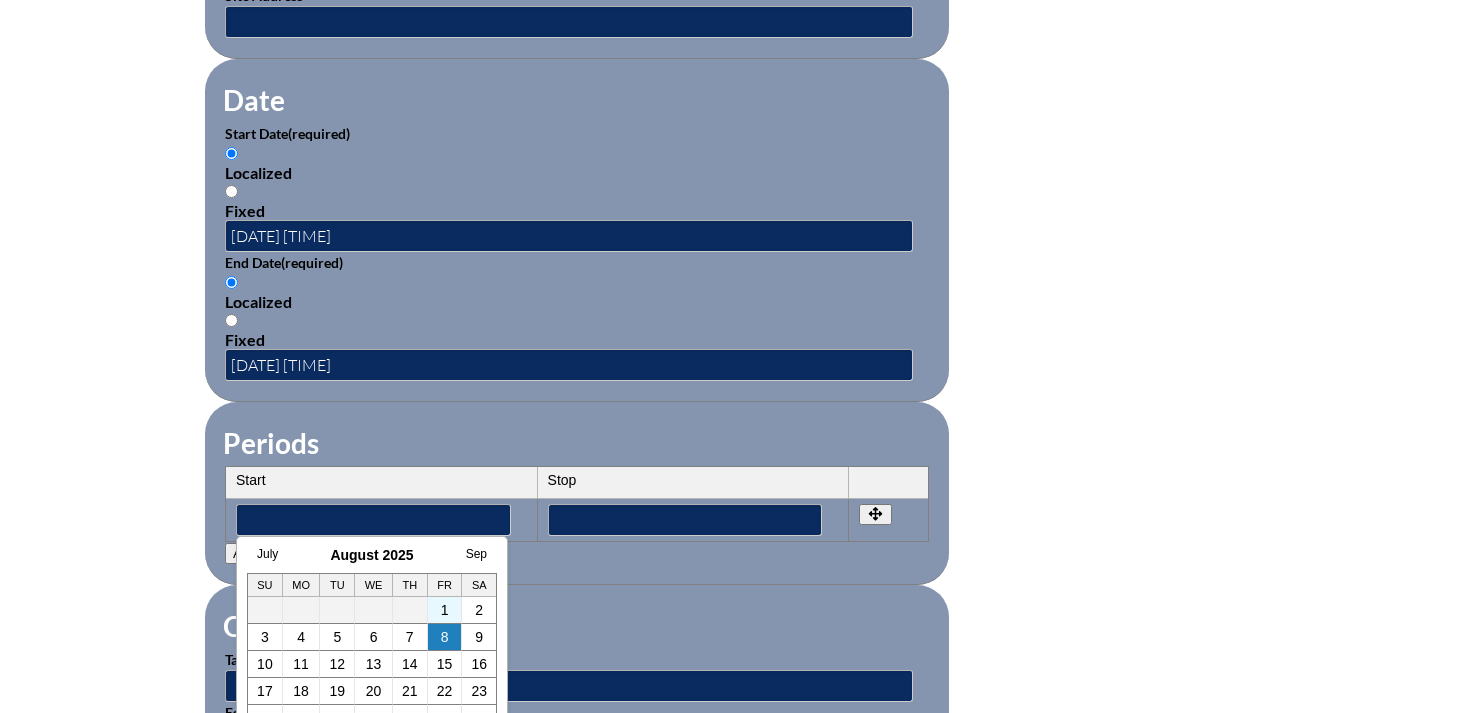 click on "1" at bounding box center (445, 610) 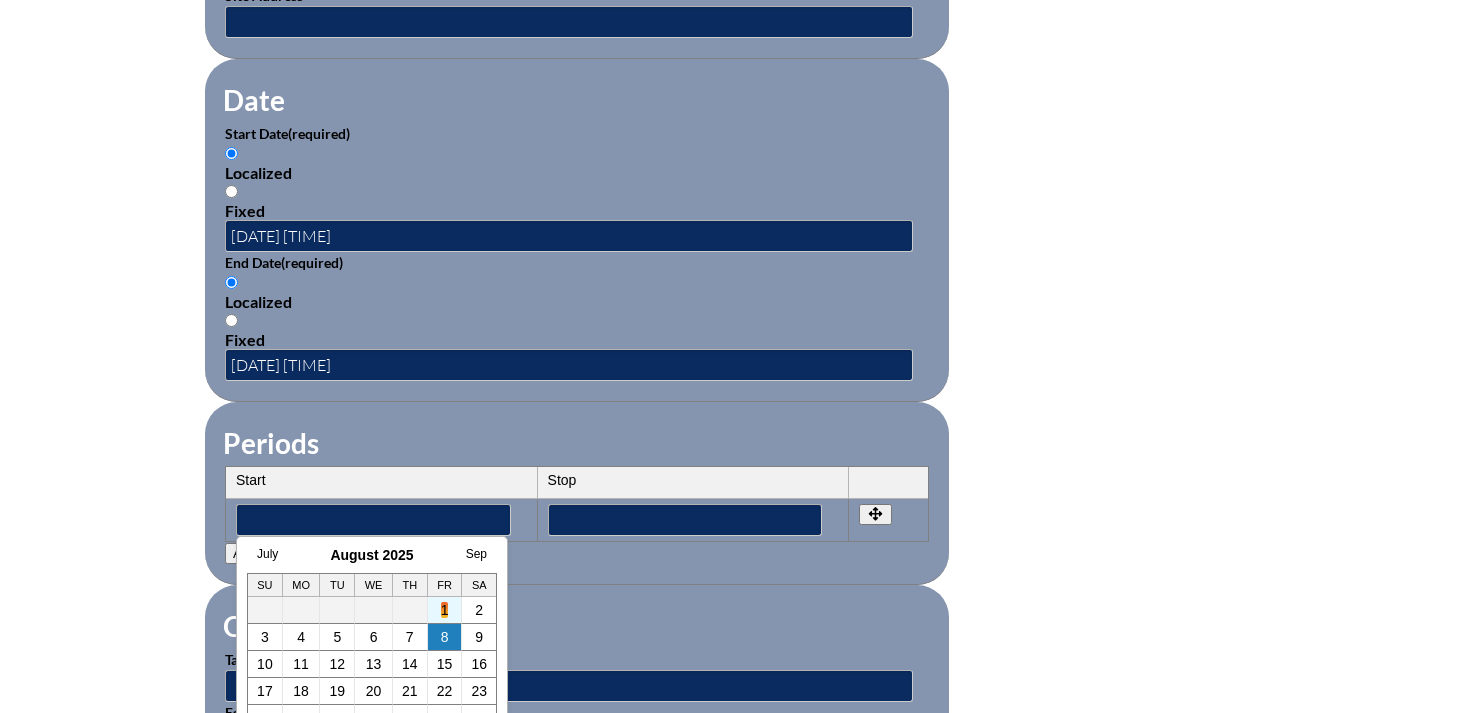 click on "1" at bounding box center (445, 610) 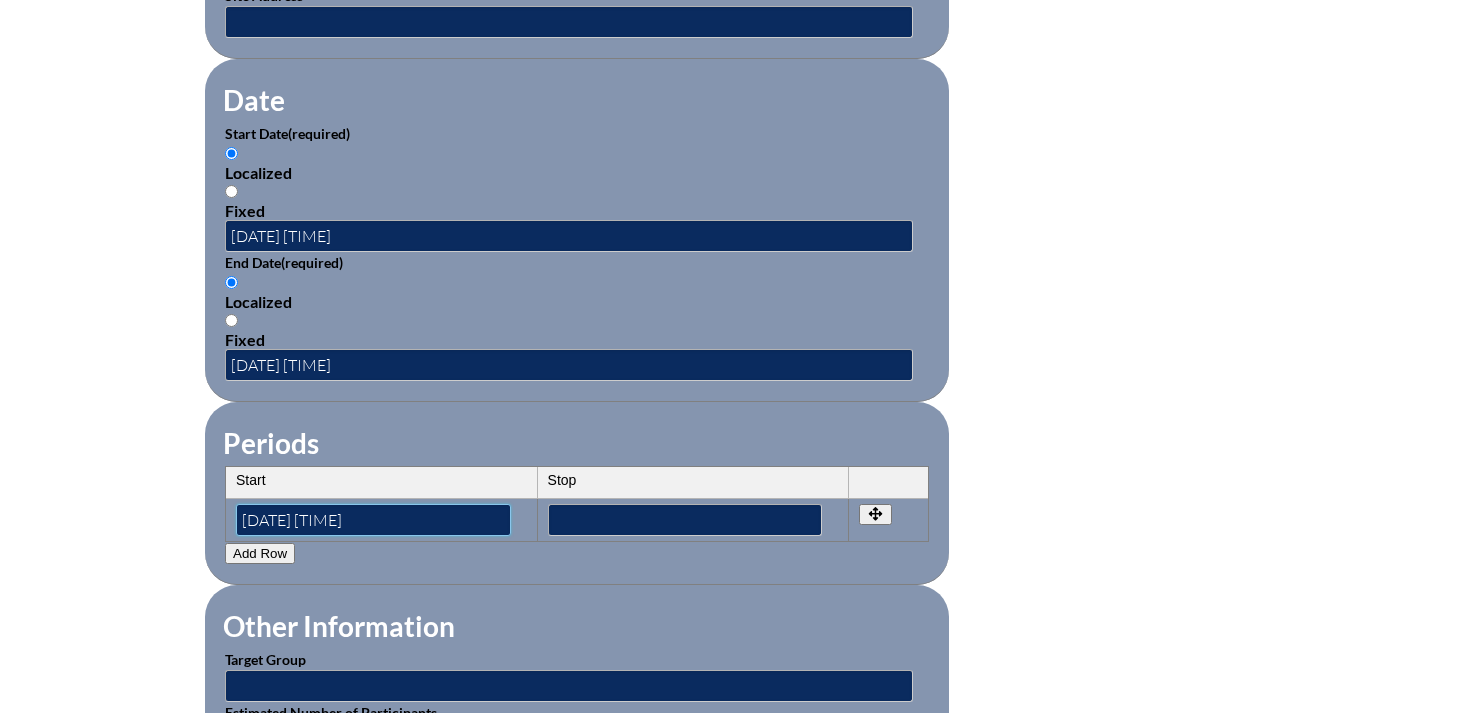drag, startPoint x: 359, startPoint y: 507, endPoint x: 388, endPoint y: 507, distance: 29 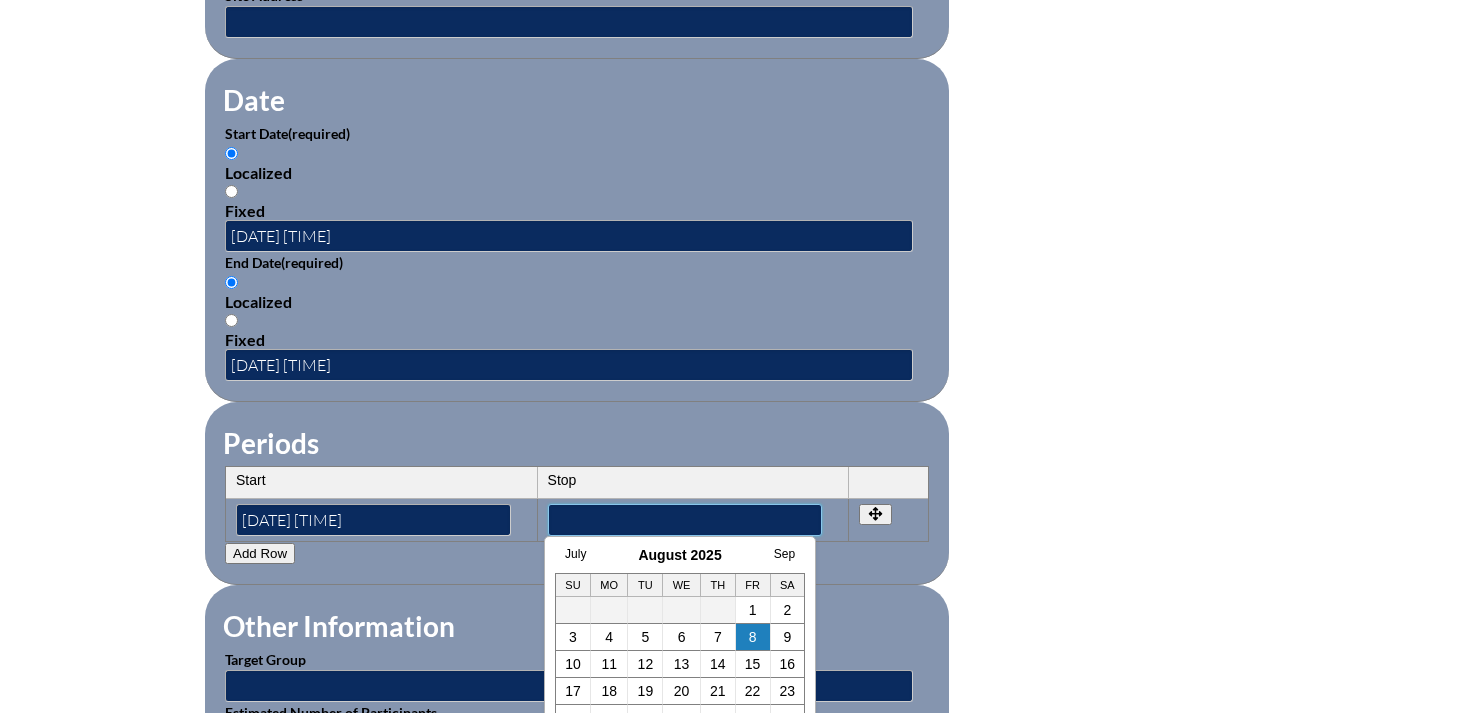 click at bounding box center (685, 520) 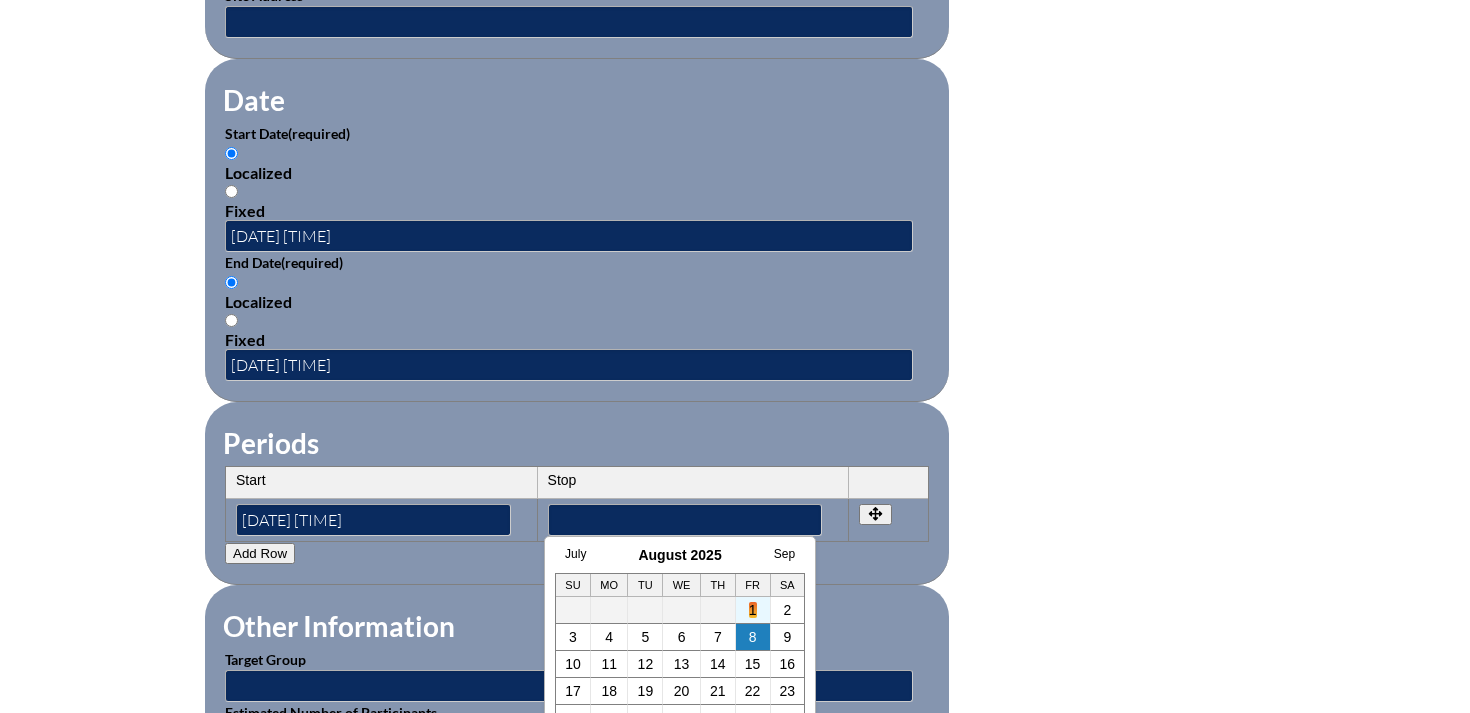 click on "1" at bounding box center (753, 610) 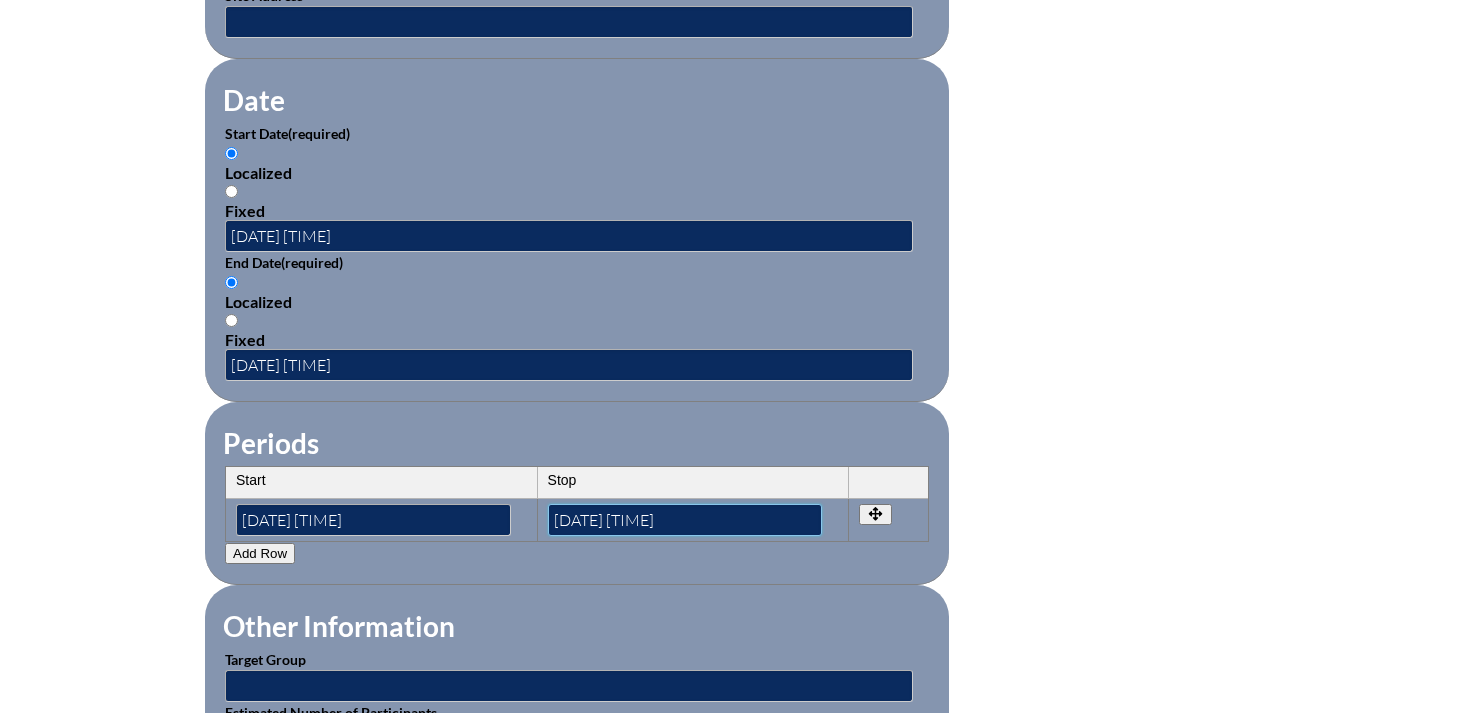 drag, startPoint x: 640, startPoint y: 508, endPoint x: 665, endPoint y: 508, distance: 25 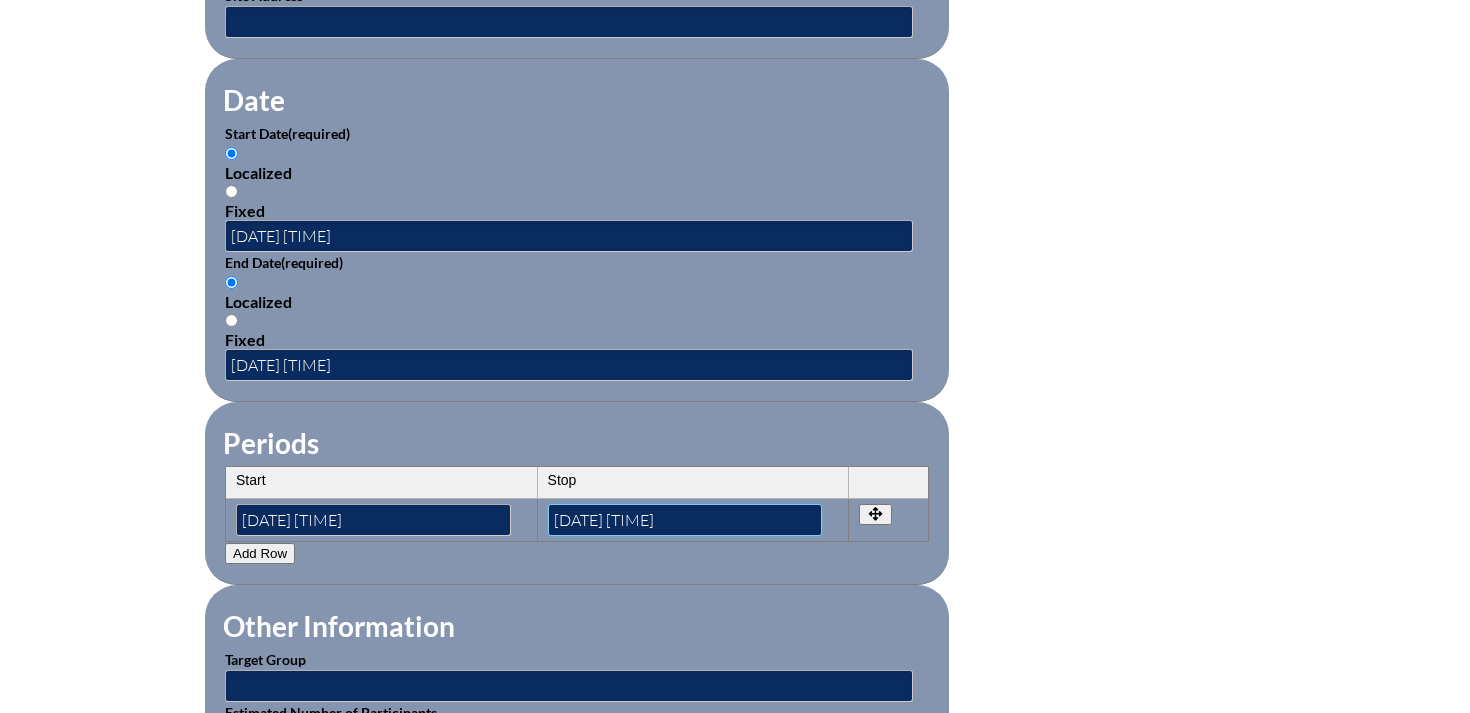 click on "2025-08-01 10:47 AM" at bounding box center (685, 520) 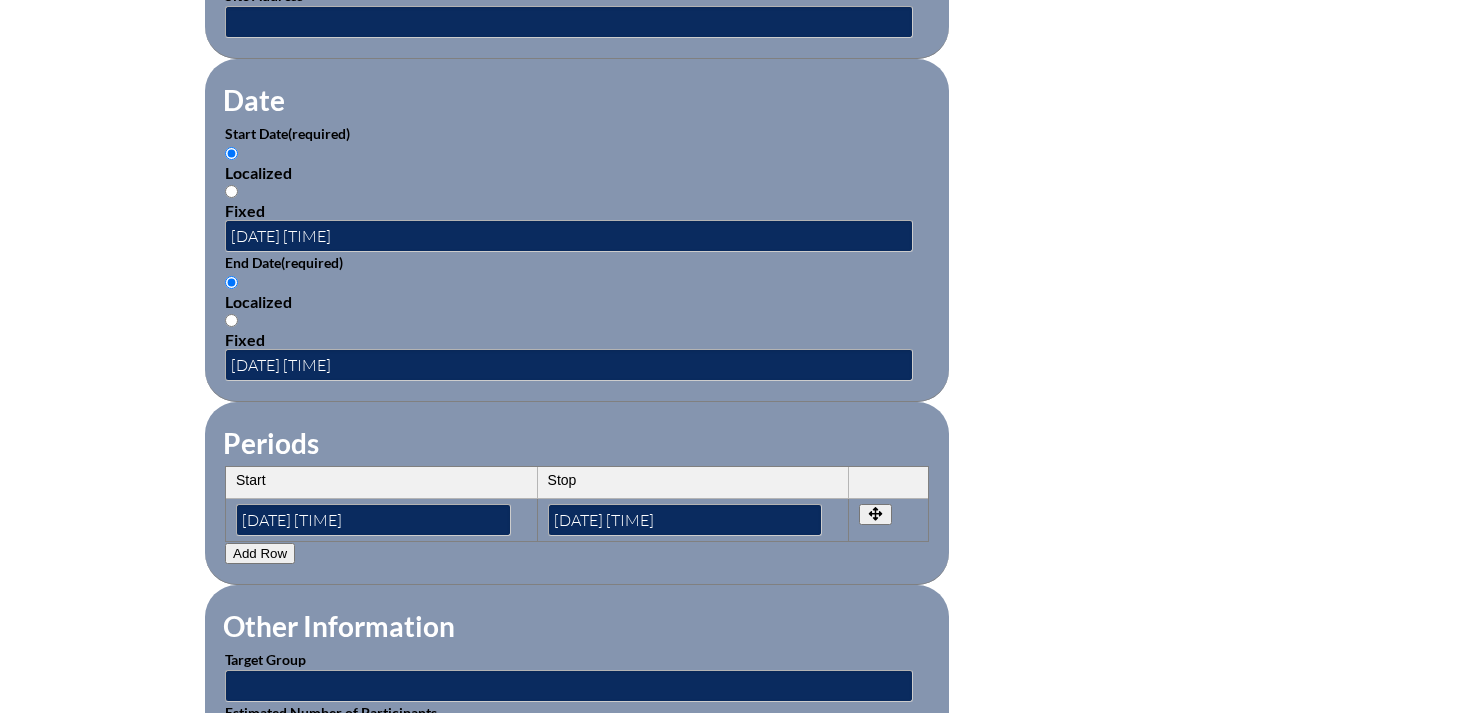 click on "Activity
Title / Activity Description  (required)
AOE (Art of Education) Summer 2025 NOW Conference
Component   (required)
--
1-000-001: Appropriate Art Activities
1-000-002: Concept and Art Process for Art
1-000-003:  Enriching the Performing Arts
1-004-001: Latin
1-005-001: Health Issues for Educators
1-006-001: Fine Arts in Language Arts
1-008-001: English Grammar Course I
1-008-002: English Grammar Course II
1-009-001: Topics in Mathematics
1-009-002: Elementary Mathematics
1-009-003: Metric Education
1-009-004: Achieving Mathematical Excellence
1-010-001: Topics in Music Education
1-011-001: Strategies in Physical Ed
1-013-001: Children's Literature for Elem Teachers
1-015-001: Topics in General Science
1-016-001: American Government
1-016-002: State & Local Government
1-016-003: World History
1-016-004: American History
1-016-005: Bible in History" at bounding box center (735, 253) 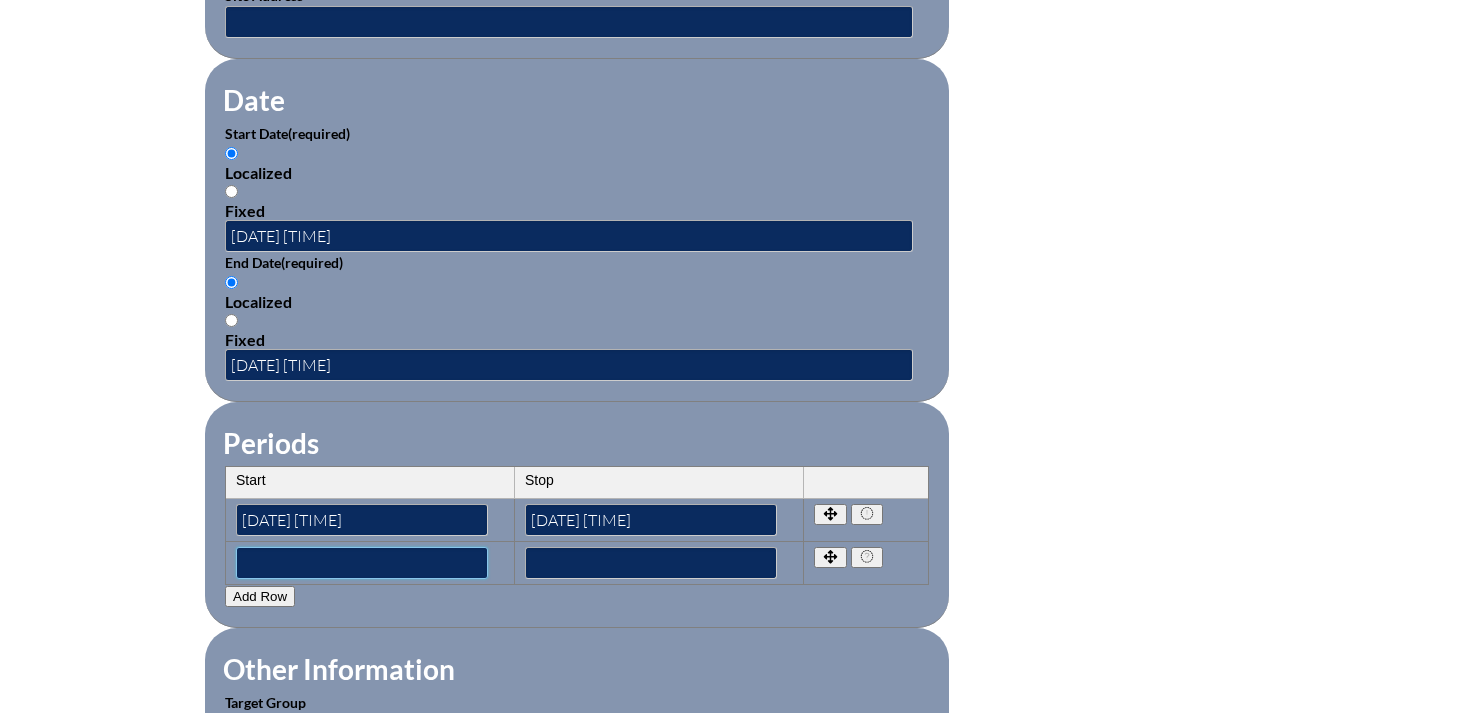 click at bounding box center [362, 563] 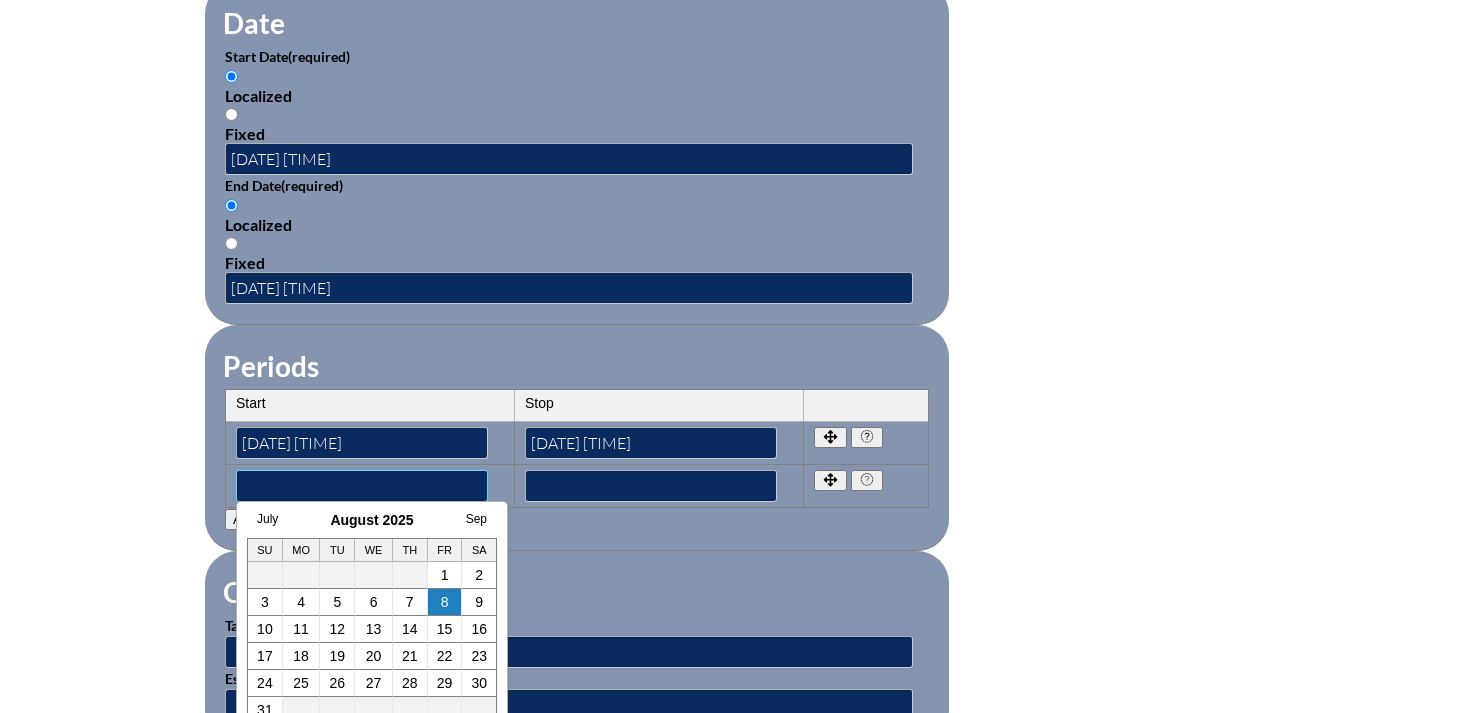scroll, scrollTop: 1378, scrollLeft: 0, axis: vertical 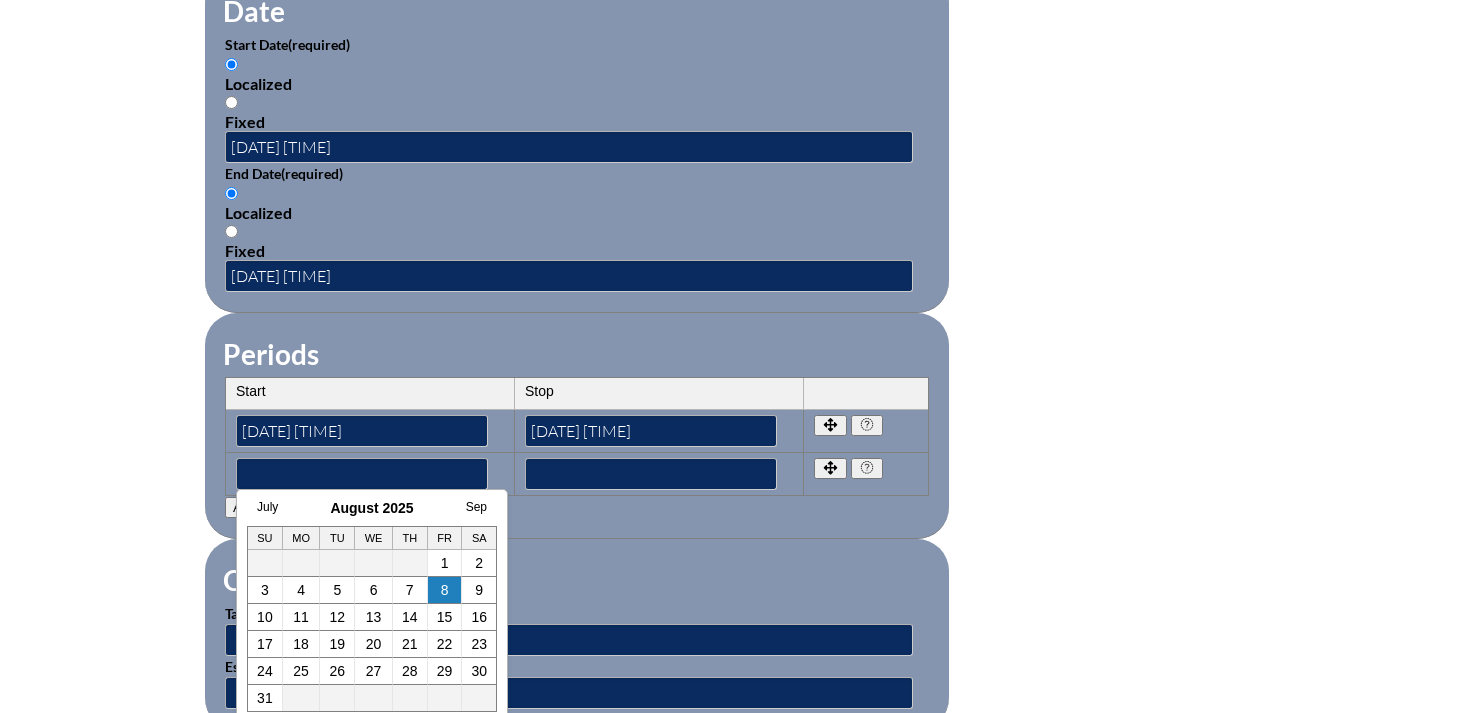 click on "2" at bounding box center [479, 563] 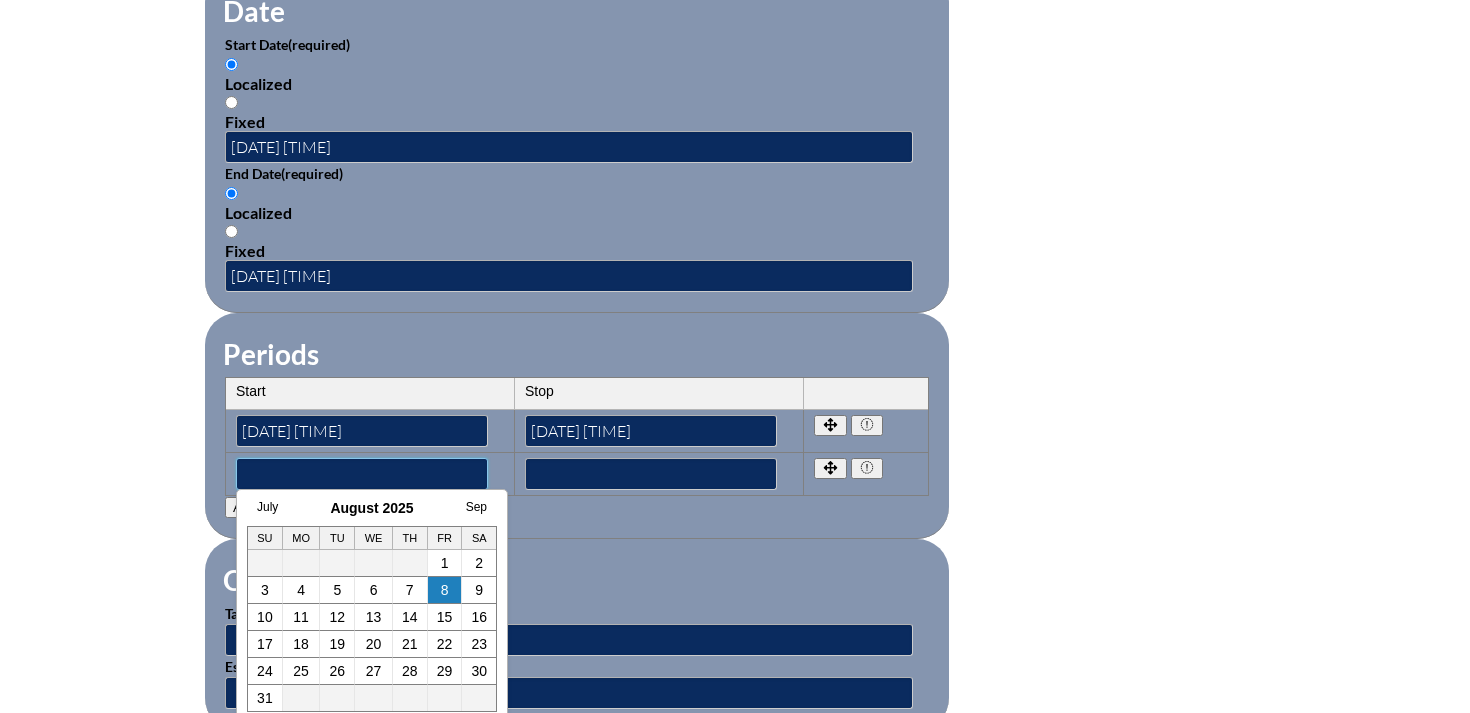 type on "2025-08-02 10:48 AM" 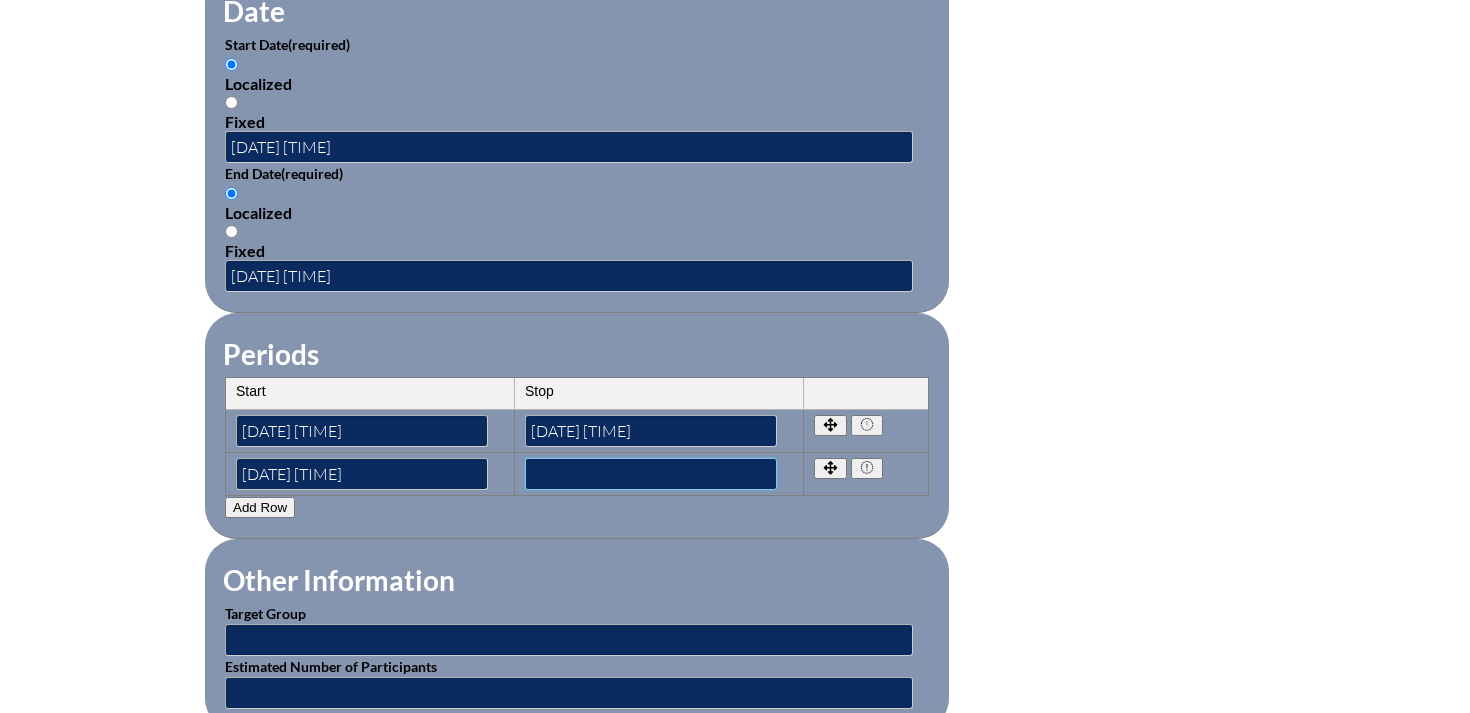 click at bounding box center (651, 474) 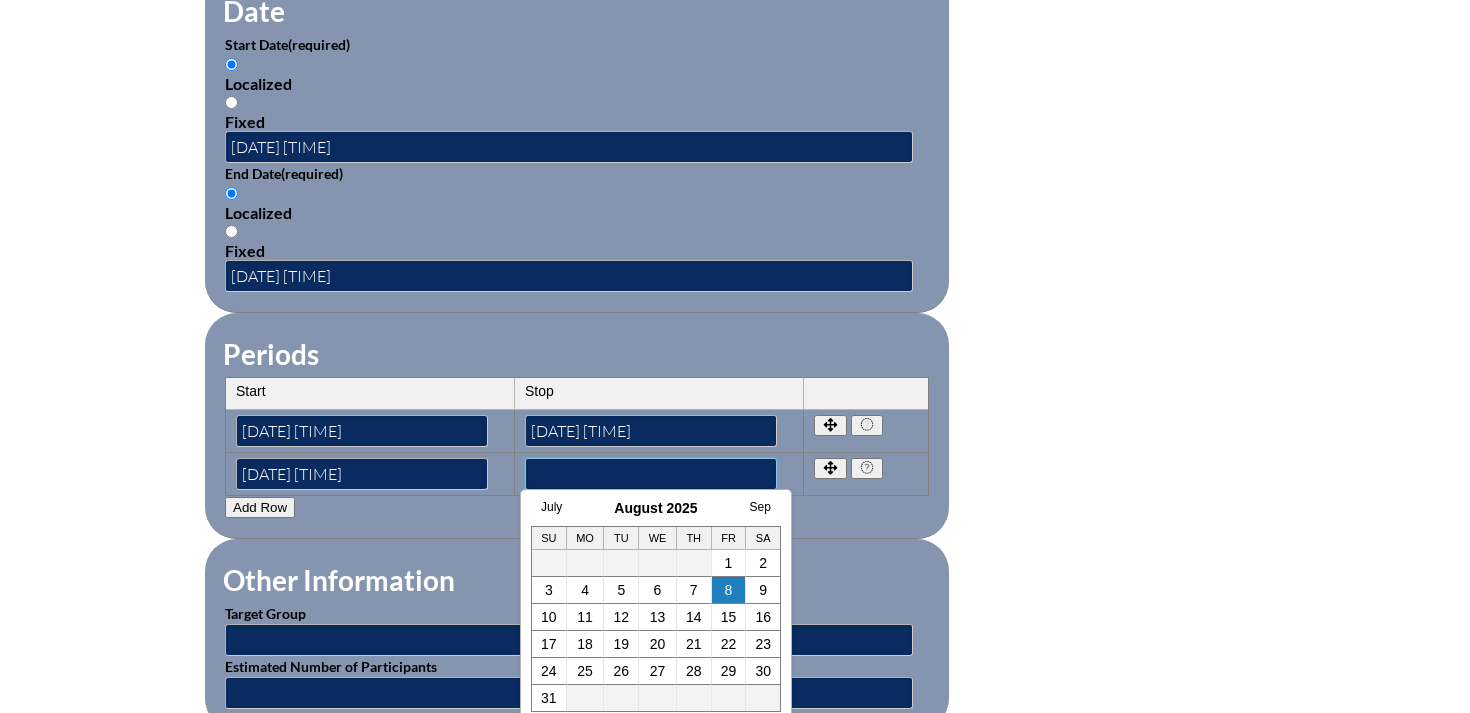 scroll, scrollTop: 1379, scrollLeft: 0, axis: vertical 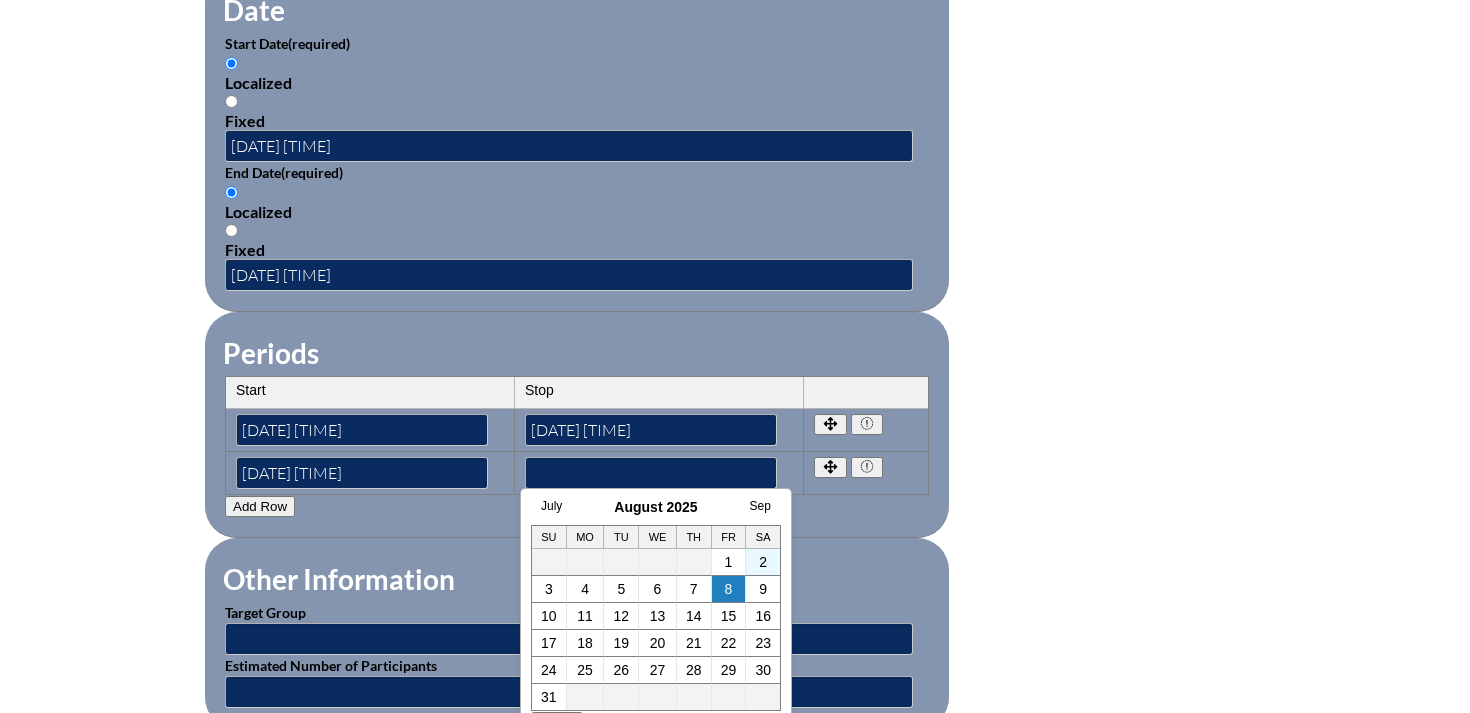 click on "2" at bounding box center [763, 562] 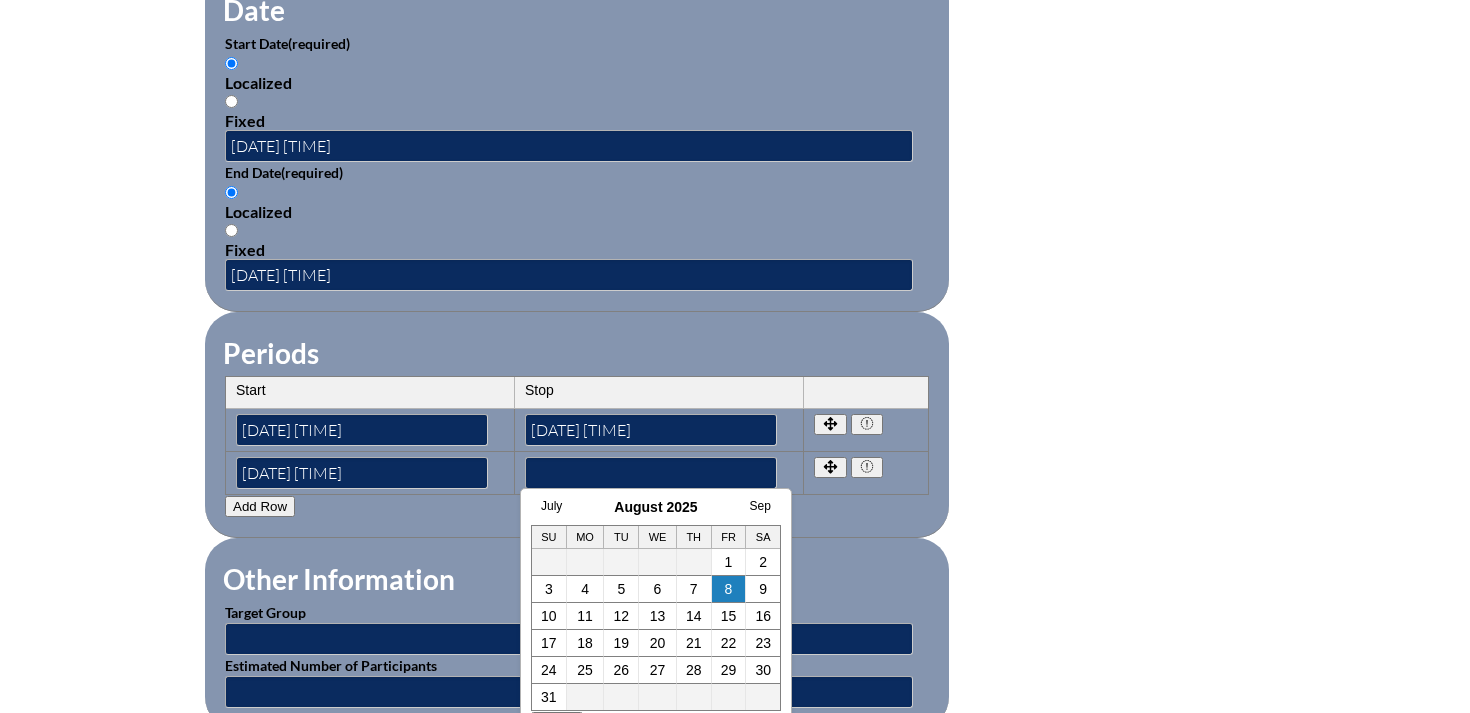 click on "2" at bounding box center [763, 562] 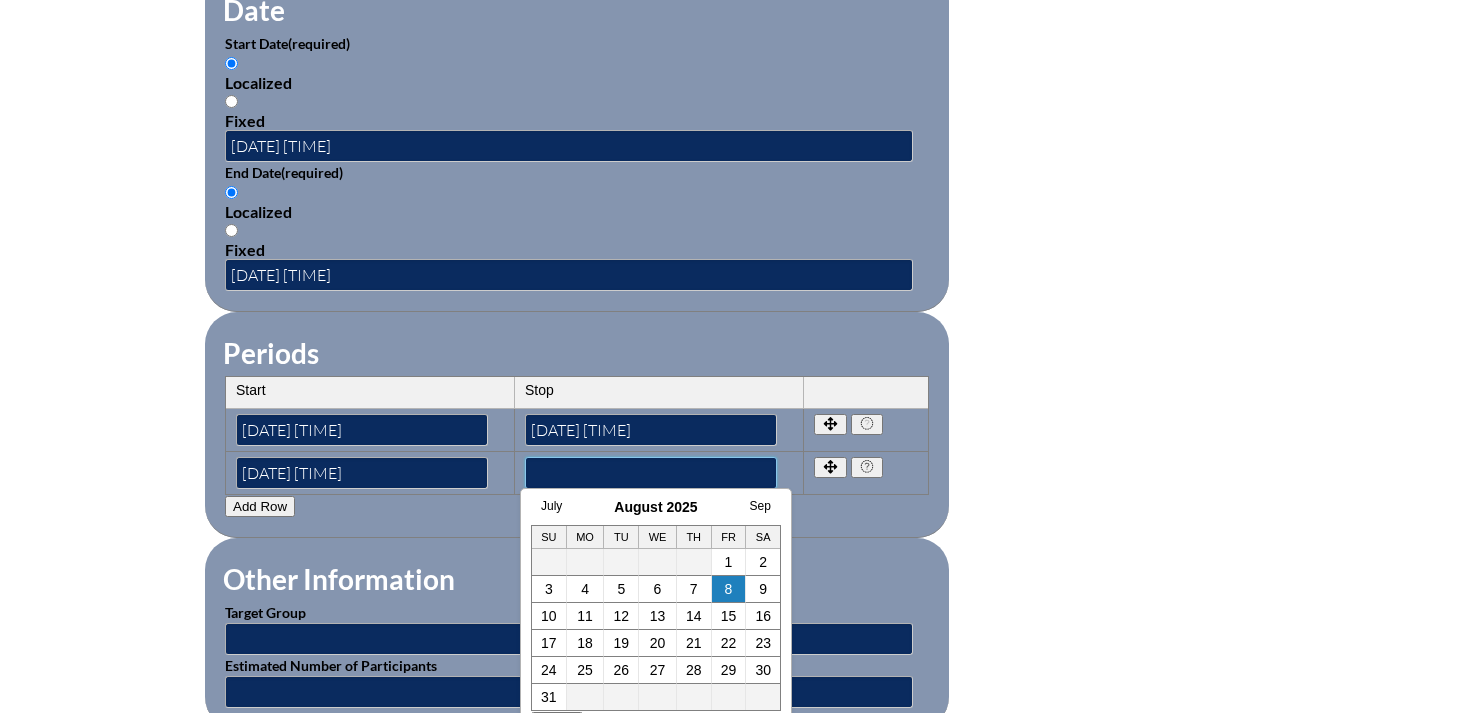 type on "2025-08-02 10:48 AM" 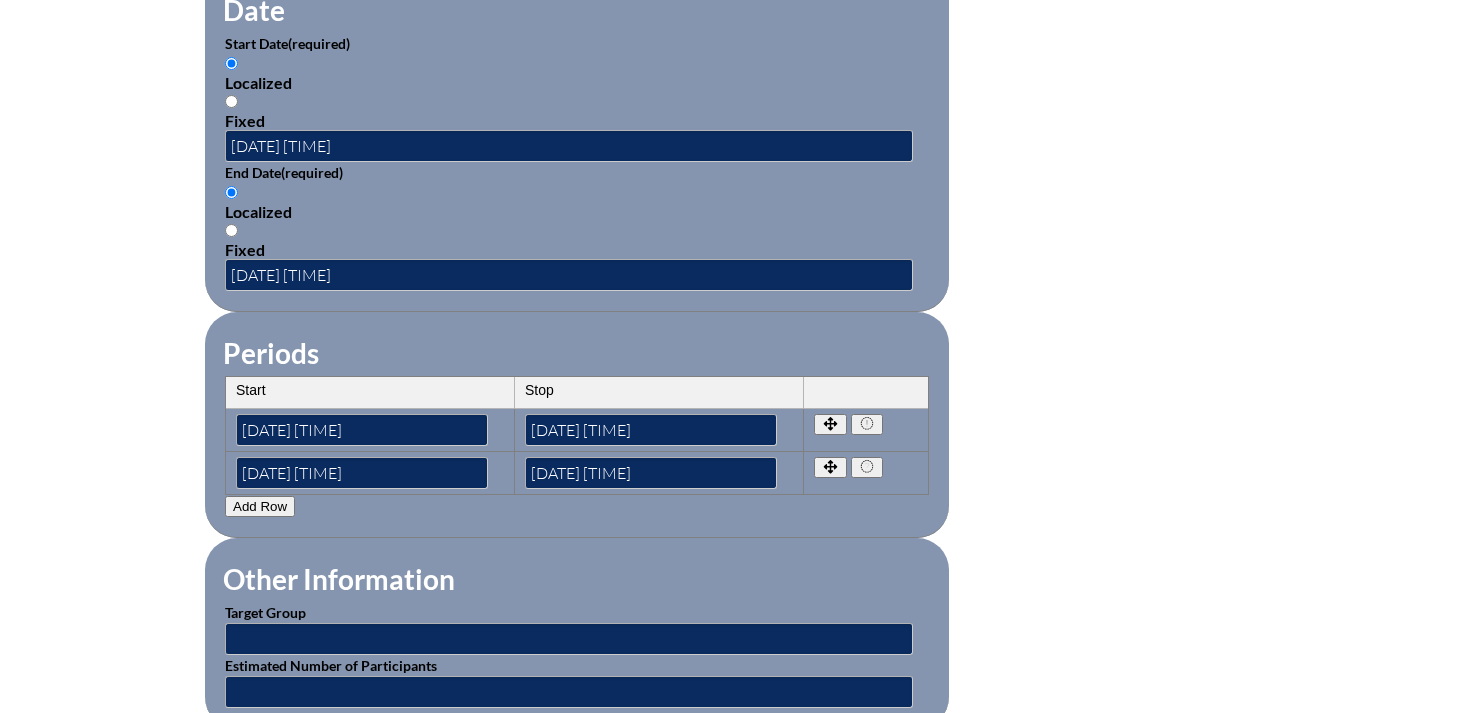 click on "Add Row" at bounding box center [260, 506] 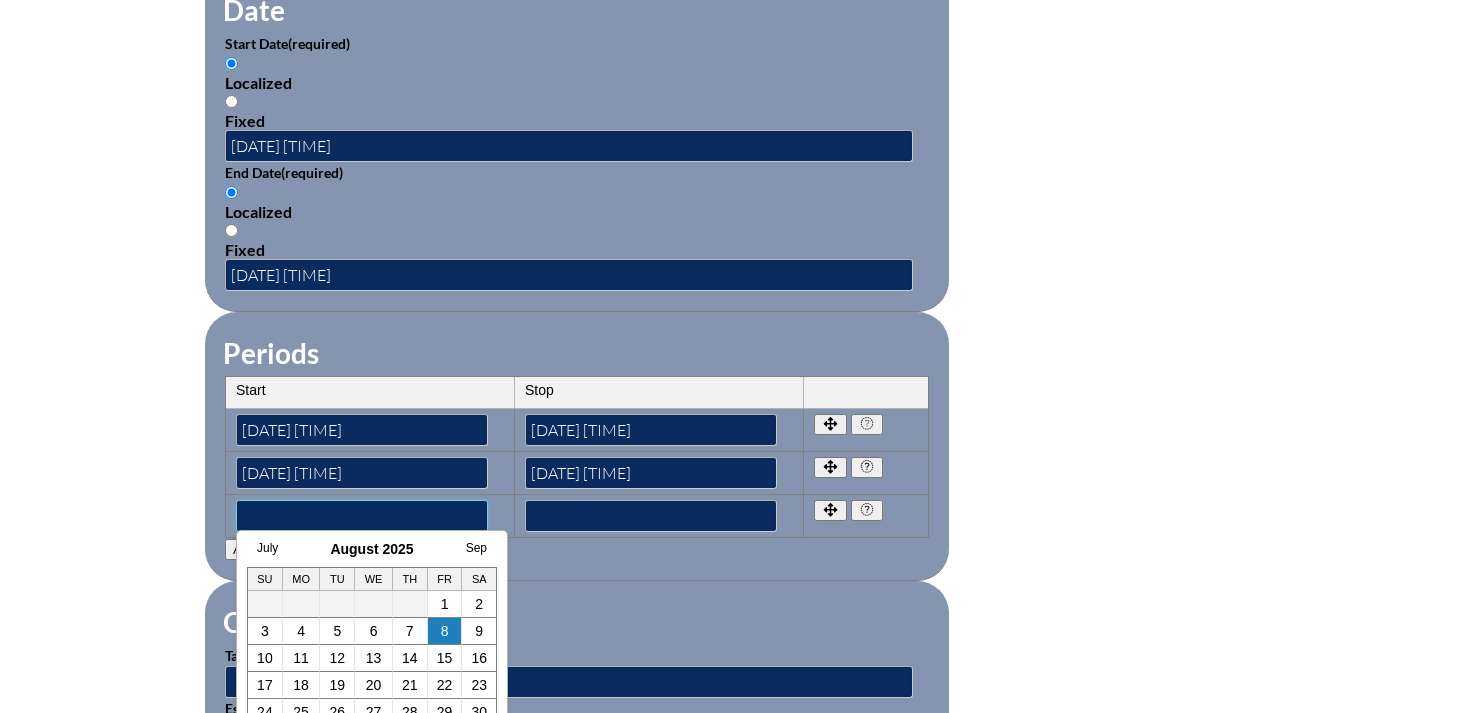 click at bounding box center (362, 516) 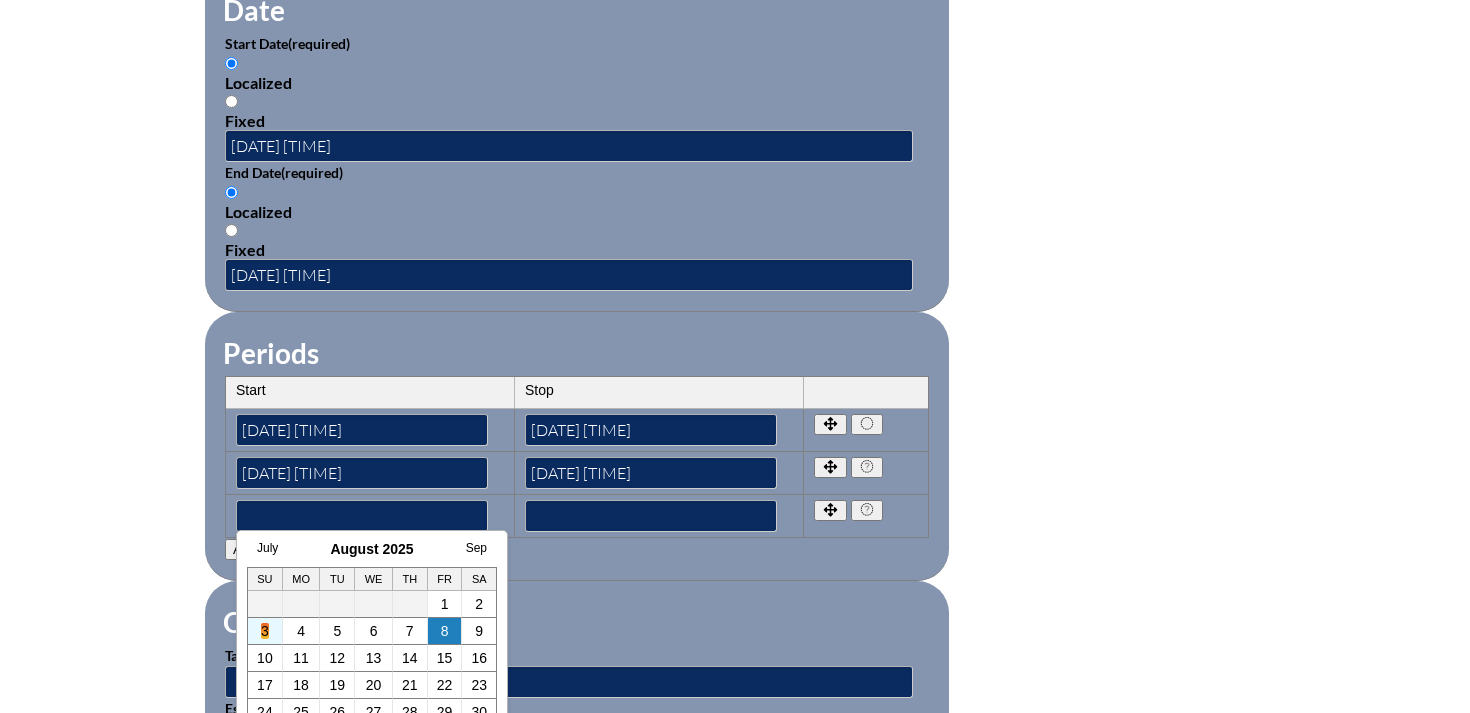 click on "3" at bounding box center (265, 631) 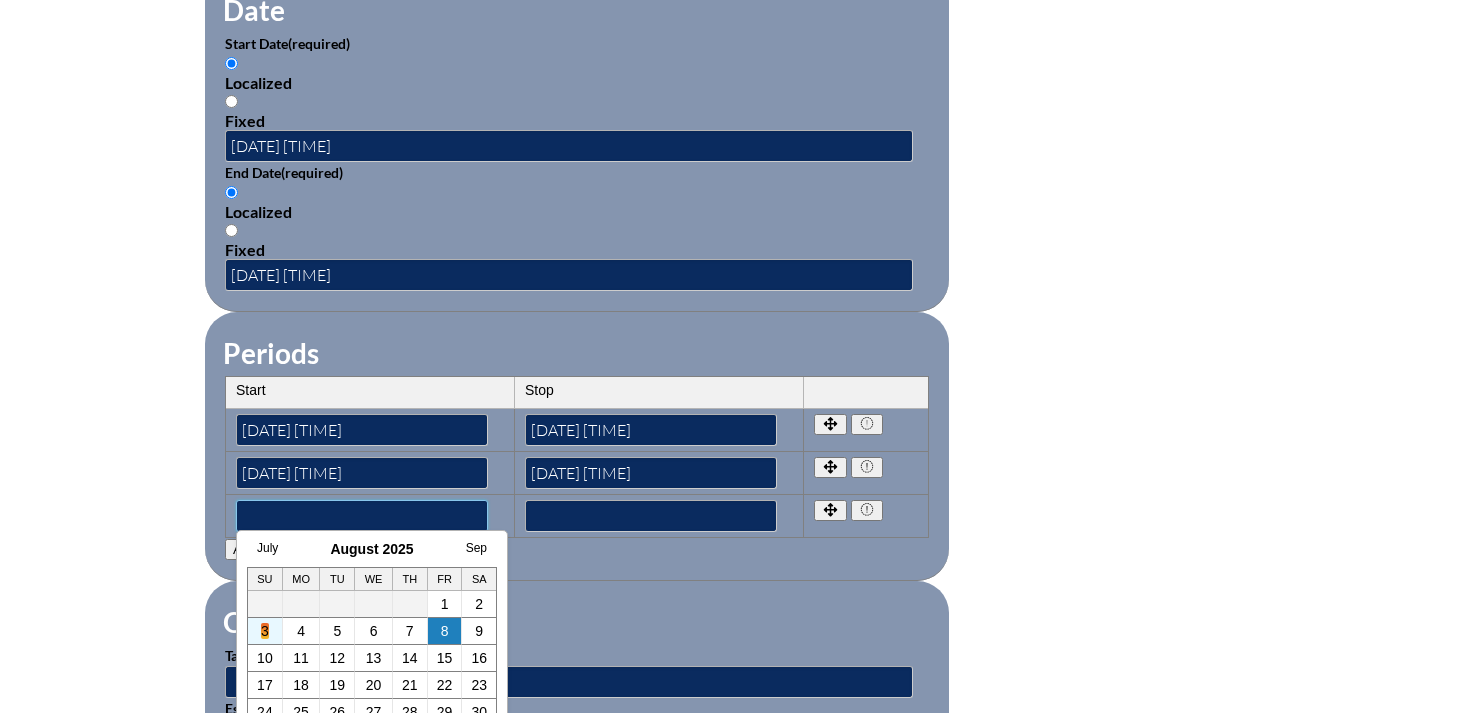 type on "2025-08-03 10:48 AM" 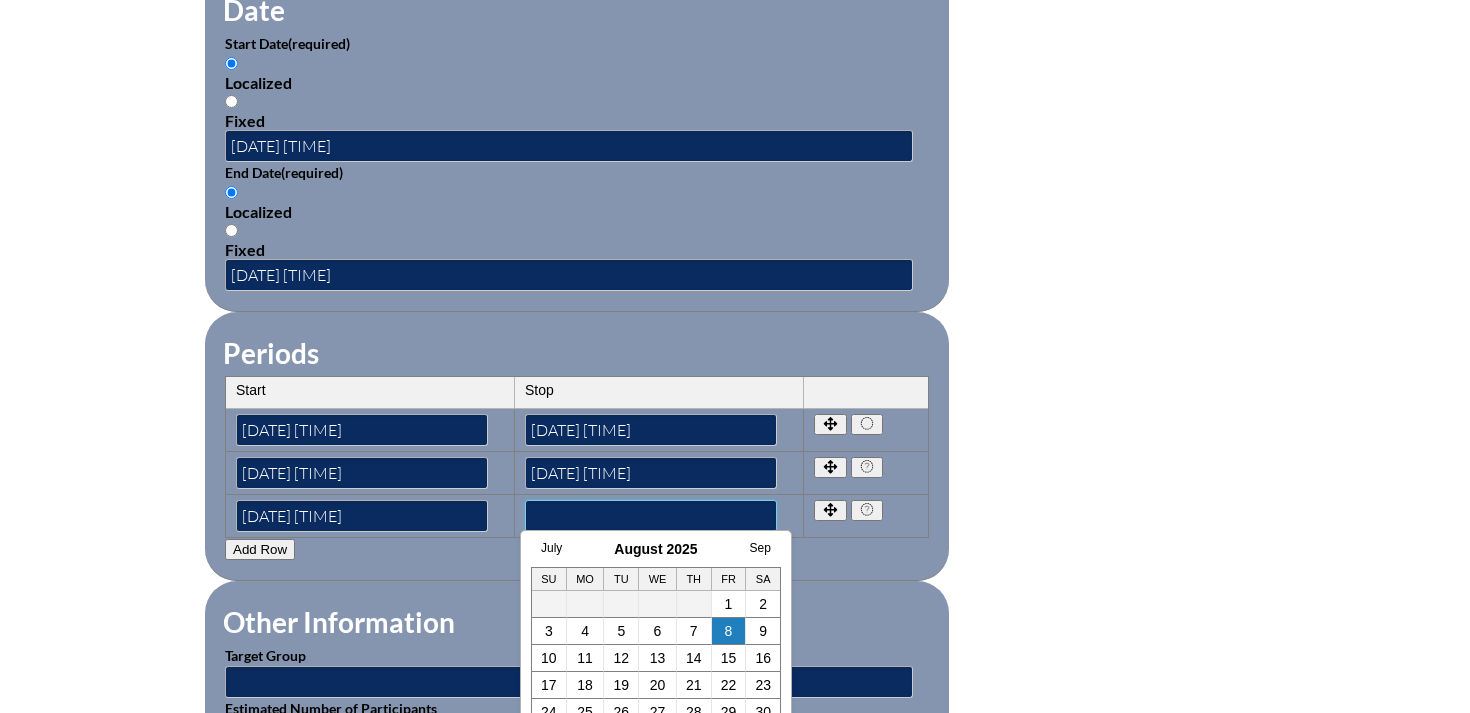 click at bounding box center [651, 516] 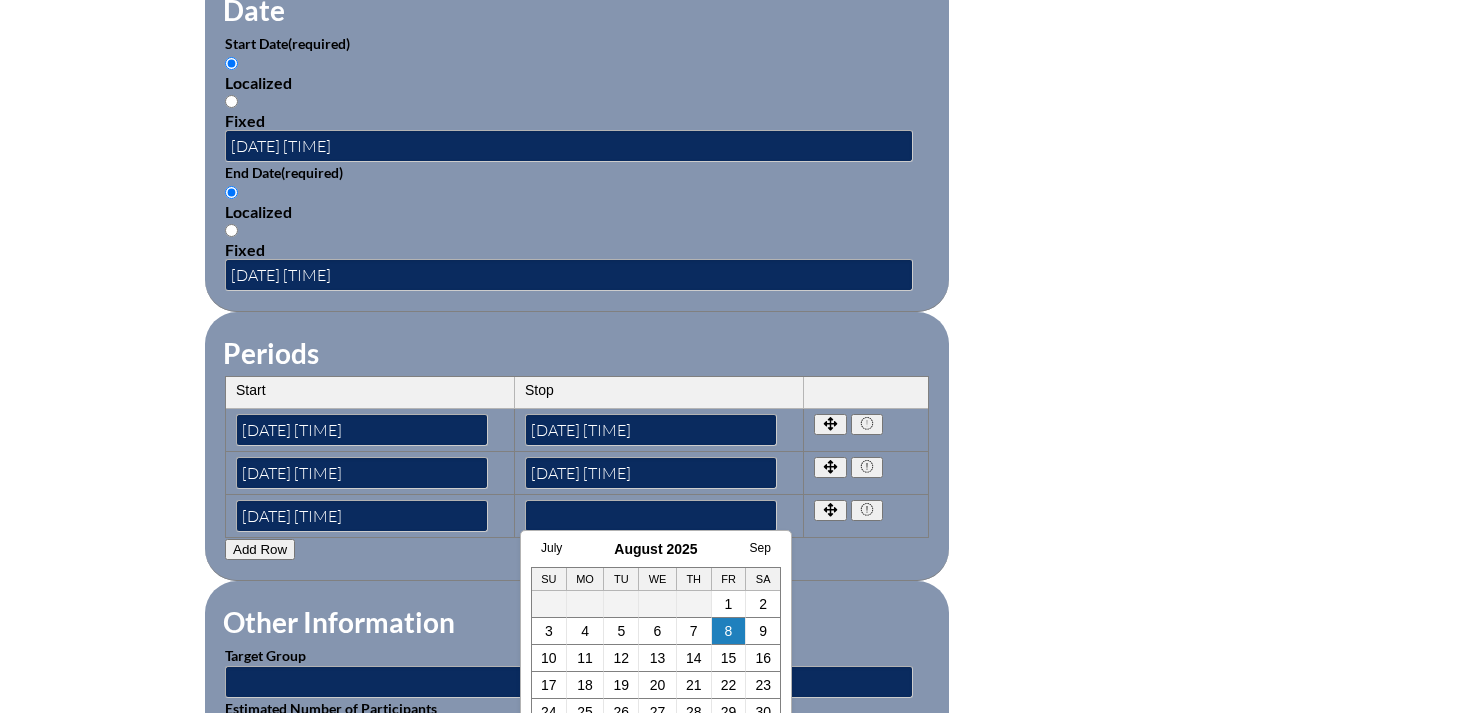 click on "3" at bounding box center [549, 631] 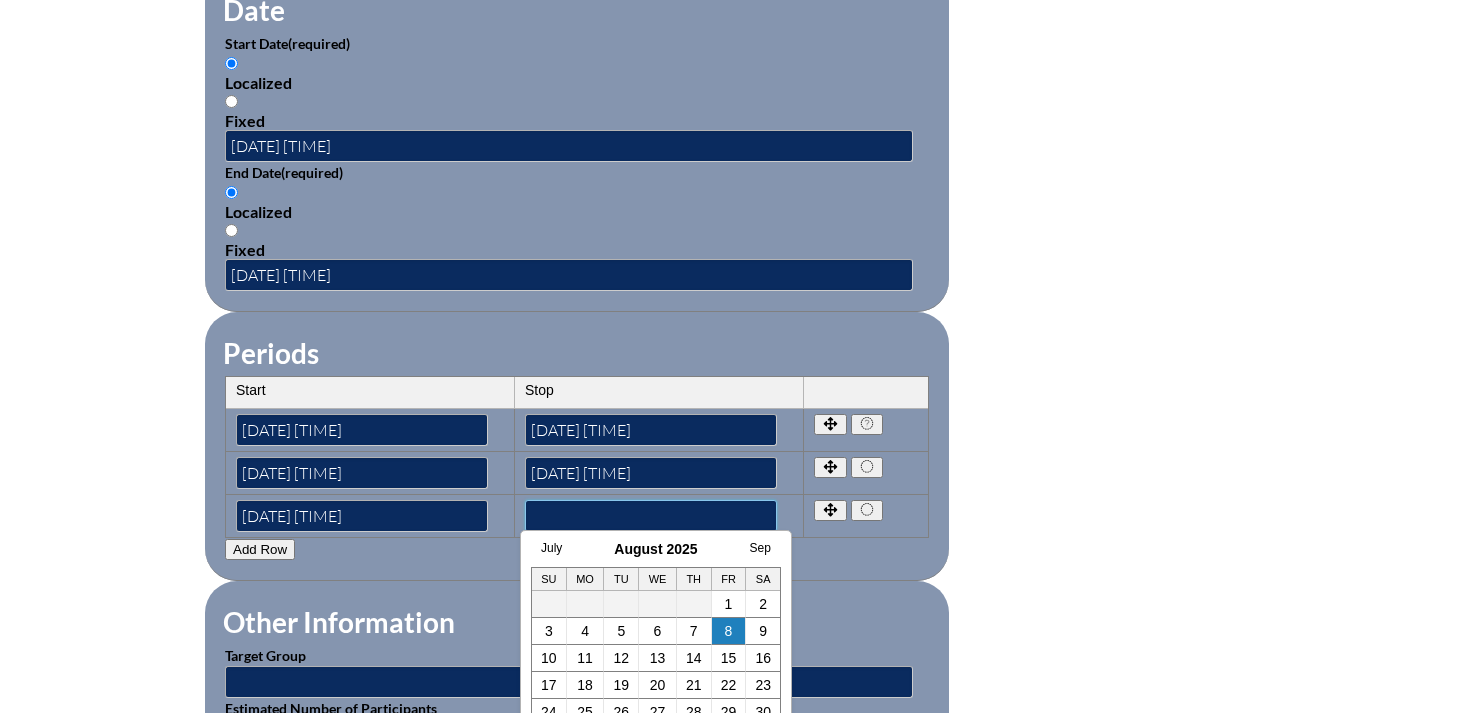 type on "2025-08-03 10:48 AM" 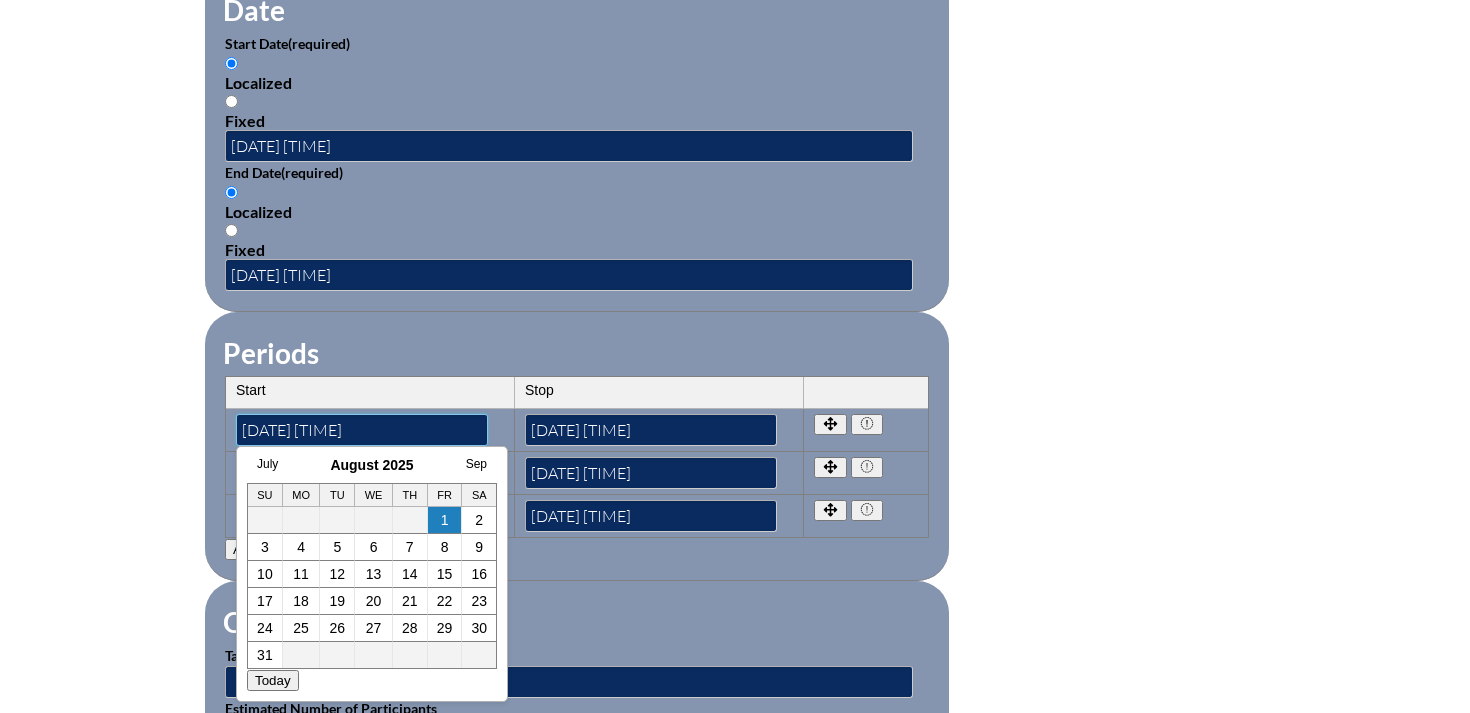 drag, startPoint x: 331, startPoint y: 416, endPoint x: 405, endPoint y: 423, distance: 74.330345 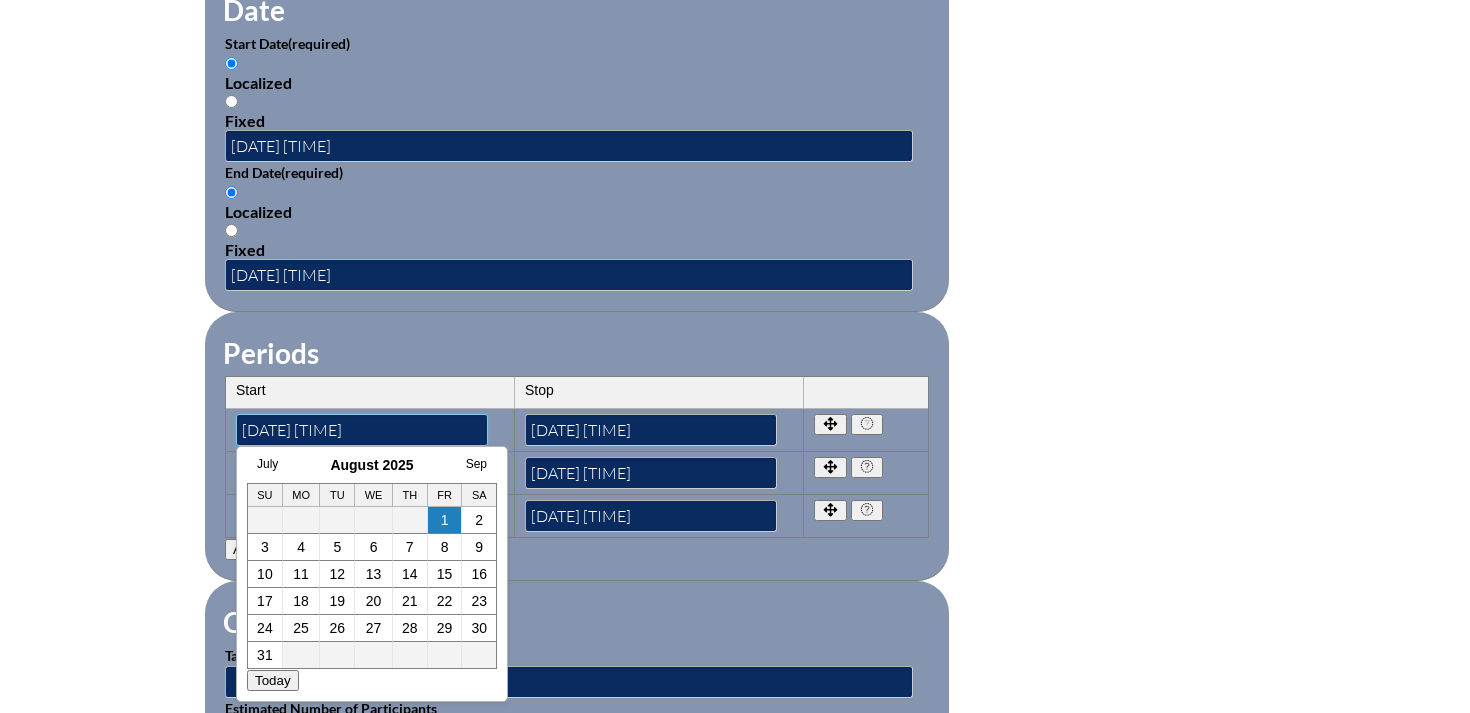 click on "2025-08-01 10:00 AM" at bounding box center (362, 430) 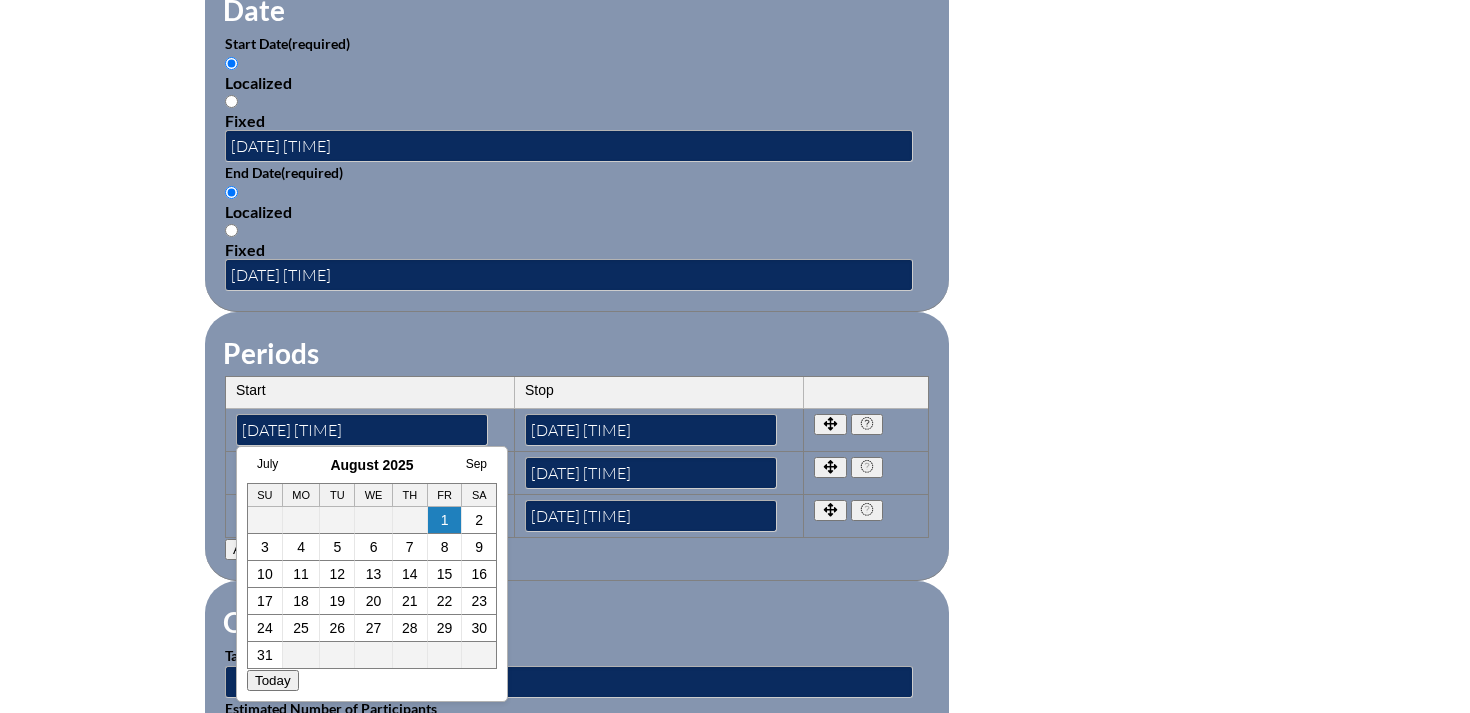 click on "Other Information
Target Group
Estimated Number of Participants" at bounding box center [577, 676] 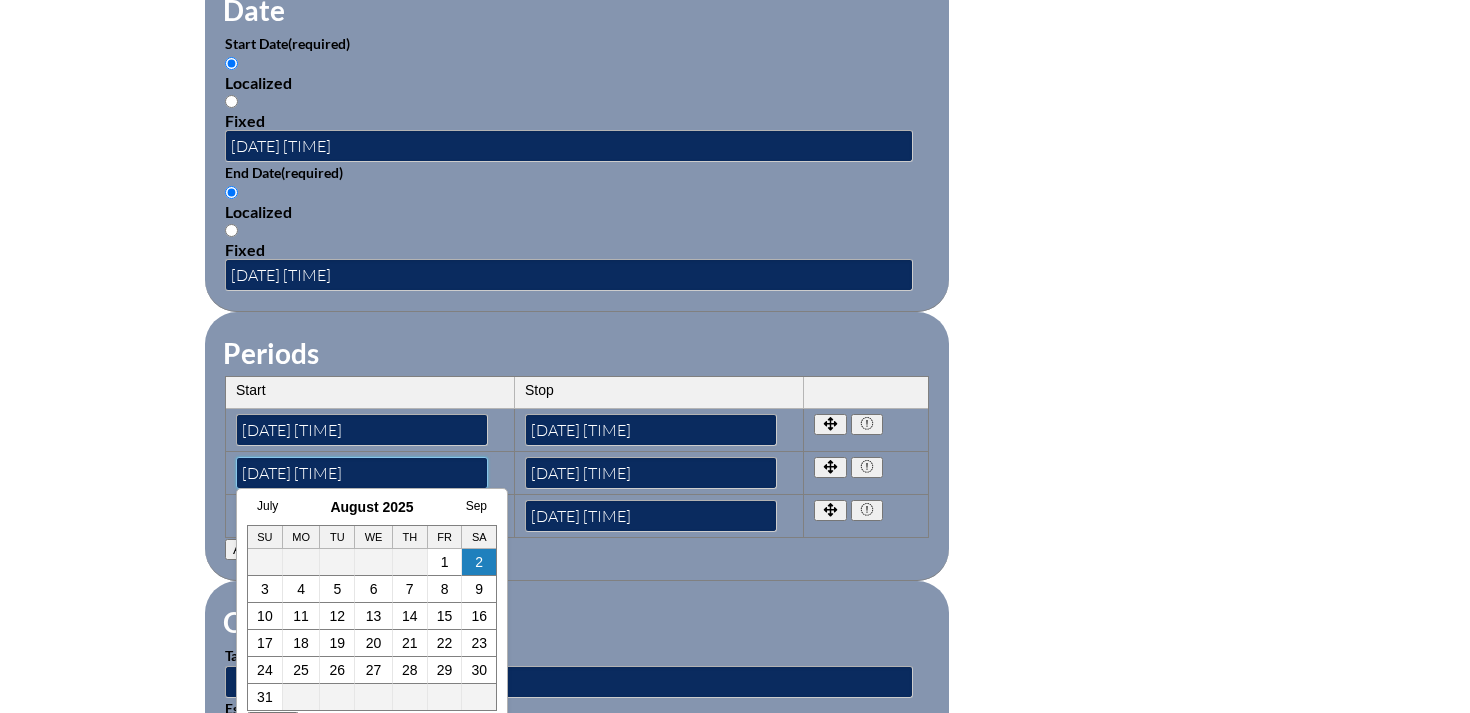 drag, startPoint x: 335, startPoint y: 458, endPoint x: 414, endPoint y: 462, distance: 79.101204 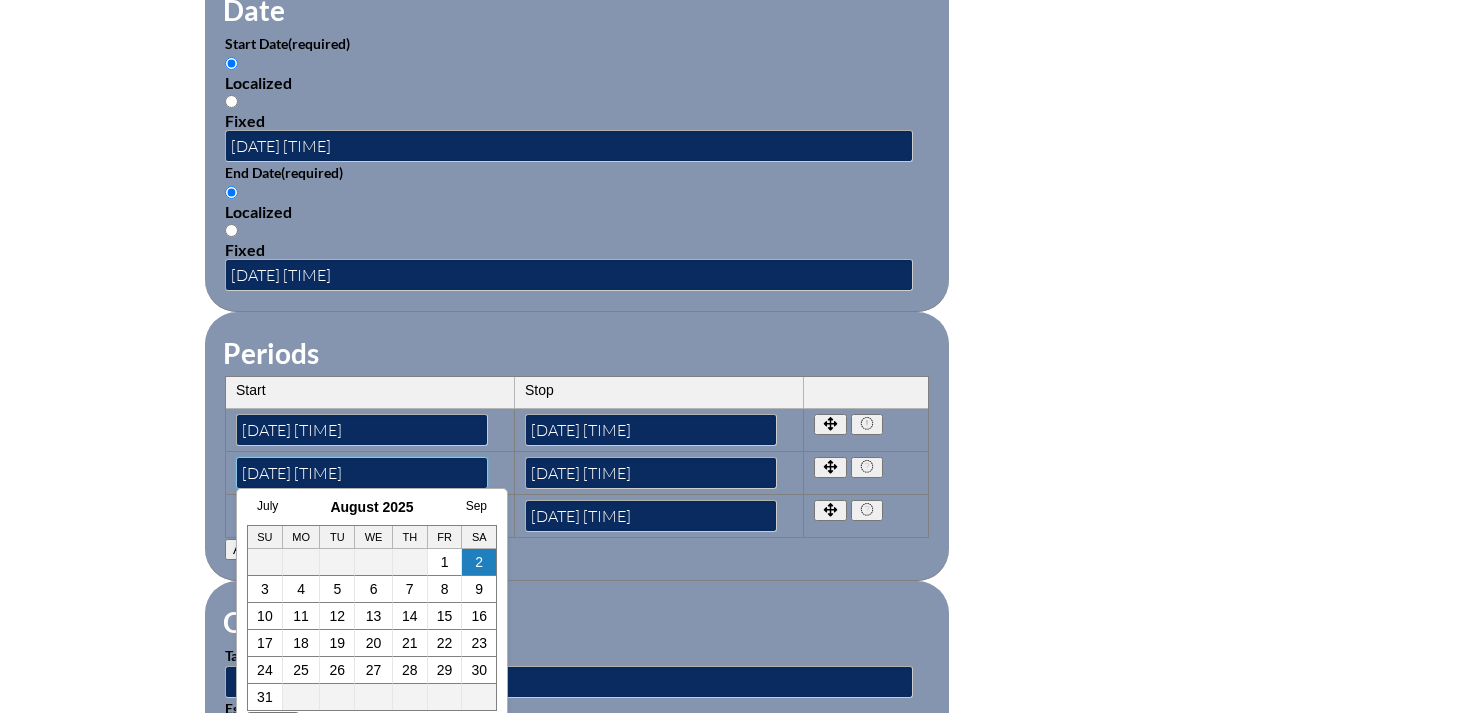 click on "2025-08-02 10:48 AM" at bounding box center [362, 473] 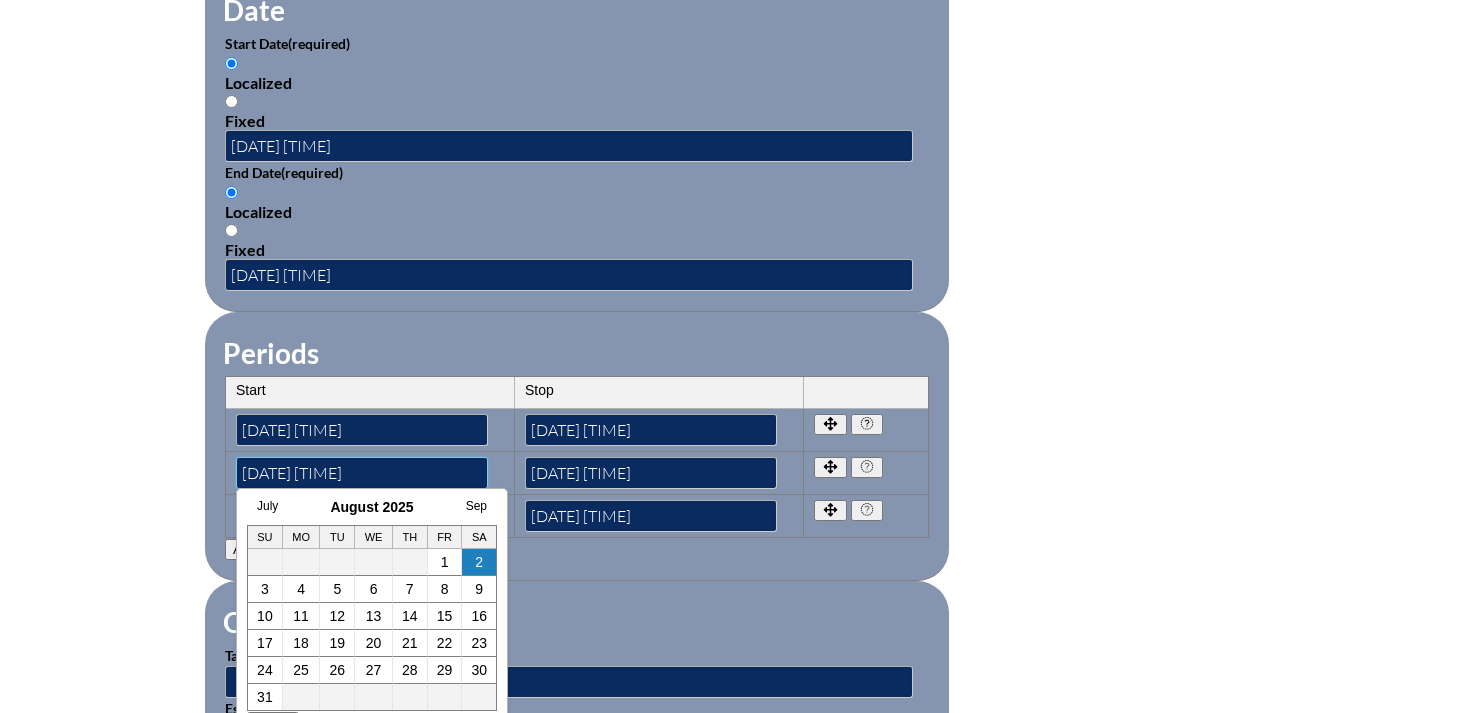 paste on "10:00" 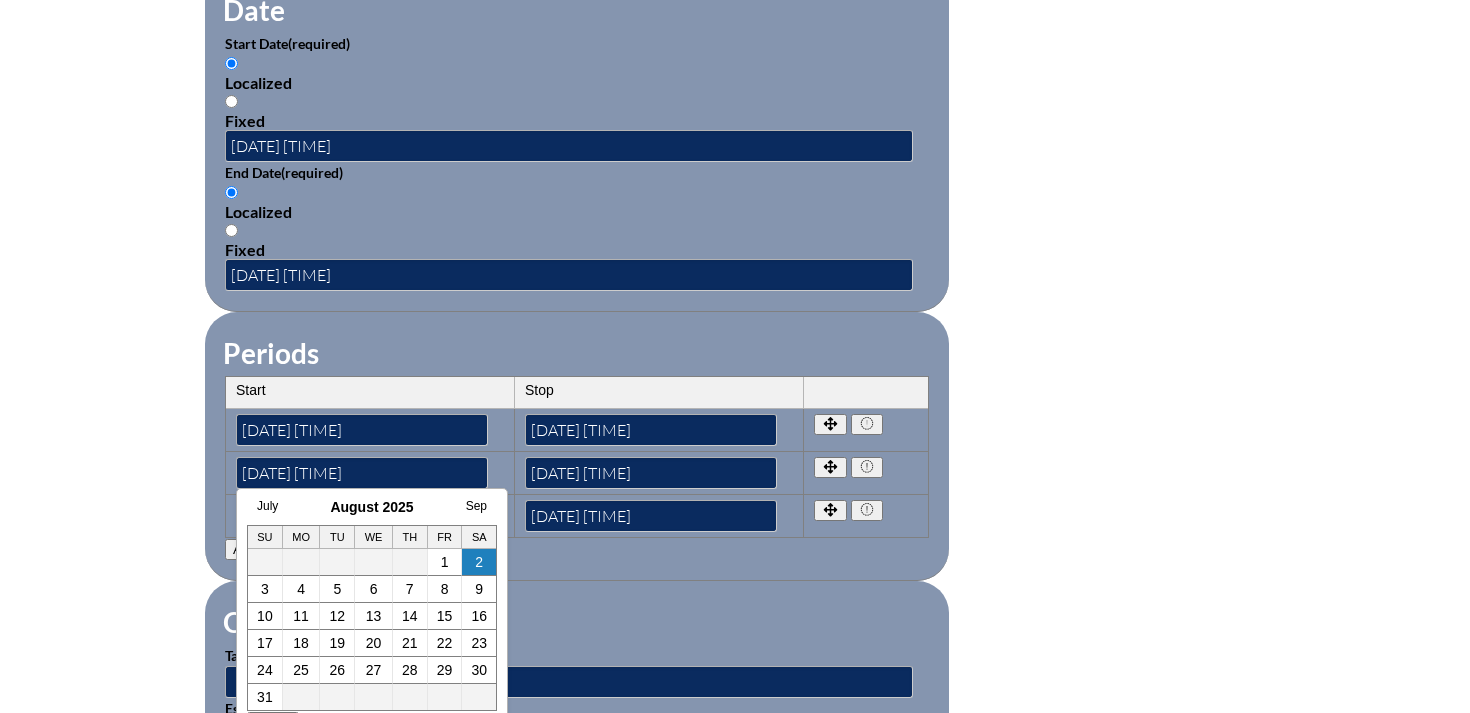 click on "Periods
Start
Stop
No rows created
Add new row
Start
Stop
Start
2025-08-01 10:00 AM
Stop
2025-08-03 :00 PM" at bounding box center [577, 446] 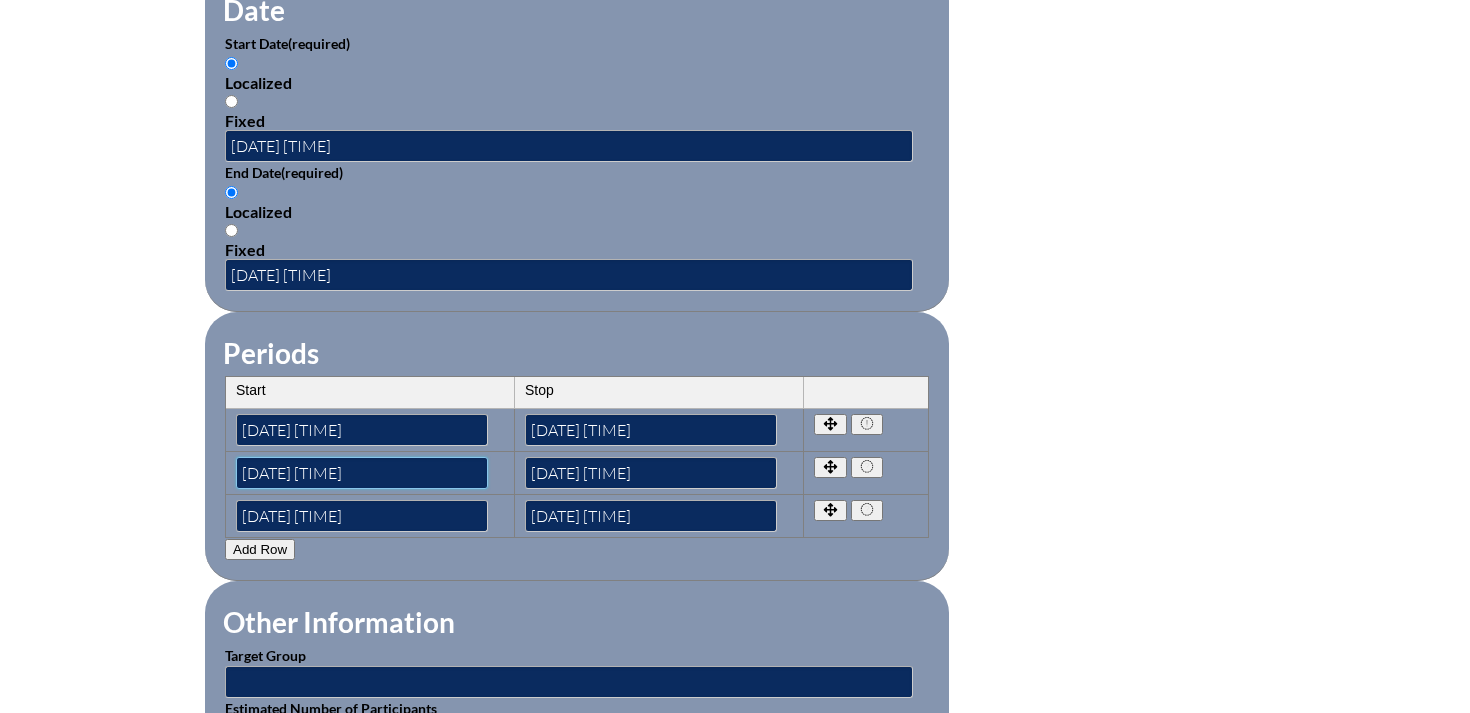 click on "2025-08-02 110:00 AM" at bounding box center [362, 473] 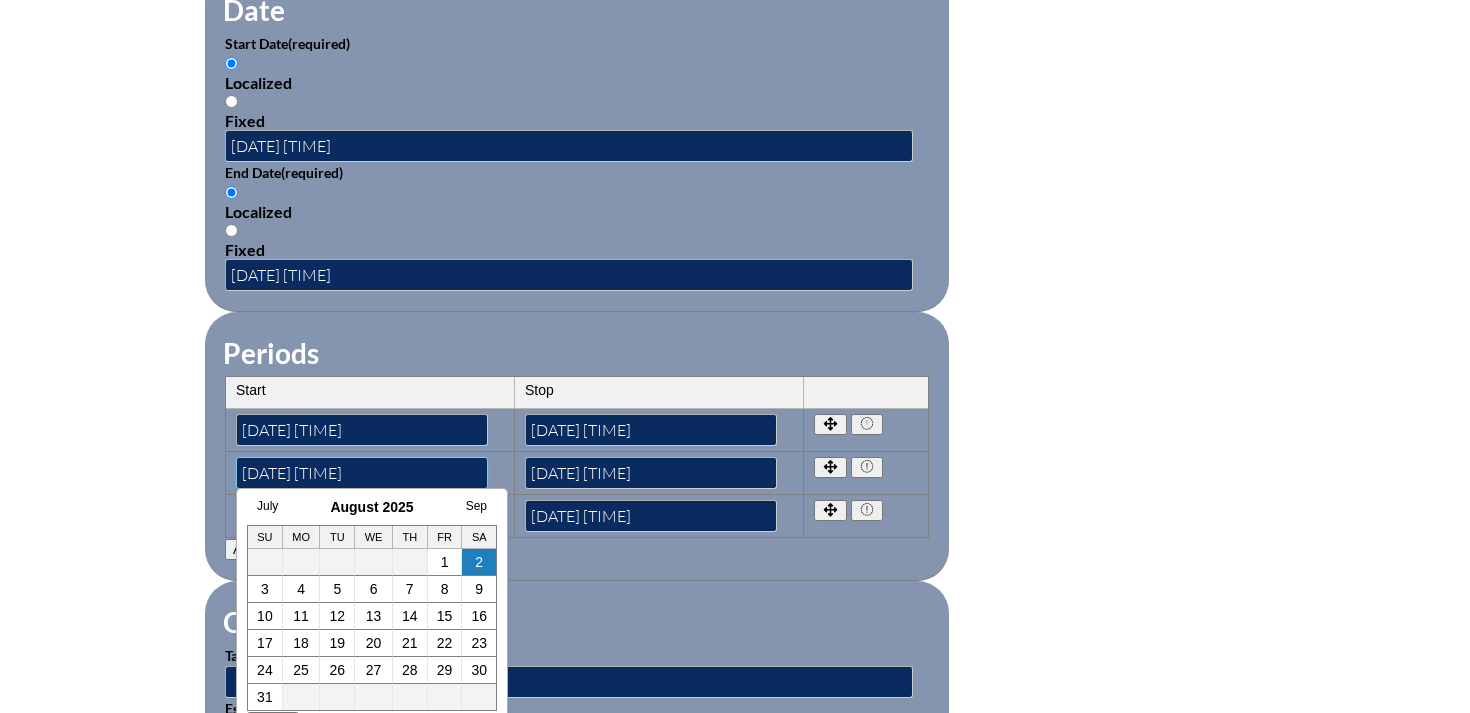 type on "2025-08-02 10:00 AM" 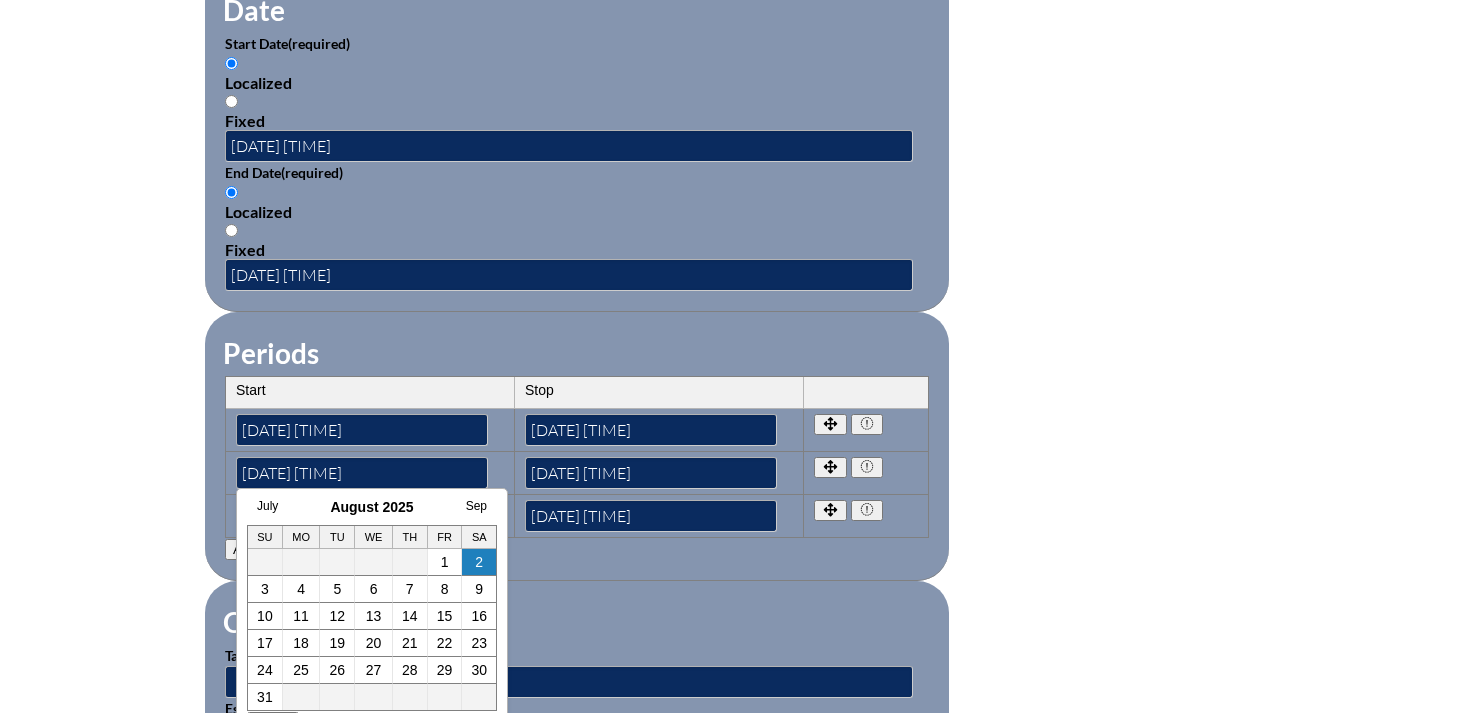drag, startPoint x: 605, startPoint y: 575, endPoint x: 571, endPoint y: 575, distance: 34 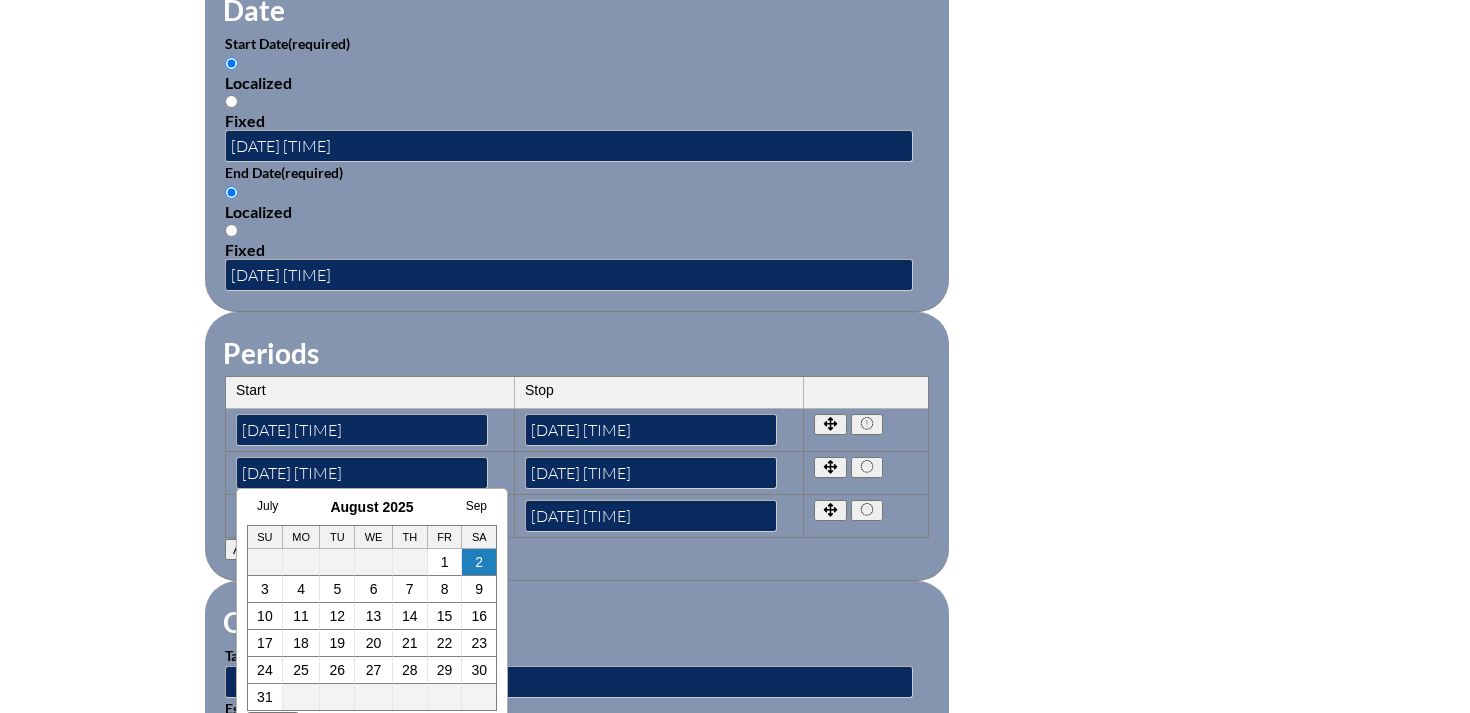 click on "Other Information
Target Group
Estimated Number of Participants" at bounding box center (577, 676) 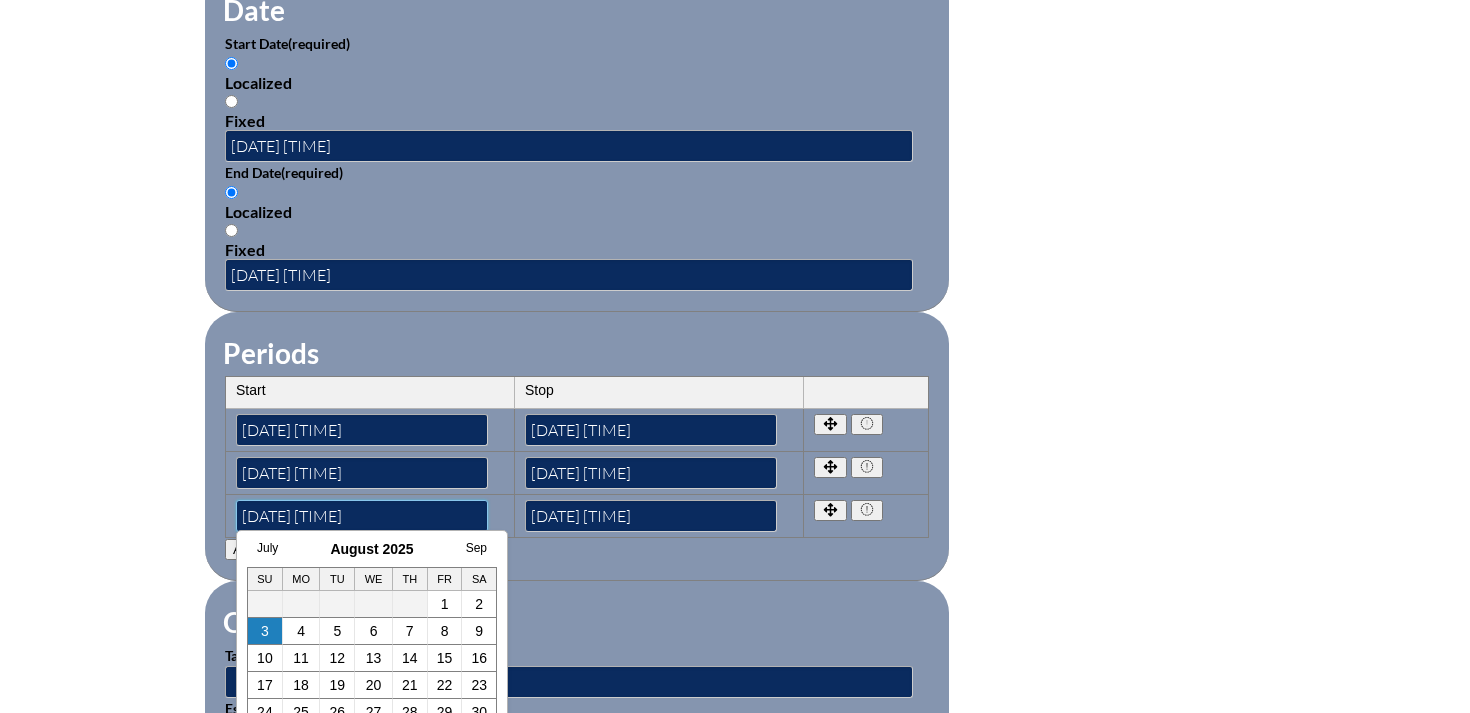 click on "2025-08-03 10:48 AM" at bounding box center [362, 516] 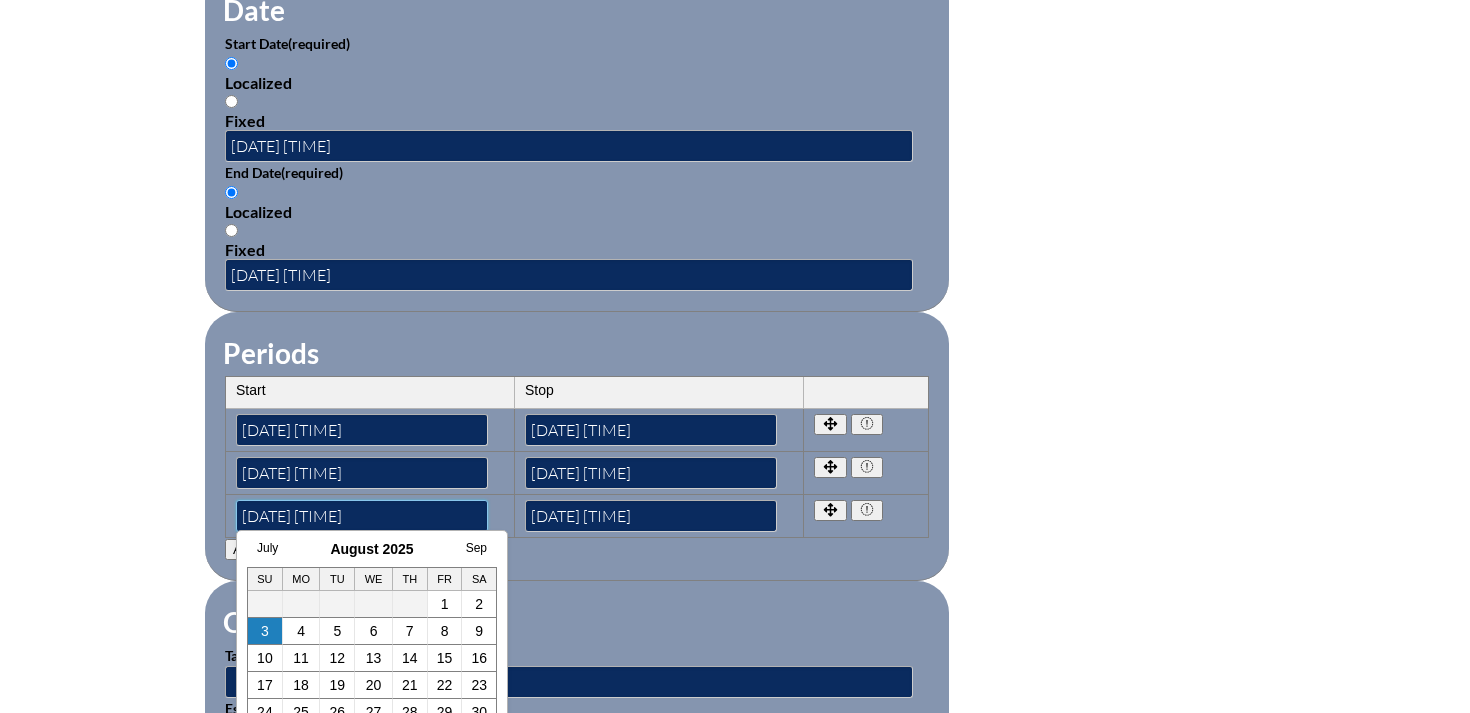 drag, startPoint x: 332, startPoint y: 499, endPoint x: 415, endPoint y: 505, distance: 83.21658 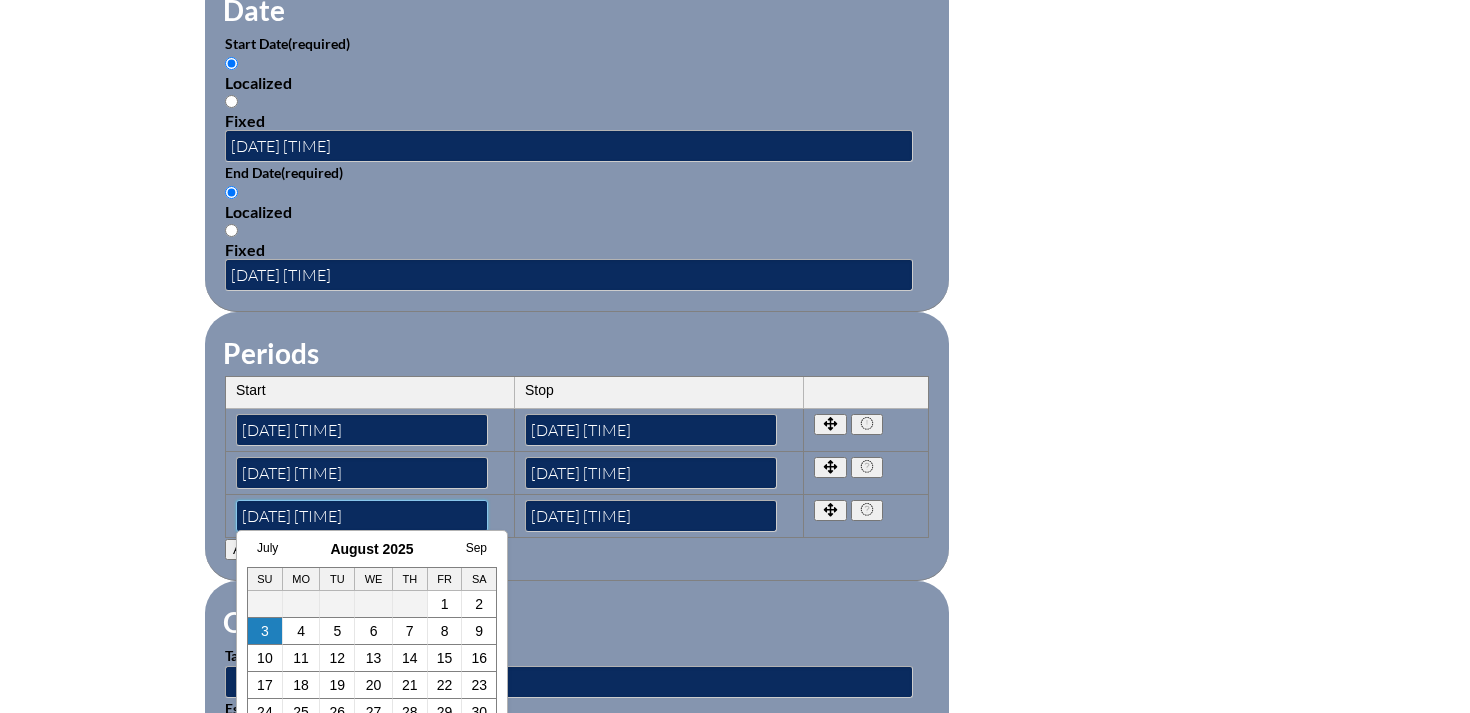 click on "2025-08-03 10:48 AM" at bounding box center [362, 516] 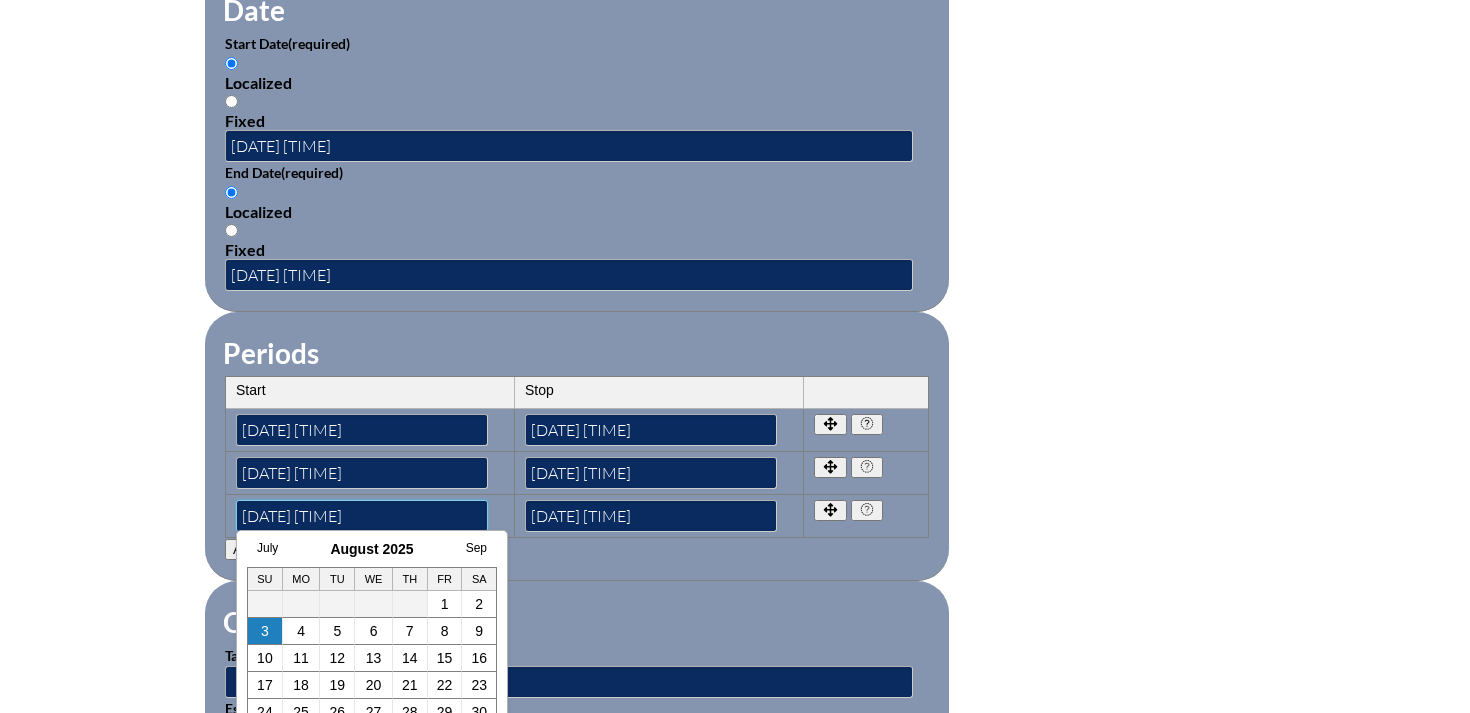 paste on "00" 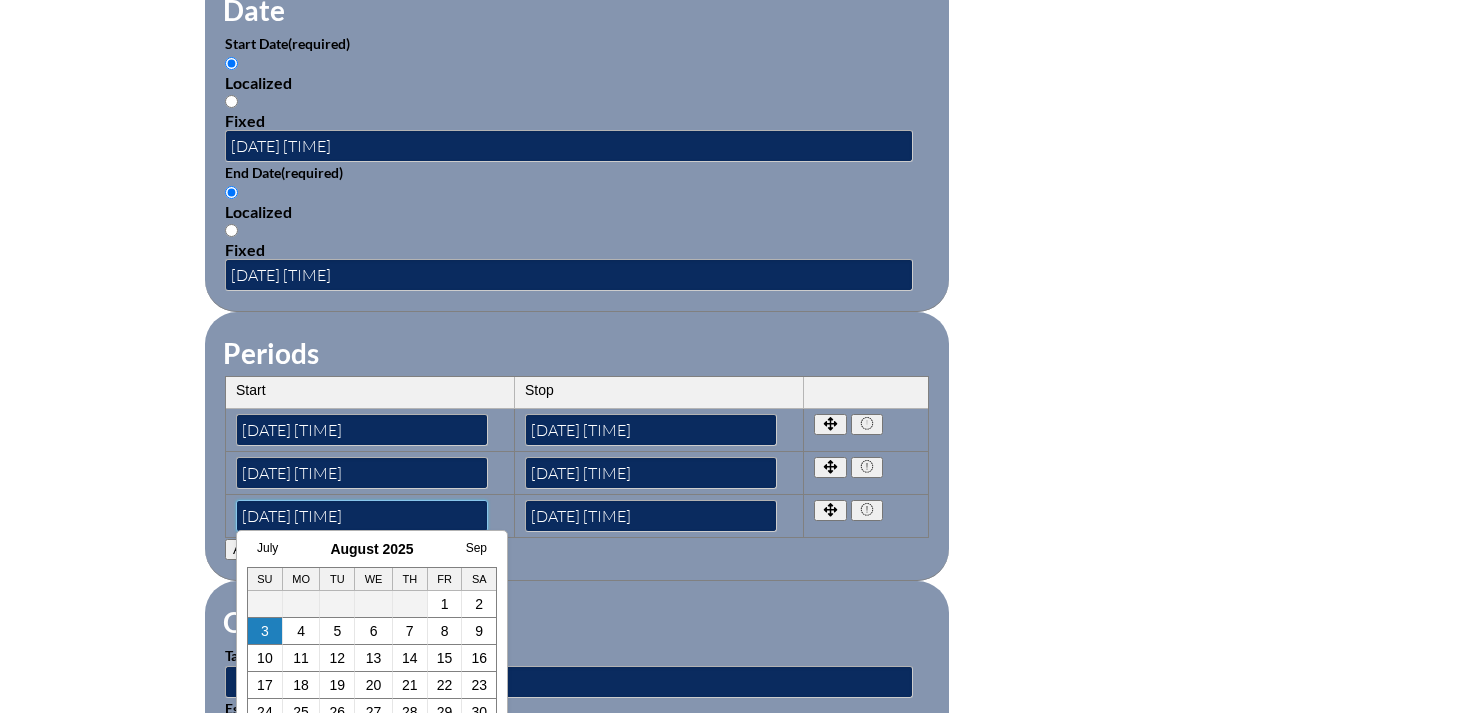 type on "2025-08-03 10:00 AM" 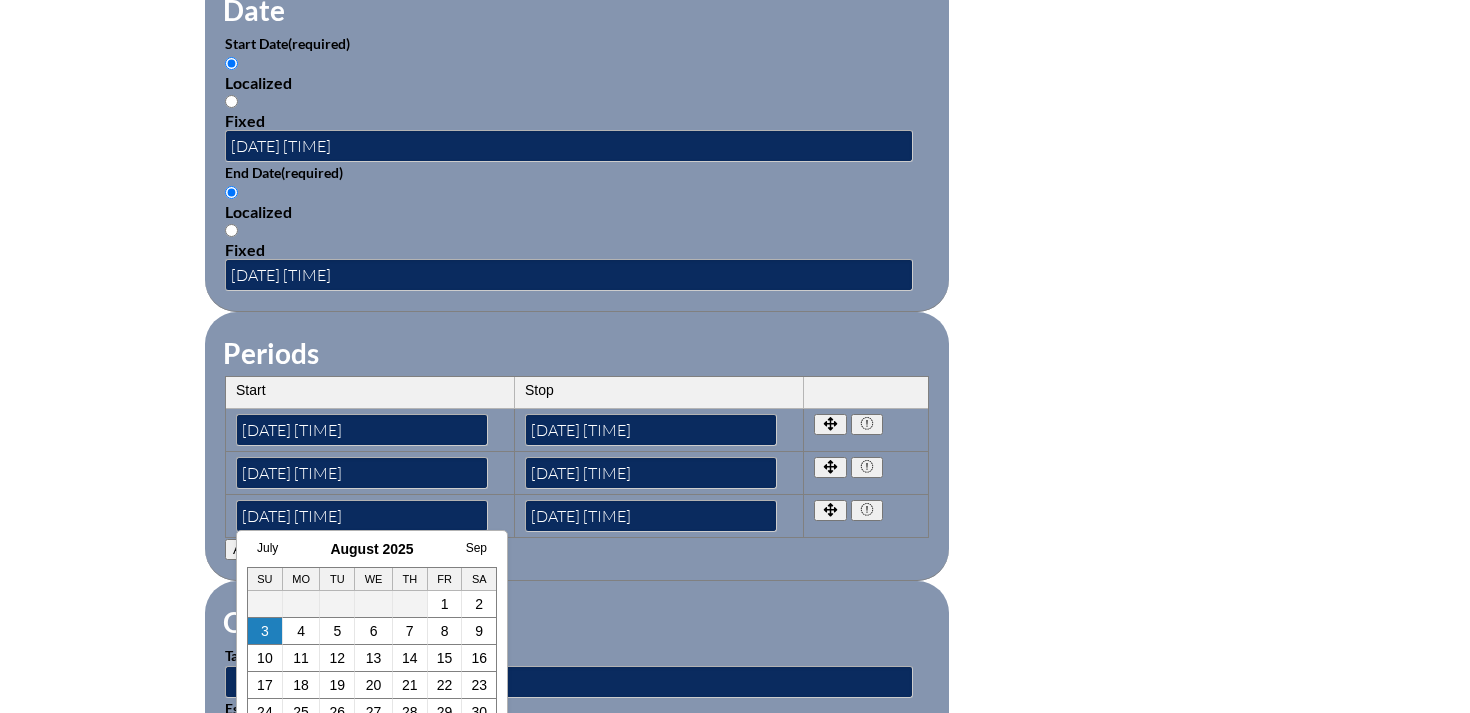 drag, startPoint x: 565, startPoint y: 573, endPoint x: 562, endPoint y: 512, distance: 61.073727 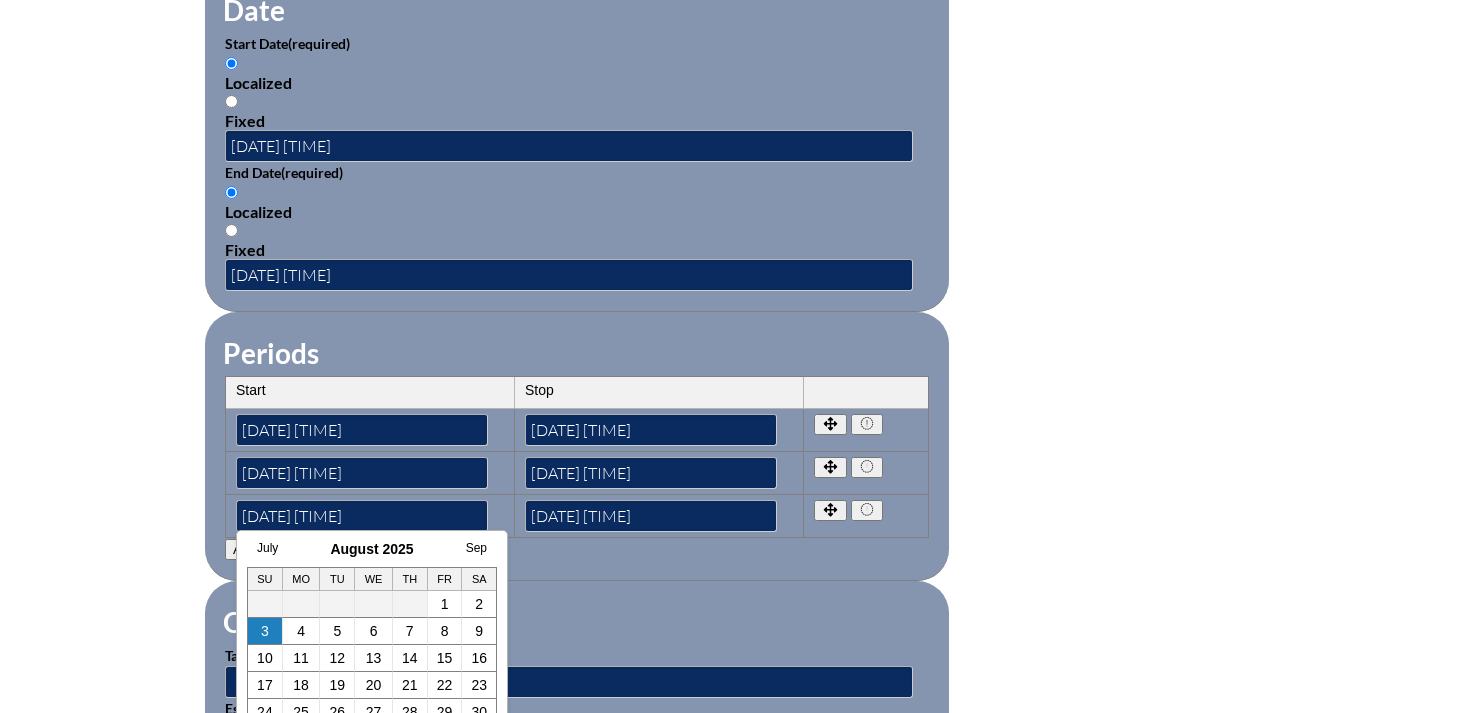 click on "Other Information
Target Group
Estimated Number of Participants" at bounding box center [577, 676] 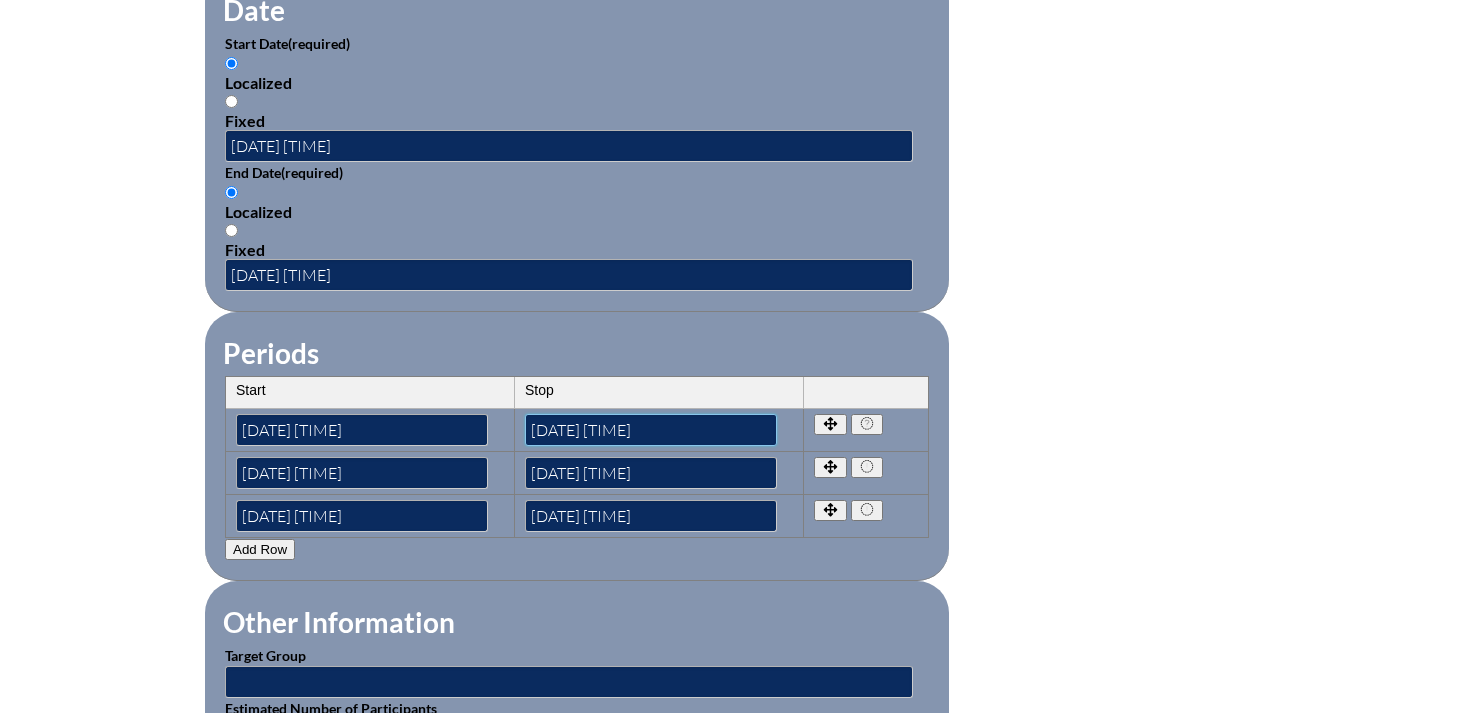 click on "2025-08-03 :00 PM" at bounding box center (651, 430) 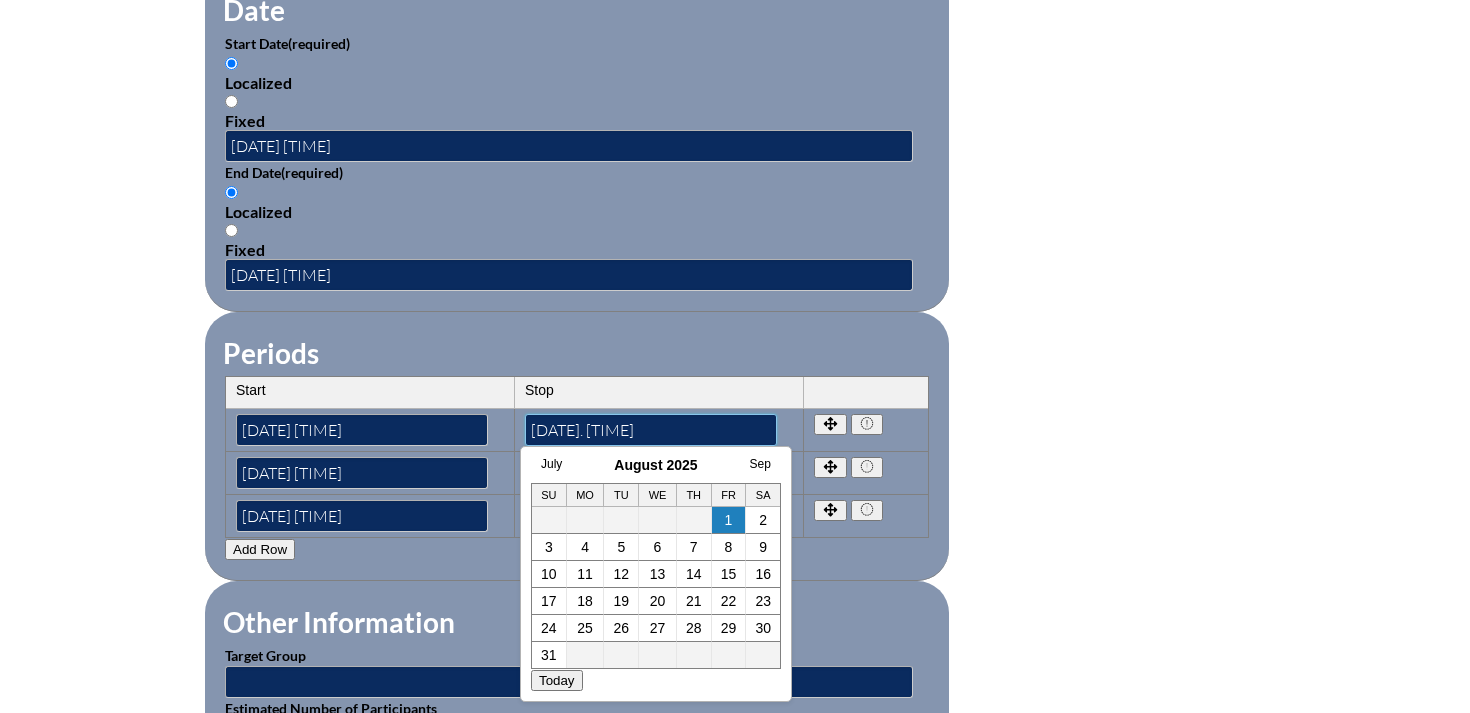 scroll, scrollTop: 1380, scrollLeft: 0, axis: vertical 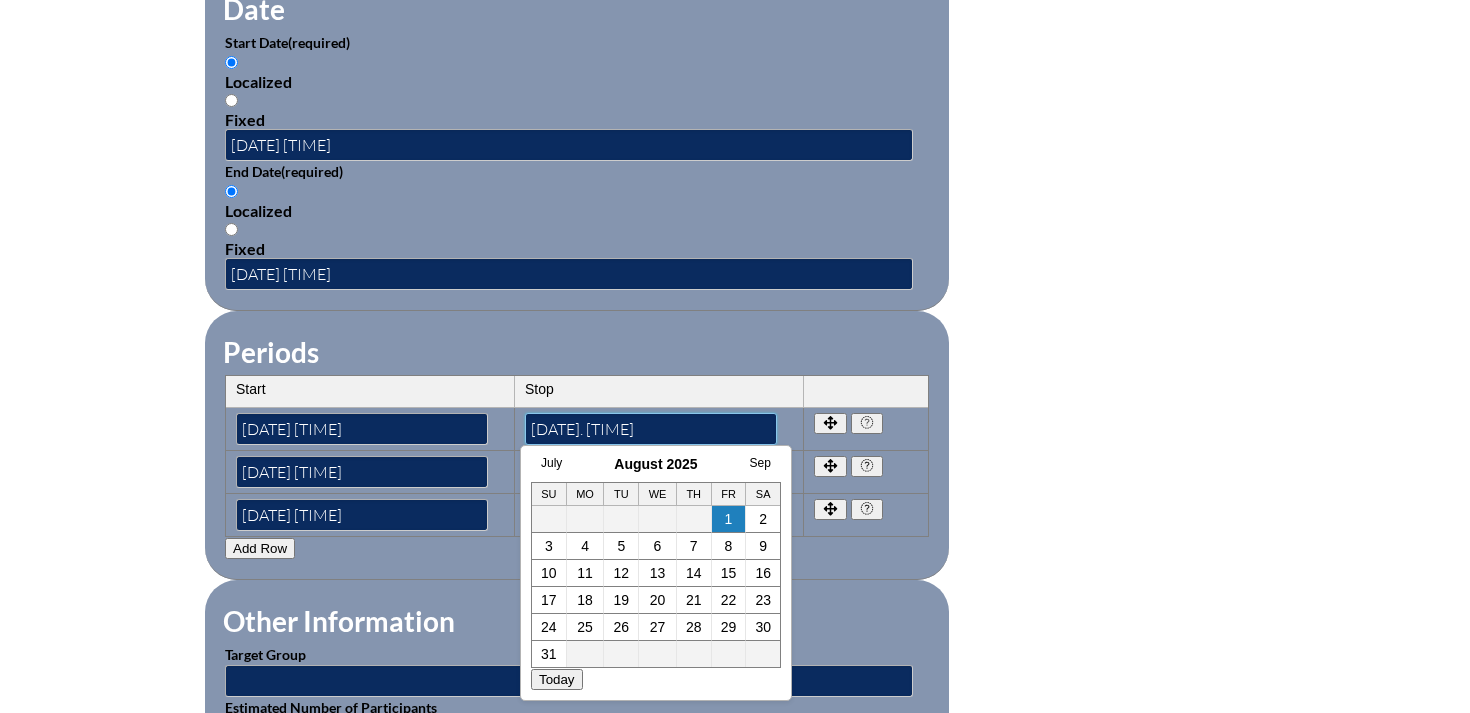 type on "2025-08-03.  3 :00 PM" 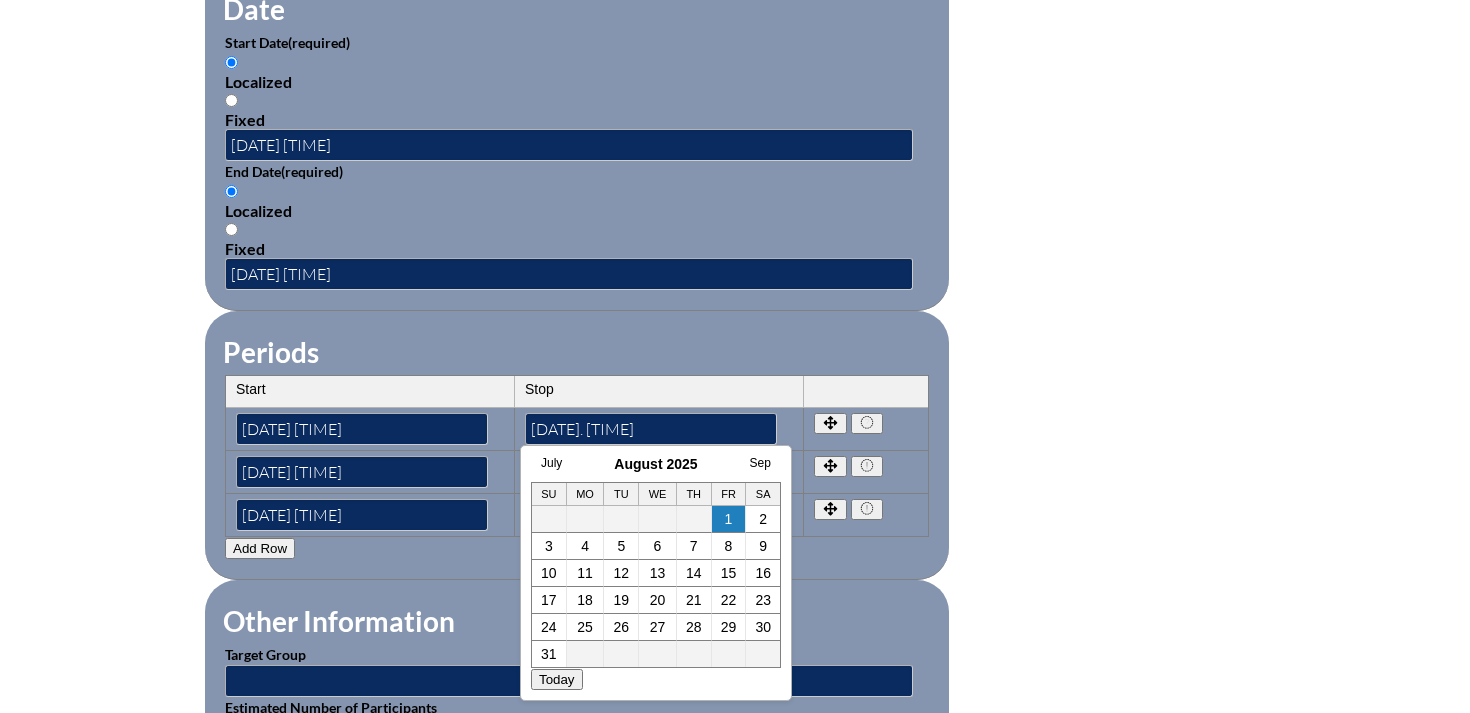 drag, startPoint x: 1094, startPoint y: 303, endPoint x: 988, endPoint y: 317, distance: 106.92053 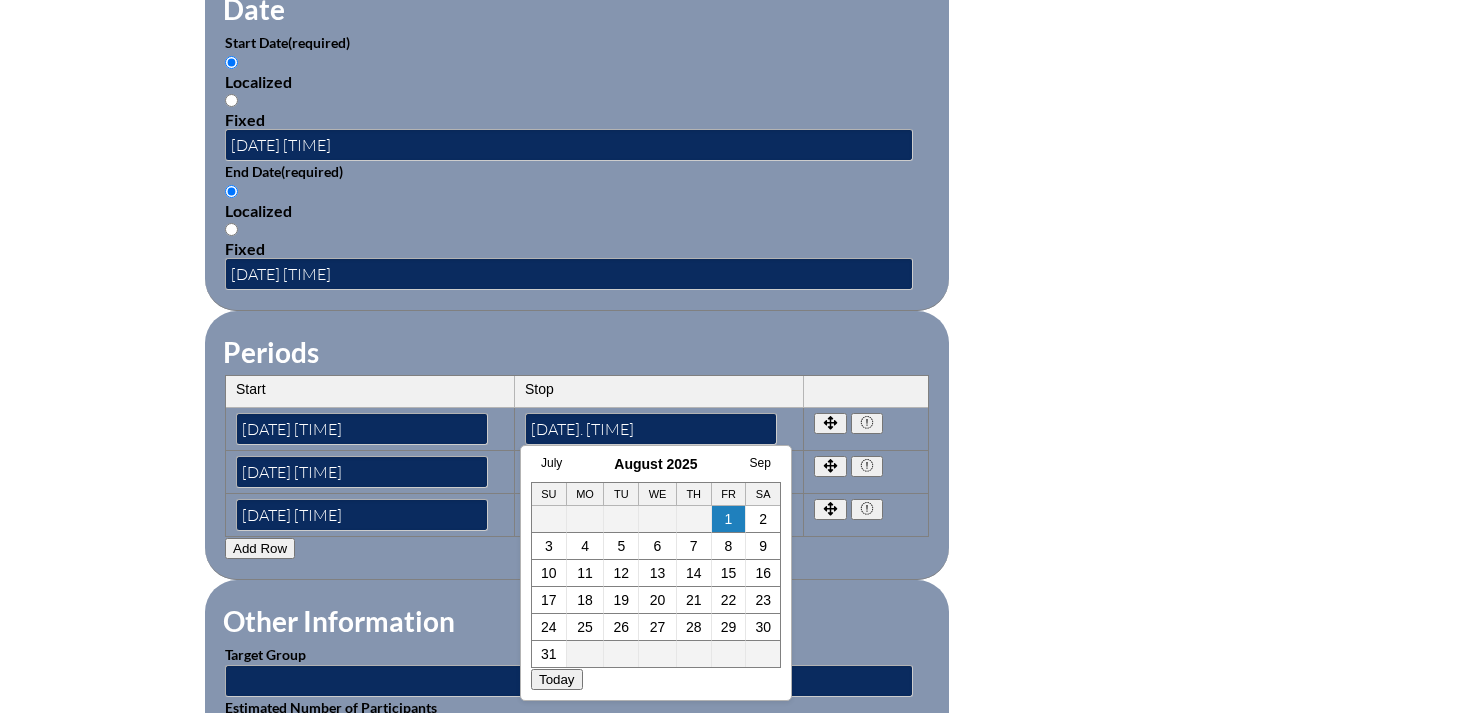 click on "Activity
Title / Activity Description  (required)
AOE (Art of Education) Summer 2025 NOW Conference
Component   (required)
--
1-000-001: Appropriate Art Activities
1-000-002: Concept and Art Process for Art
1-000-003:  Enriching the Performing Arts
1-004-001: Latin
1-005-001: Health Issues for Educators
1-006-001: Fine Arts in Language Arts
1-008-001: English Grammar Course I
1-008-002: English Grammar Course II
1-009-001: Topics in Mathematics
1-009-002: Elementary Mathematics
1-009-003: Metric Education
1-009-004: Achieving Mathematical Excellence
1-010-001: Topics in Music Education
1-011-001: Strategies in Physical Ed
1-013-001: Children's Literature for Elem Teachers
1-015-001: Topics in General Science
1-016-001: American Government
1-016-002: State & Local Government
1-016-003: World History
1-016-004: American History
1-016-005: Bible in History" at bounding box center [735, 205] 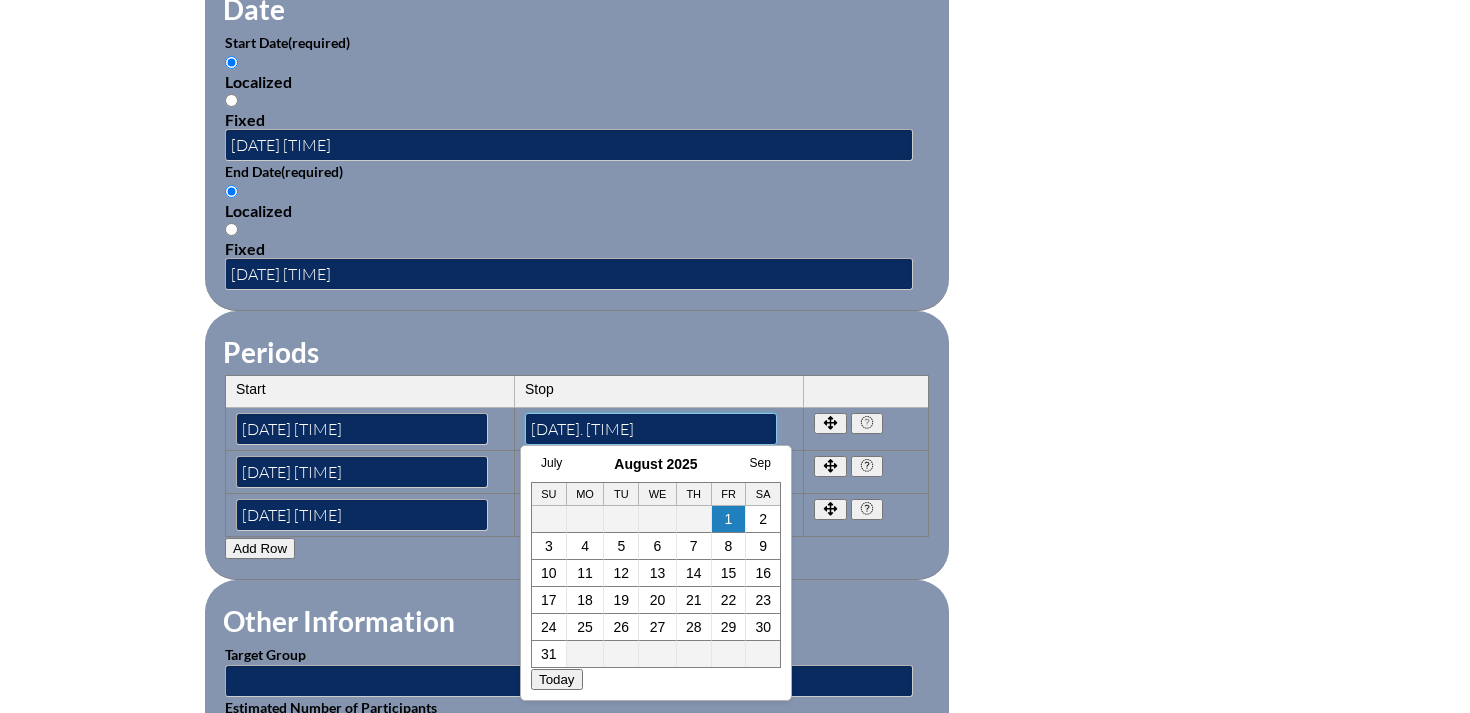 drag, startPoint x: 622, startPoint y: 417, endPoint x: 717, endPoint y: 420, distance: 95.047356 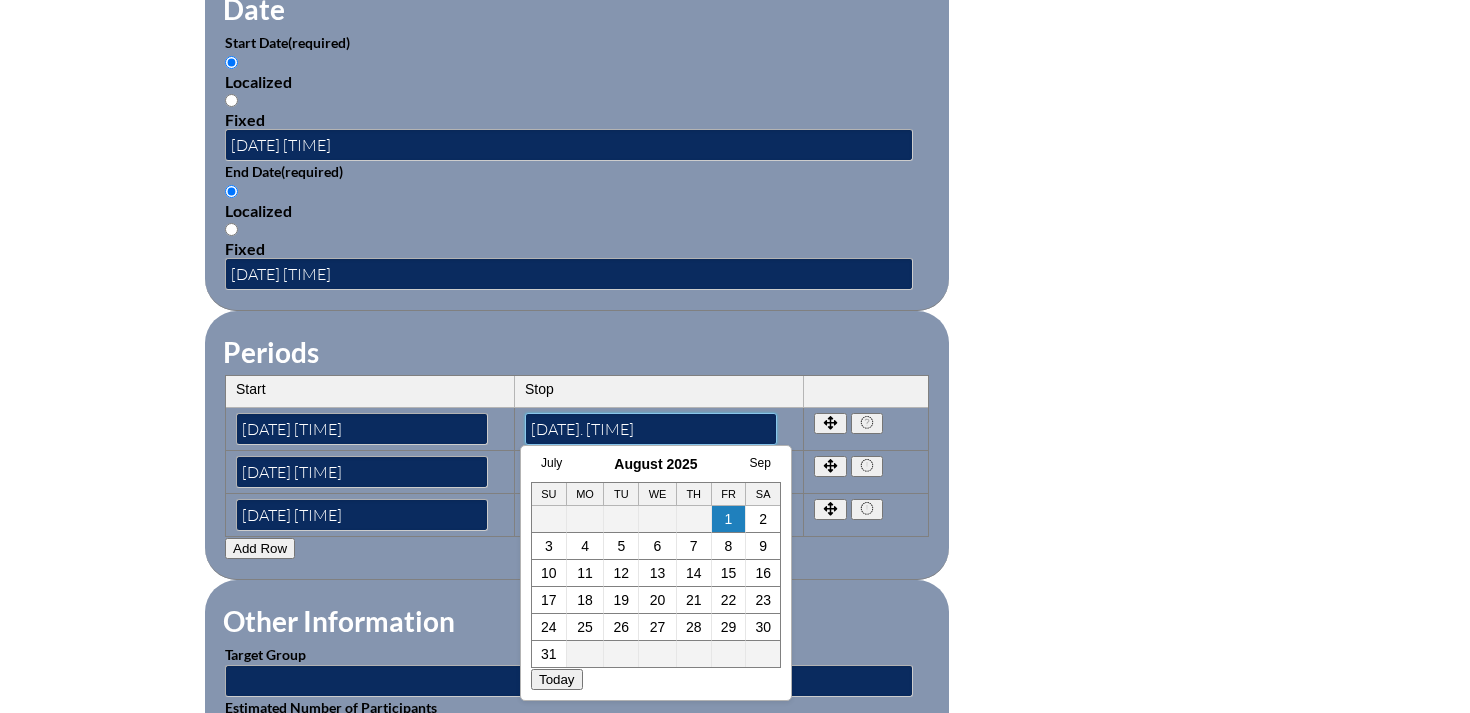click on "2025-08-03.  3 :00 PM" at bounding box center (651, 429) 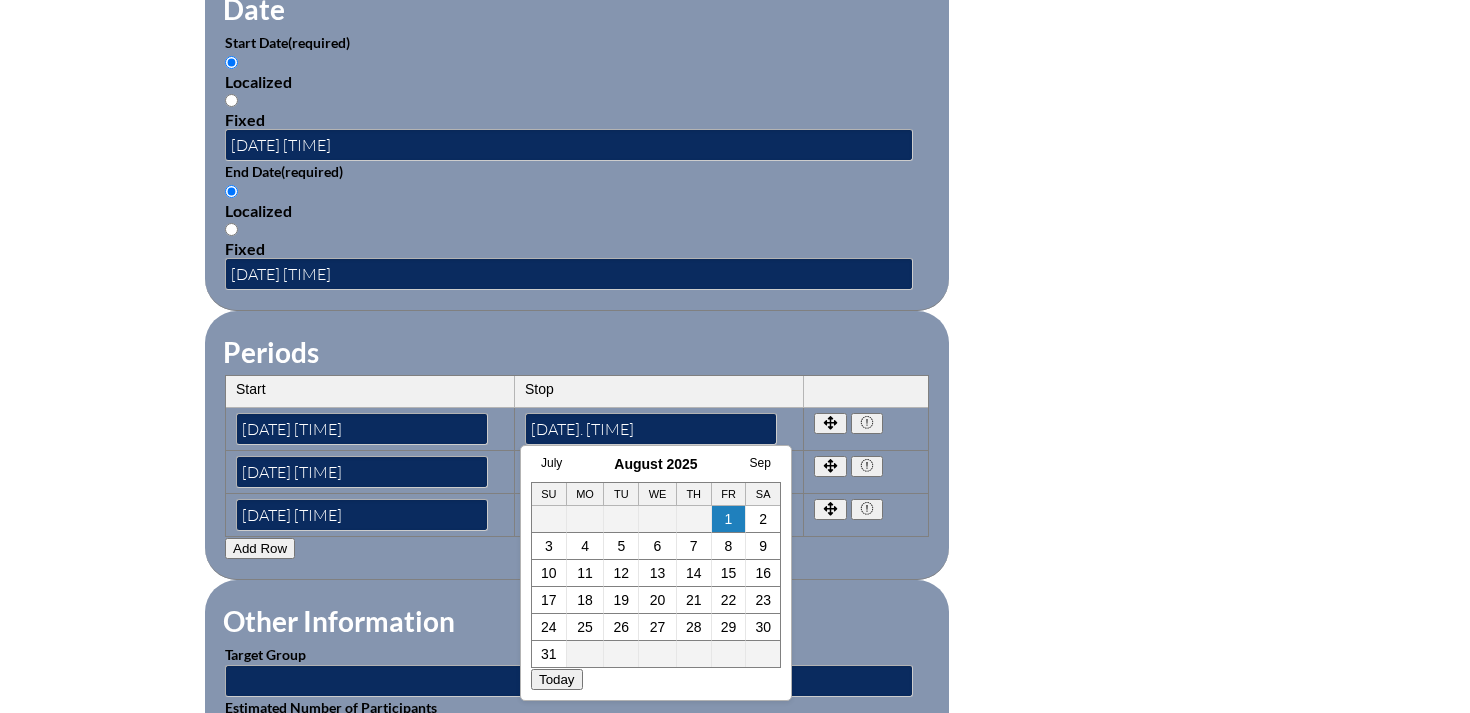 drag, startPoint x: 1164, startPoint y: 345, endPoint x: 938, endPoint y: 348, distance: 226.01991 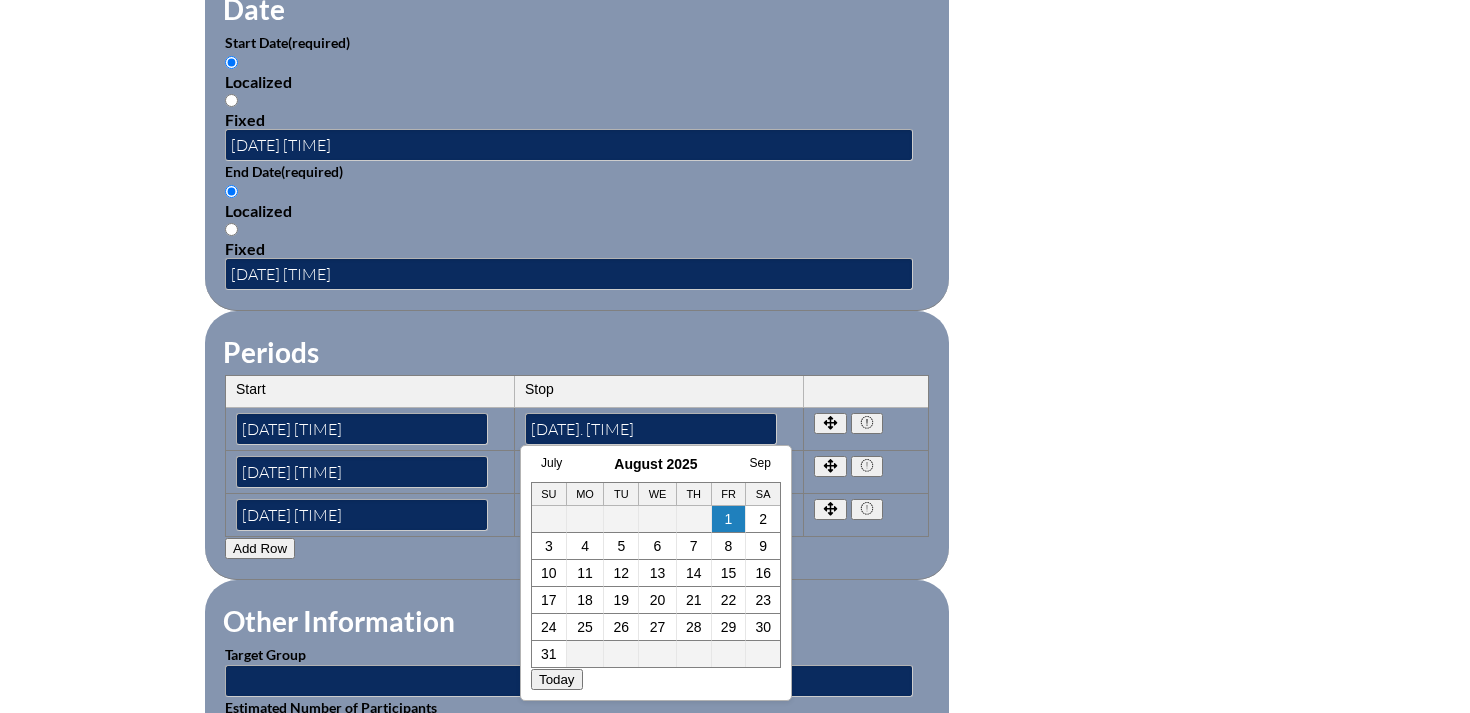click on "Activity
Title / Activity Description  (required)
AOE (Art of Education) Summer 2025 NOW Conference
Component   (required)
--
1-000-001: Appropriate Art Activities
1-000-002: Concept and Art Process for Art
1-000-003:  Enriching the Performing Arts
1-004-001: Latin
1-005-001: Health Issues for Educators
1-006-001: Fine Arts in Language Arts
1-008-001: English Grammar Course I
1-008-002: English Grammar Course II
1-009-001: Topics in Mathematics
1-009-002: Elementary Mathematics
1-009-003: Metric Education
1-009-004: Achieving Mathematical Excellence
1-010-001: Topics in Music Education
1-011-001: Strategies in Physical Ed
1-013-001: Children's Literature for Elem Teachers
1-015-001: Topics in General Science
1-016-001: American Government
1-016-002: State & Local Government
1-016-003: World History
1-016-004: American History
1-016-005: Bible in History" at bounding box center [735, 205] 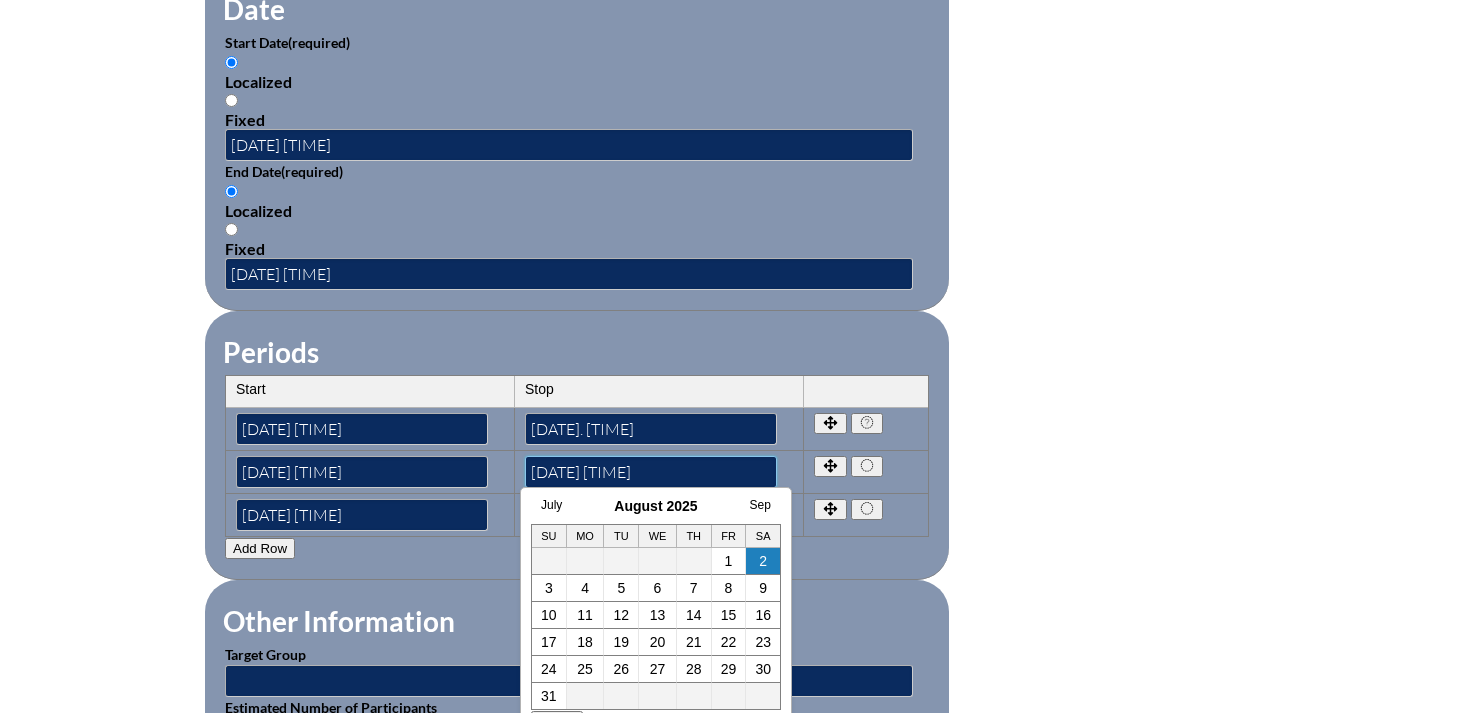 drag, startPoint x: 614, startPoint y: 455, endPoint x: 714, endPoint y: 459, distance: 100.07997 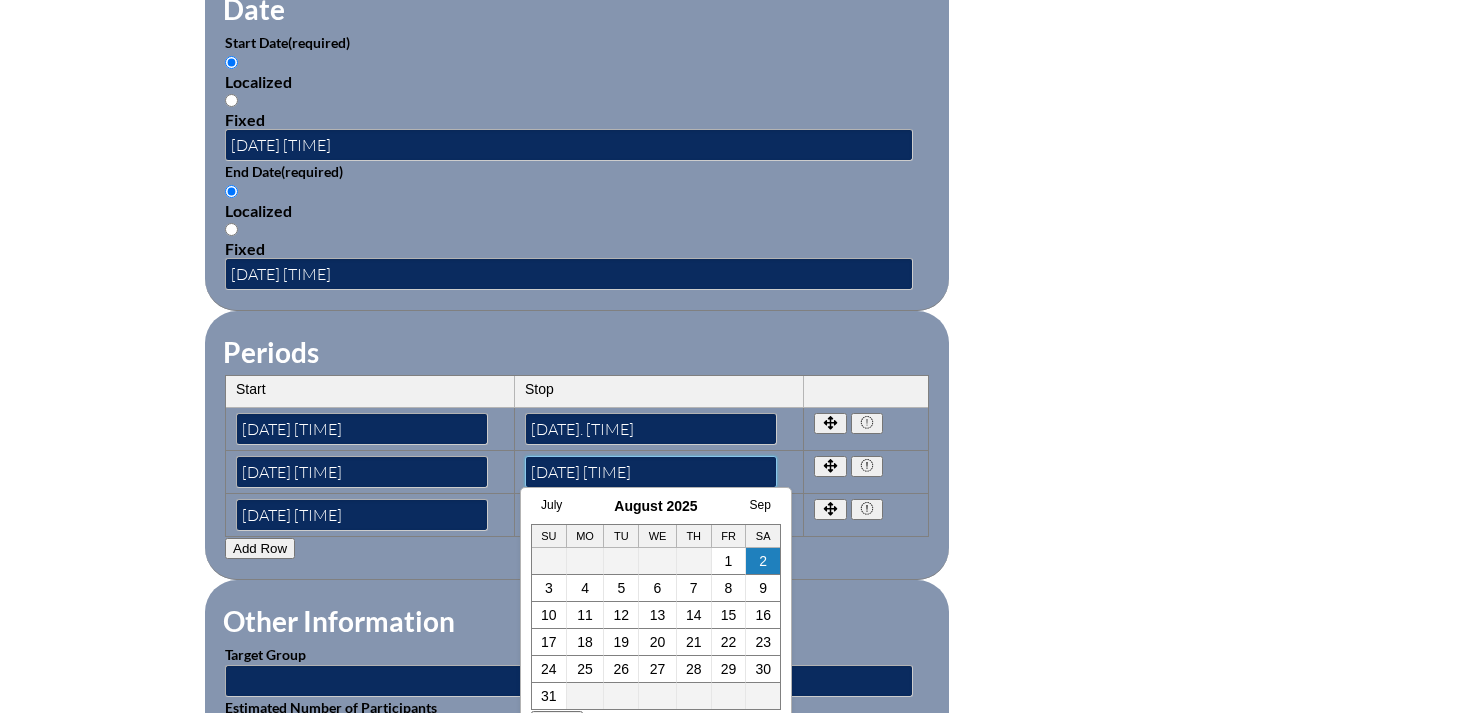 click on "2025-08-02 10:48 AM" at bounding box center [651, 472] 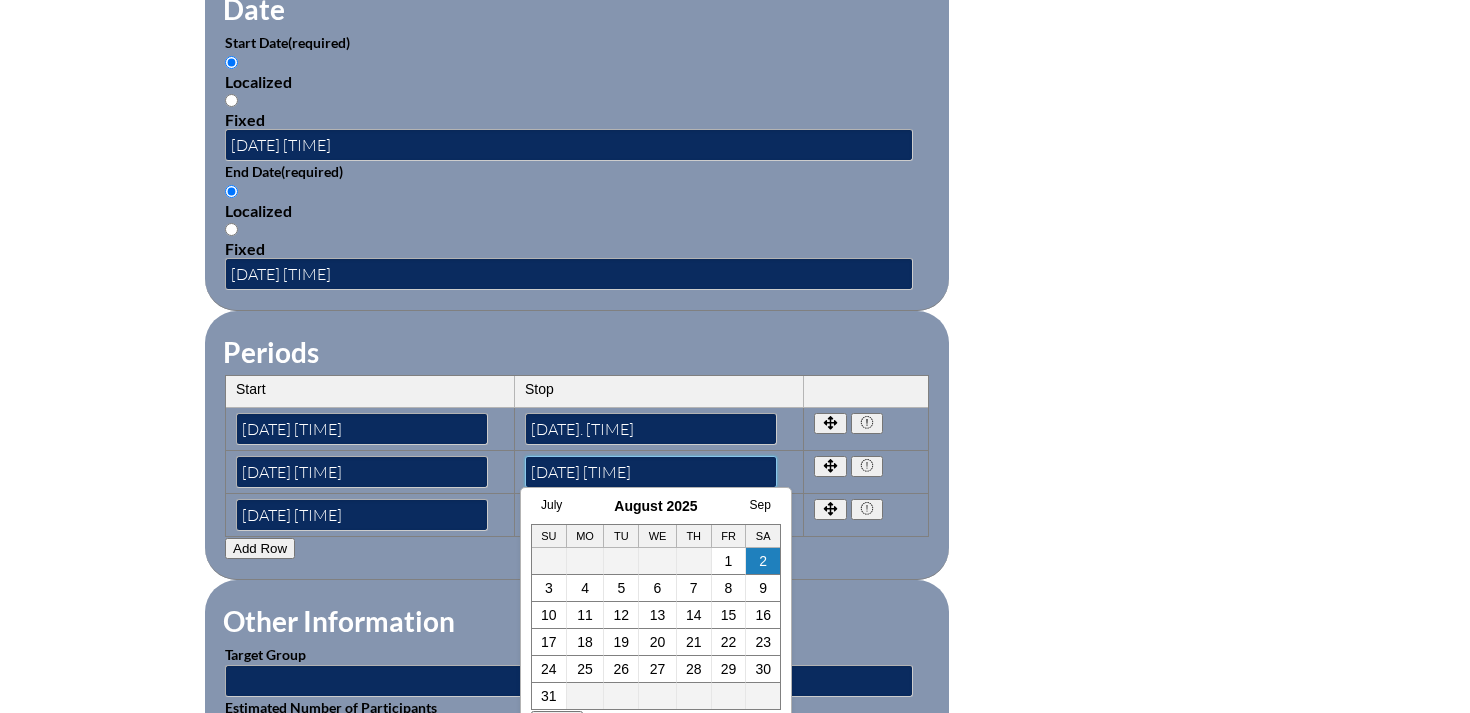 paste on "3 :00 P" 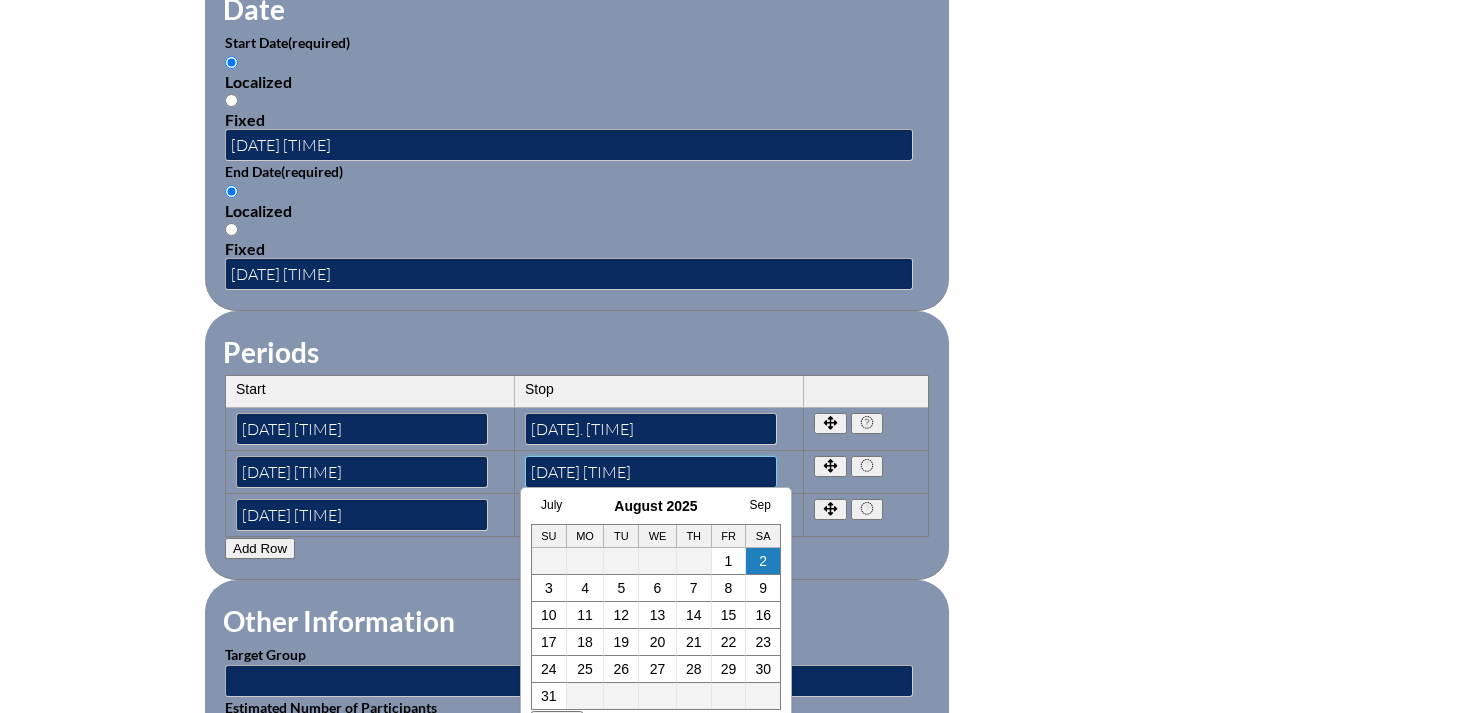 type on "2025-08-02  3 :00 PM" 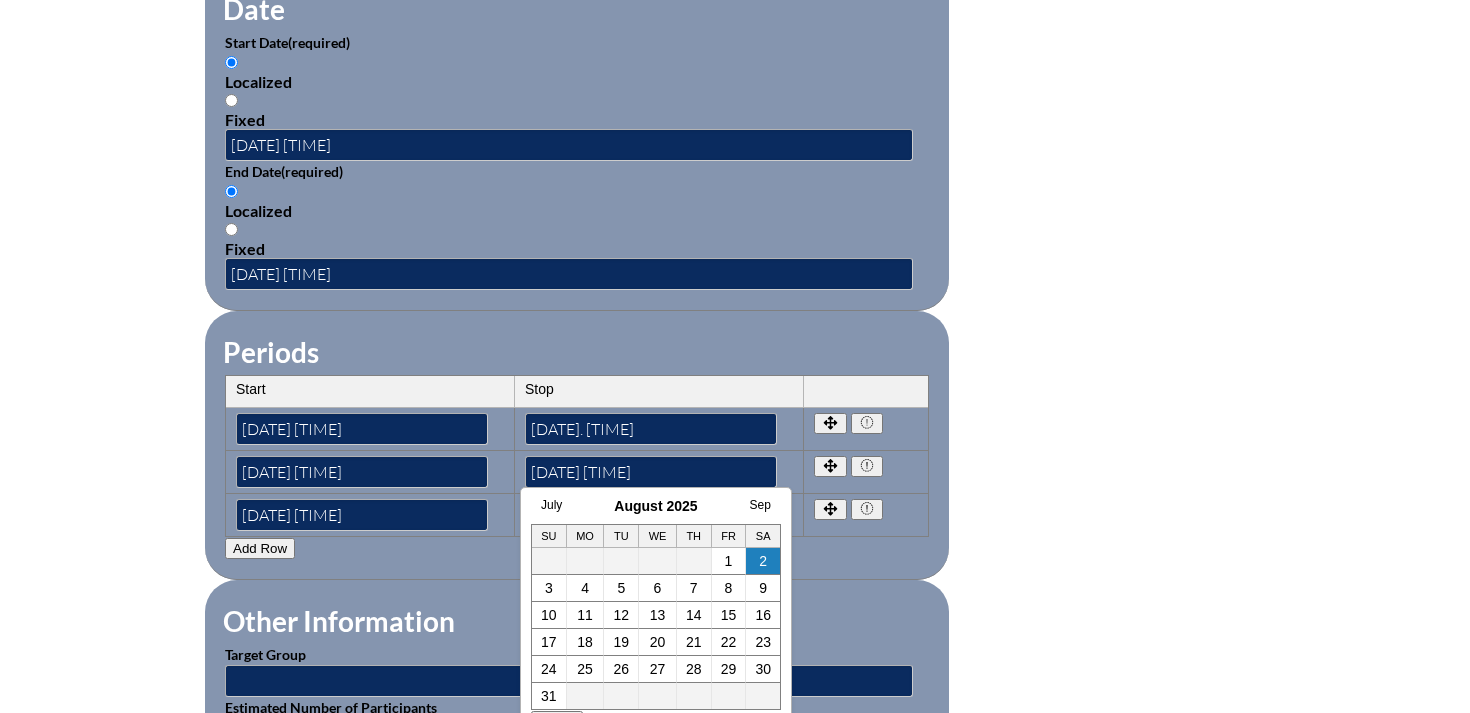 drag, startPoint x: 1024, startPoint y: 433, endPoint x: 931, endPoint y: 443, distance: 93.53609 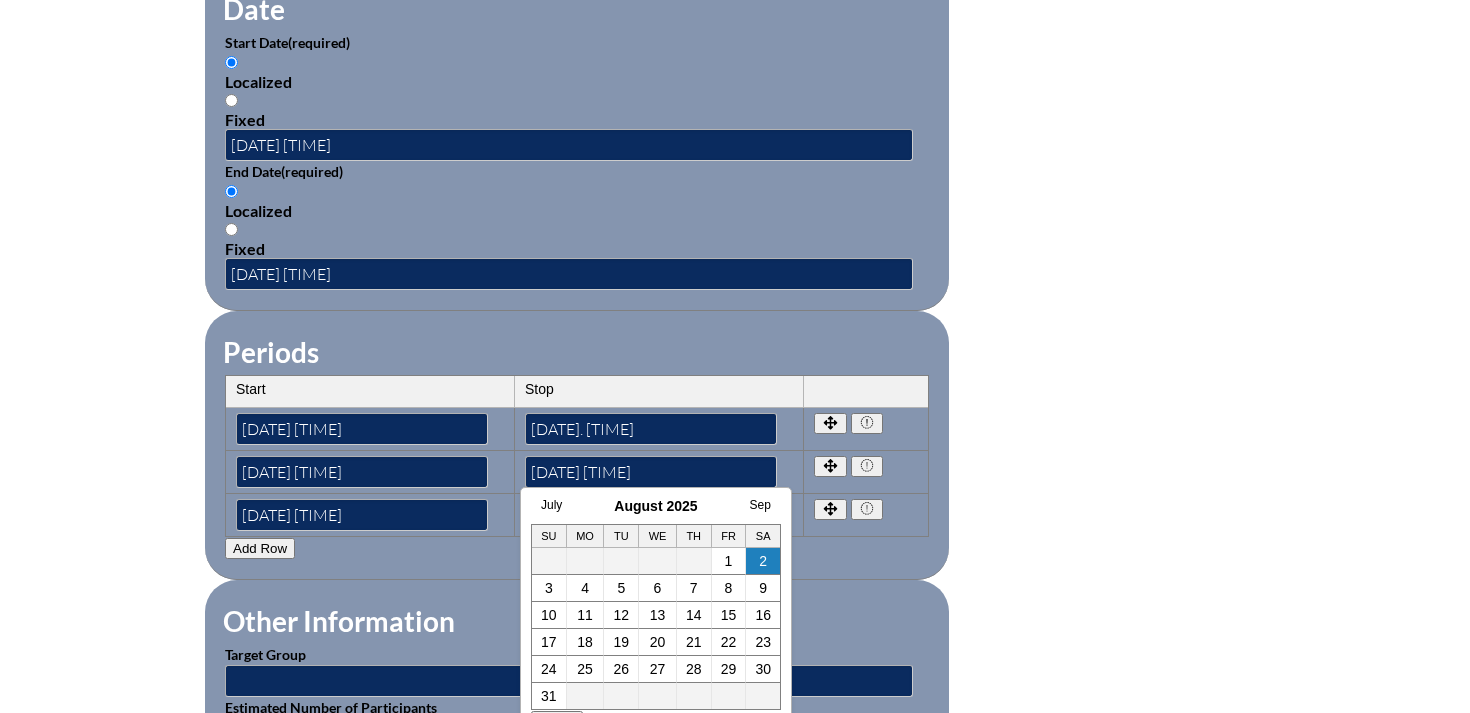 click on "Activity
Title / Activity Description  (required)
AOE (Art of Education) Summer 2025 NOW Conference
Component   (required)
--
1-000-001: Appropriate Art Activities
1-000-002: Concept and Art Process for Art
1-000-003:  Enriching the Performing Arts
1-004-001: Latin
1-005-001: Health Issues for Educators
1-006-001: Fine Arts in Language Arts
1-008-001: English Grammar Course I
1-008-002: English Grammar Course II
1-009-001: Topics in Mathematics
1-009-002: Elementary Mathematics
1-009-003: Metric Education
1-009-004: Achieving Mathematical Excellence
1-010-001: Topics in Music Education
1-011-001: Strategies in Physical Ed
1-013-001: Children's Literature for Elem Teachers
1-015-001: Topics in General Science
1-016-001: American Government
1-016-002: State & Local Government
1-016-003: World History
1-016-004: American History
1-016-005: Bible in History" at bounding box center [735, 205] 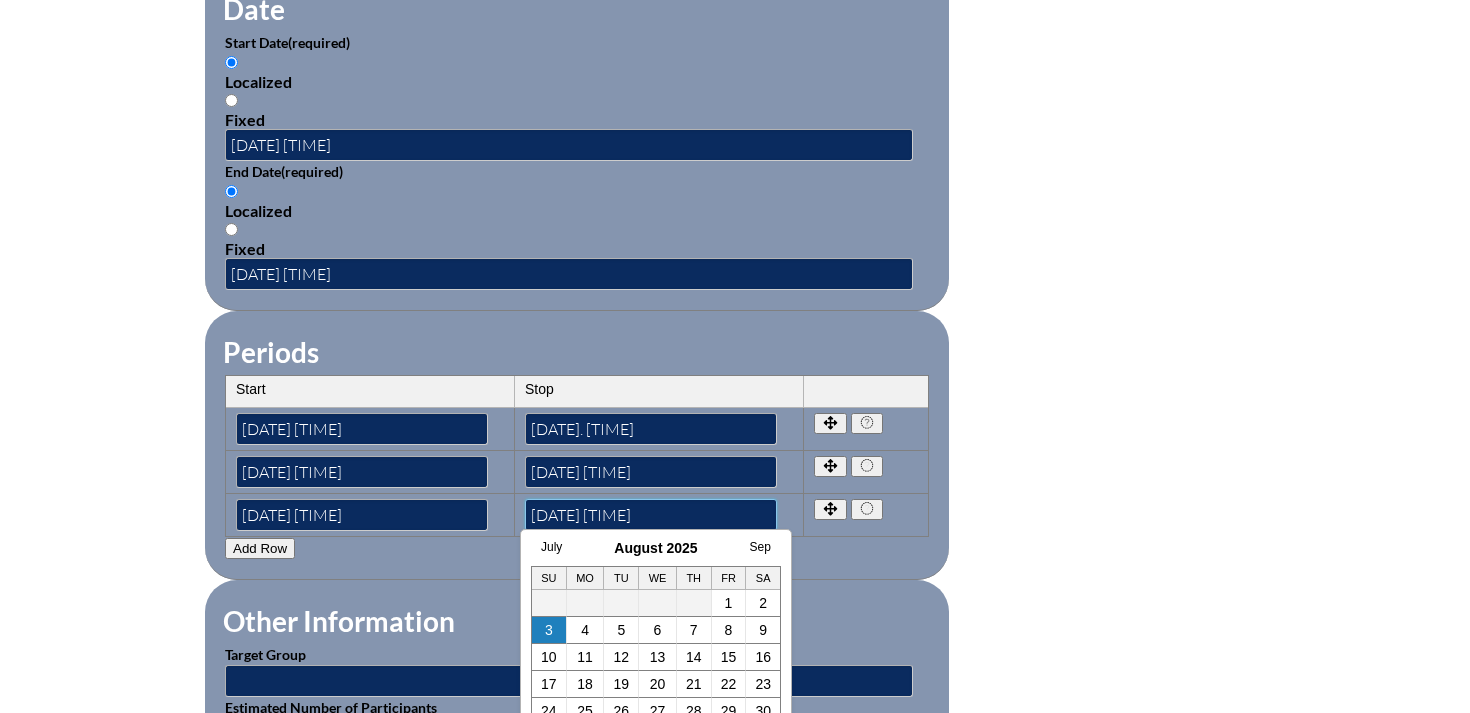 drag, startPoint x: 614, startPoint y: 501, endPoint x: 709, endPoint y: 507, distance: 95.189285 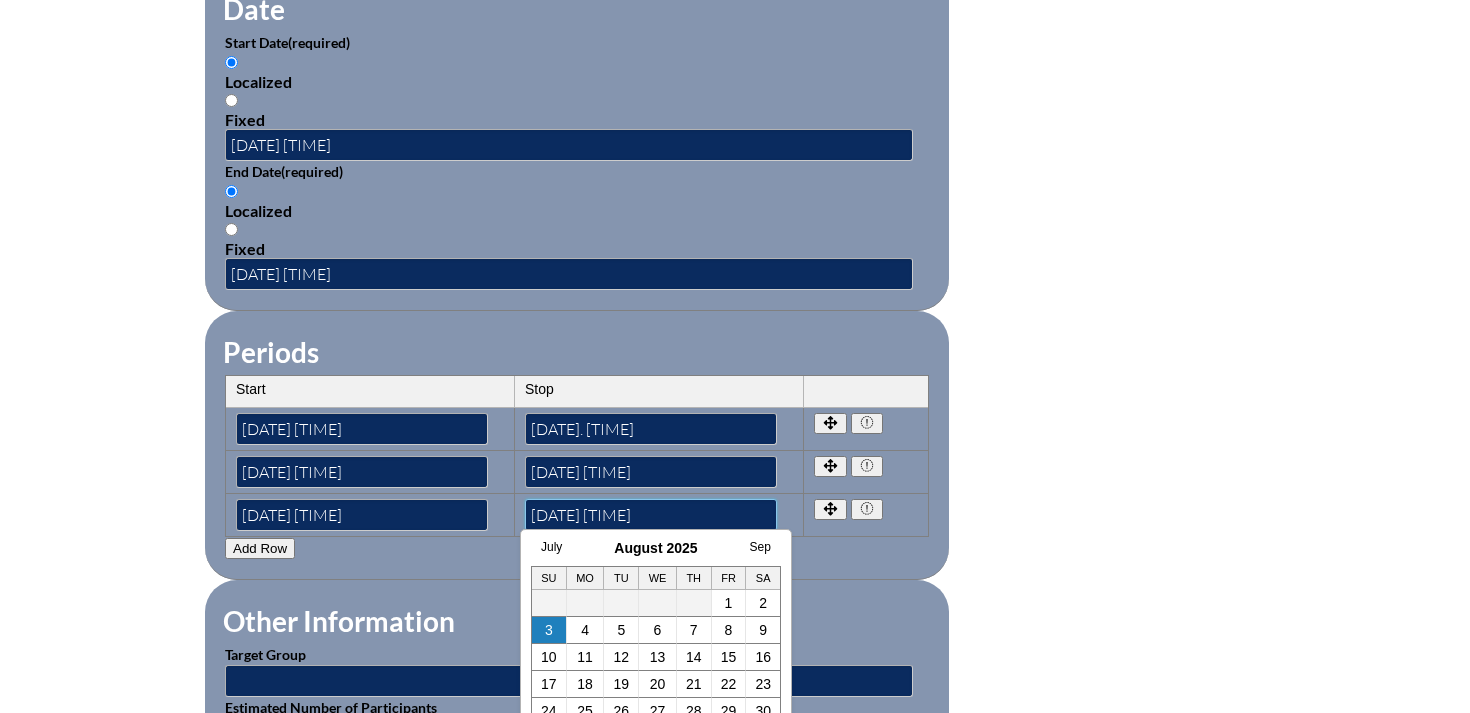 click on "2025-08-03 10:48 AM" at bounding box center [651, 515] 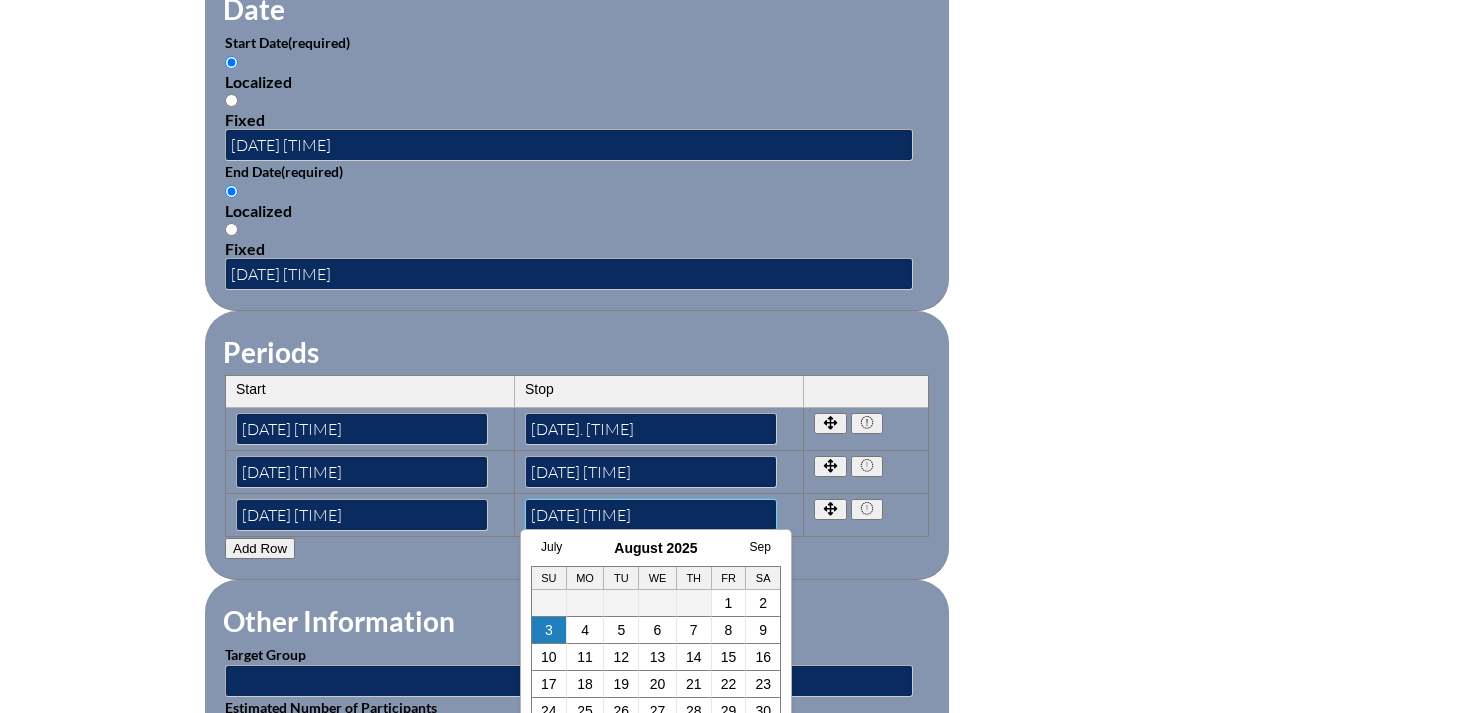 paste on "3 :00 P" 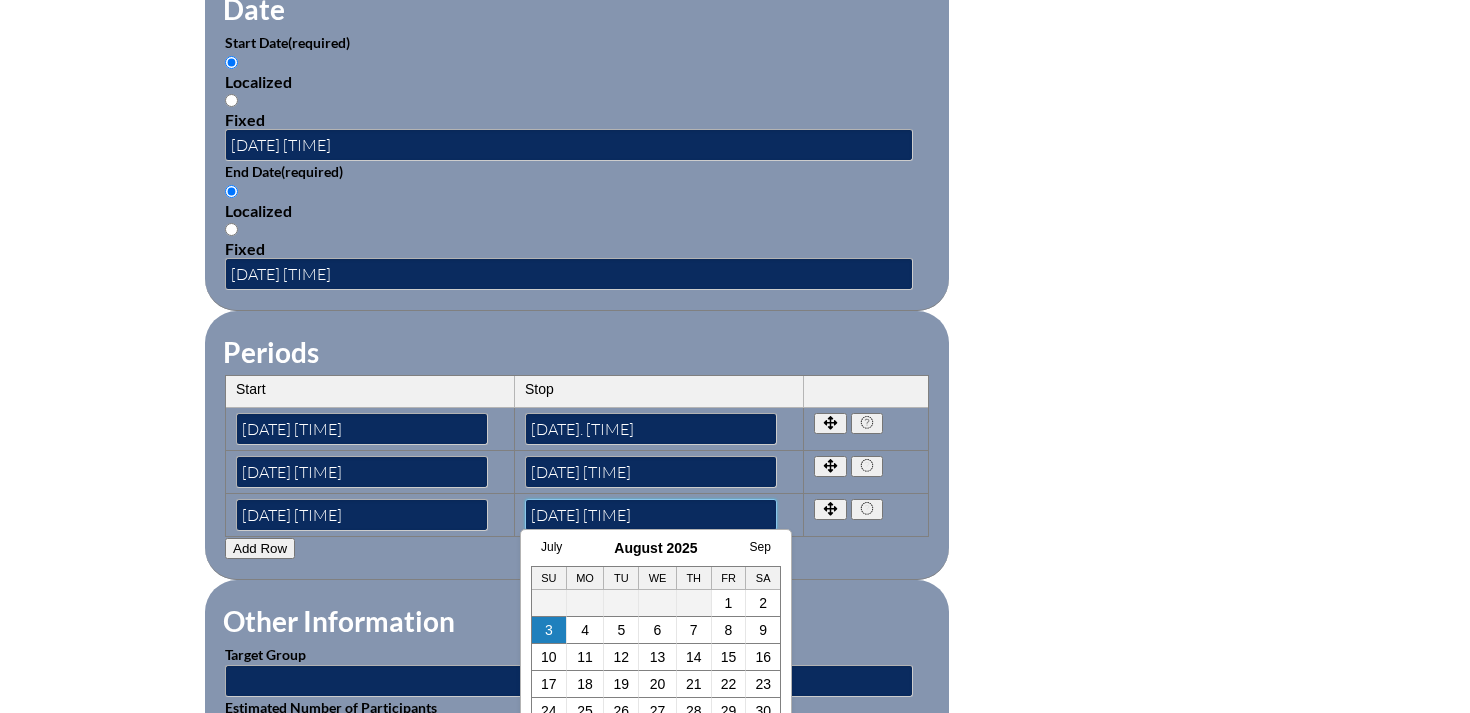type on "2025-08-03  3 :00 PM" 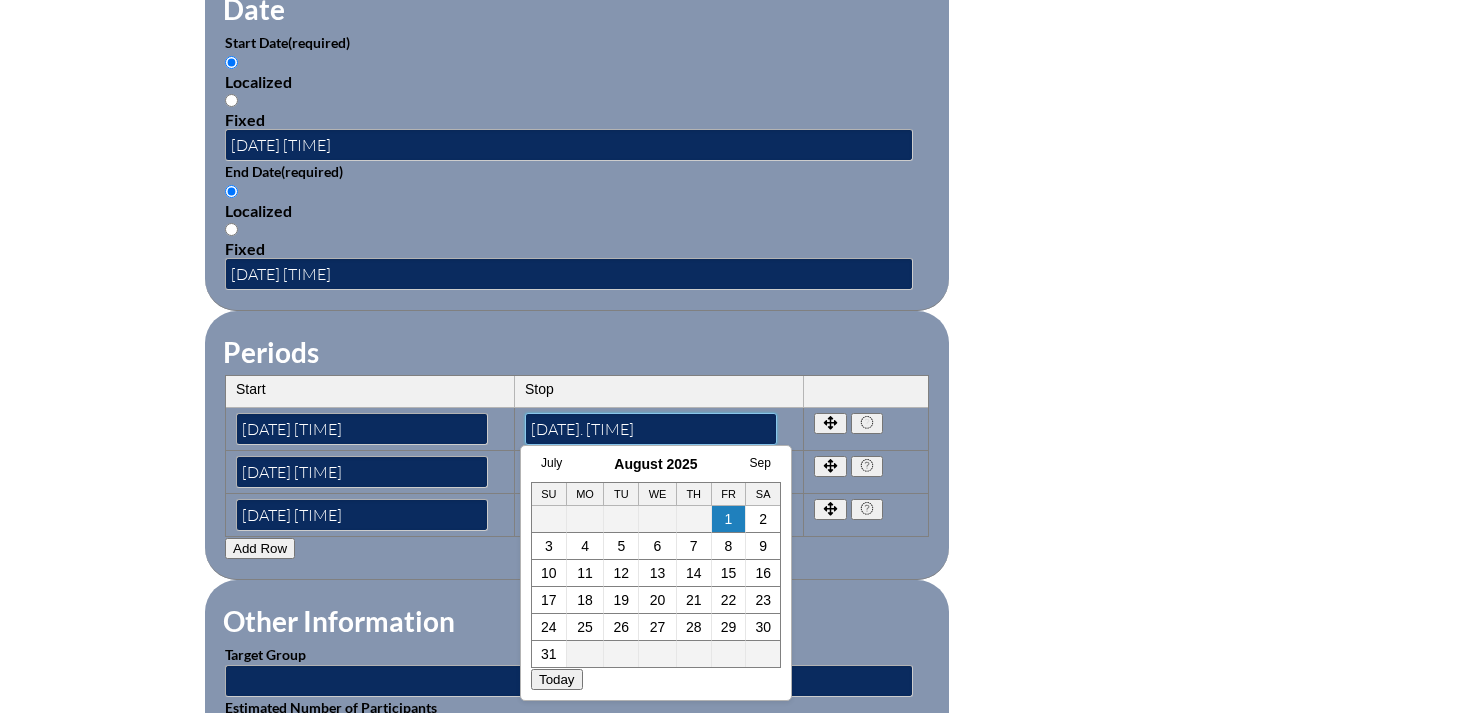 click on "2025-08-03.  3 :00 PM" at bounding box center [651, 429] 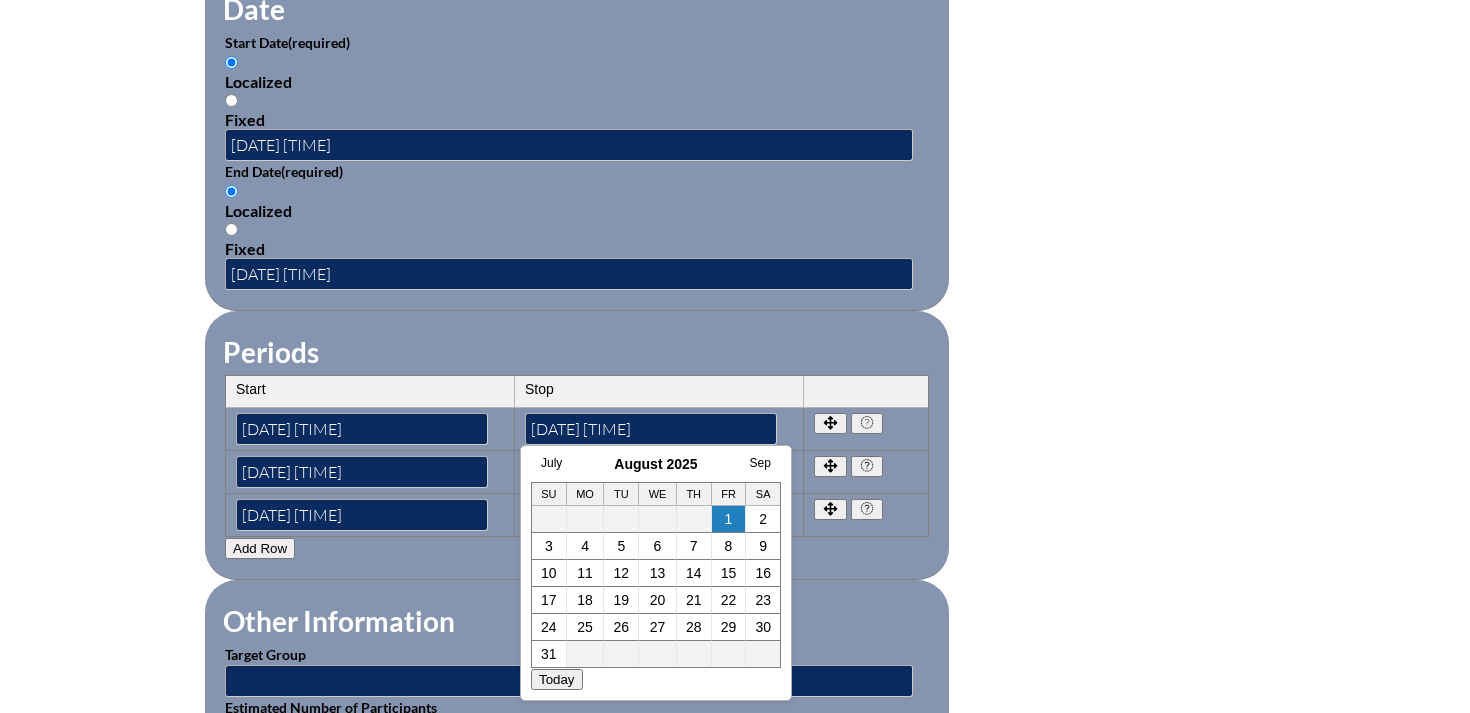click on "Activity
Title / Activity Description  (required)
AOE (Art of Education) Summer 2025 NOW Conference
Component   (required)
--
1-000-001: Appropriate Art Activities
1-000-002: Concept and Art Process for Art
1-000-003:  Enriching the Performing Arts
1-004-001: Latin
1-005-001: Health Issues for Educators
1-006-001: Fine Arts in Language Arts
1-008-001: English Grammar Course I
1-008-002: English Grammar Course II
1-009-001: Topics in Mathematics
1-009-002: Elementary Mathematics
1-009-003: Metric Education
1-009-004: Achieving Mathematical Excellence
1-010-001: Topics in Music Education
1-011-001: Strategies in Physical Ed
1-013-001: Children's Literature for Elem Teachers
1-015-001: Topics in General Science
1-016-001: American Government
1-016-002: State & Local Government
1-016-003: World History
1-016-004: American History
1-016-005: Bible in History" at bounding box center [735, 205] 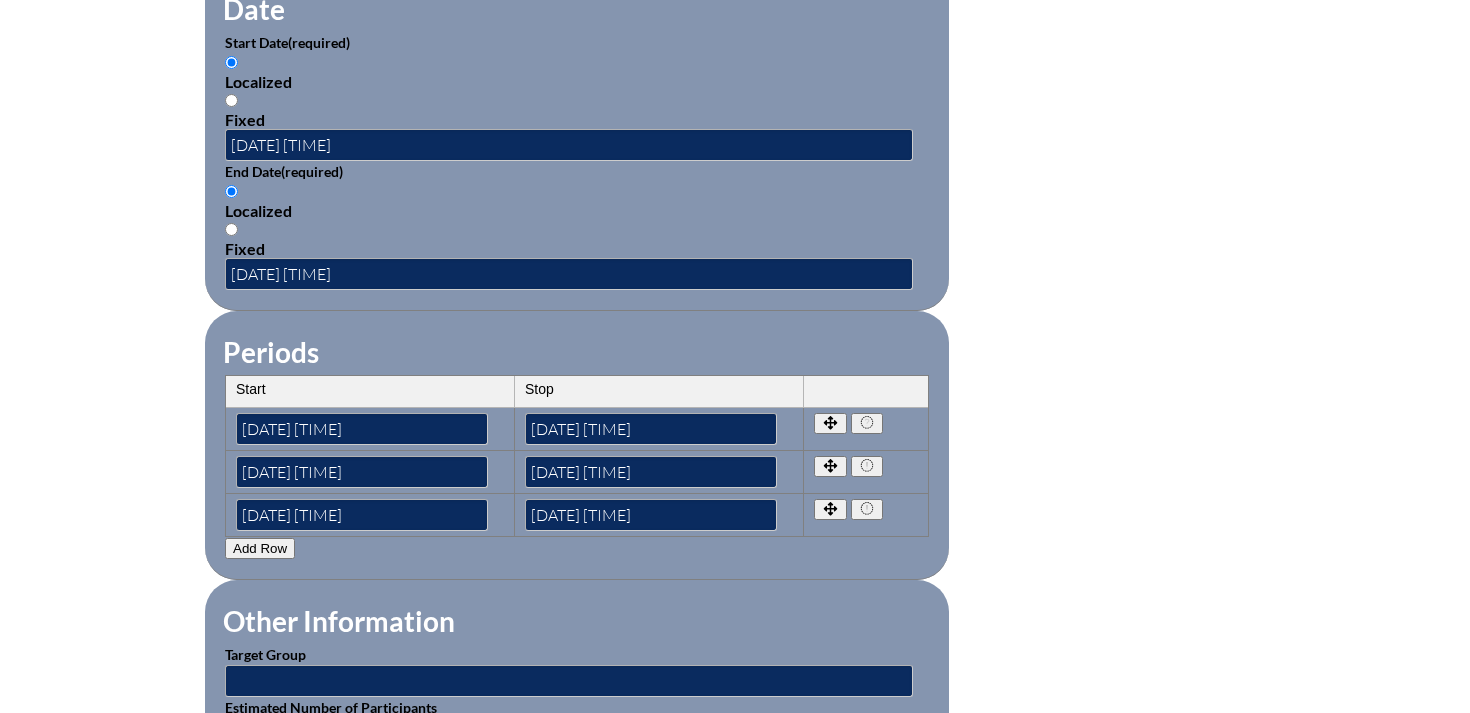 scroll, scrollTop: 1388, scrollLeft: 0, axis: vertical 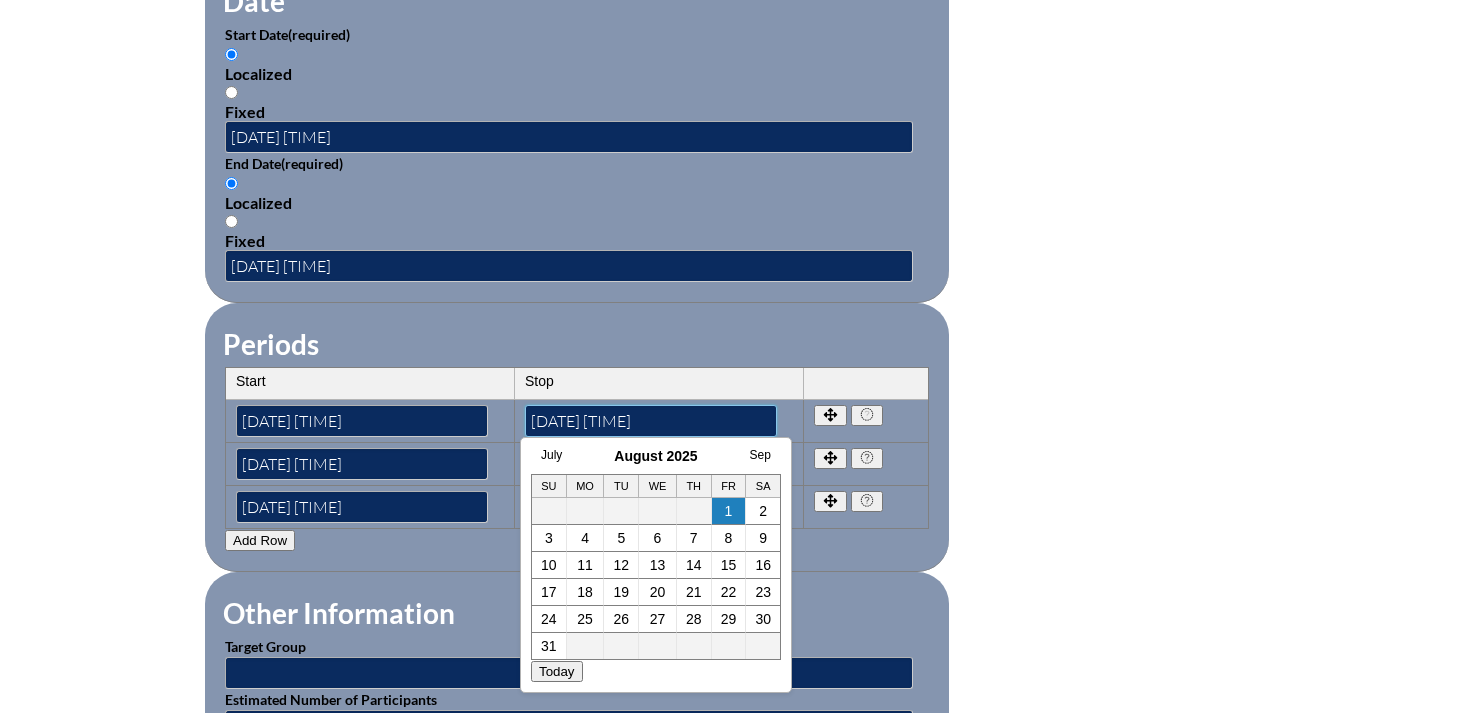 drag, startPoint x: 611, startPoint y: 406, endPoint x: 597, endPoint y: 411, distance: 14.866069 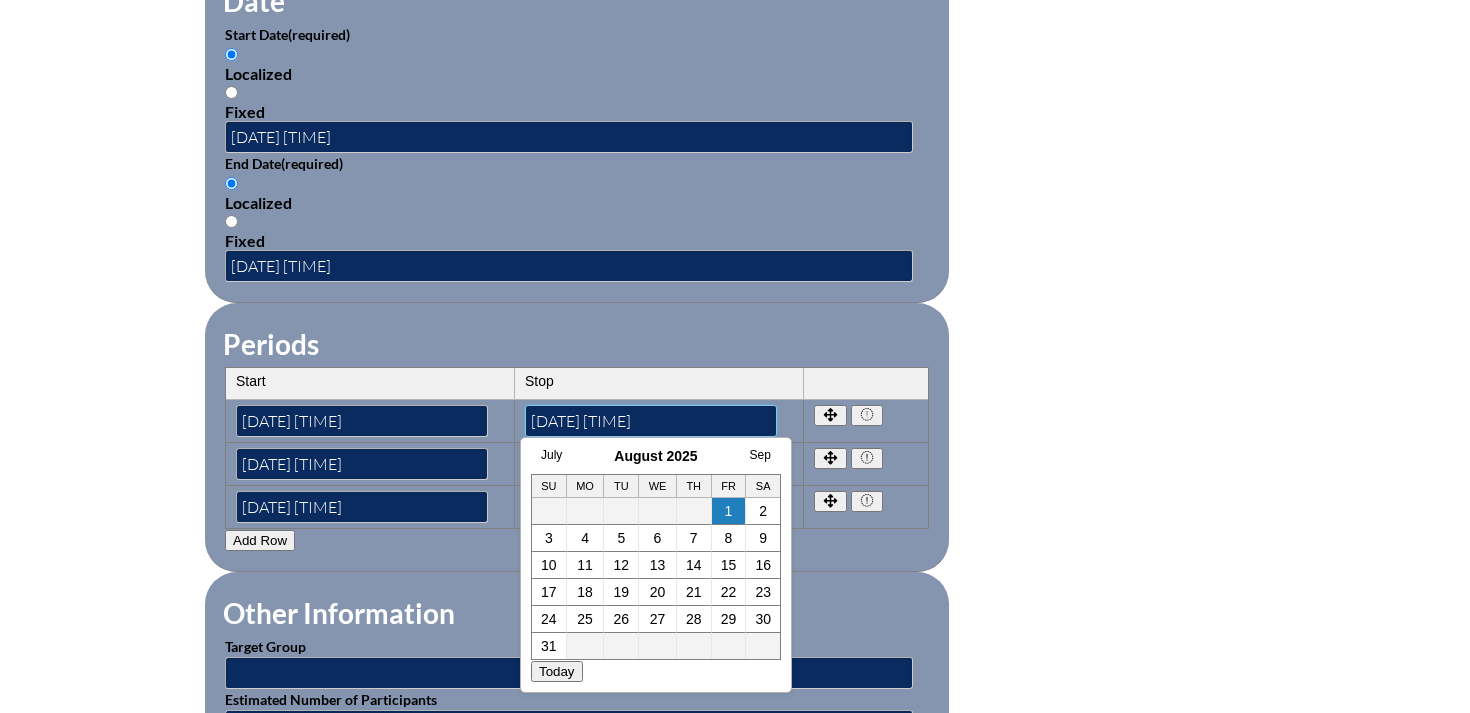click on "2025-08-03  3 :00 PM" at bounding box center (651, 421) 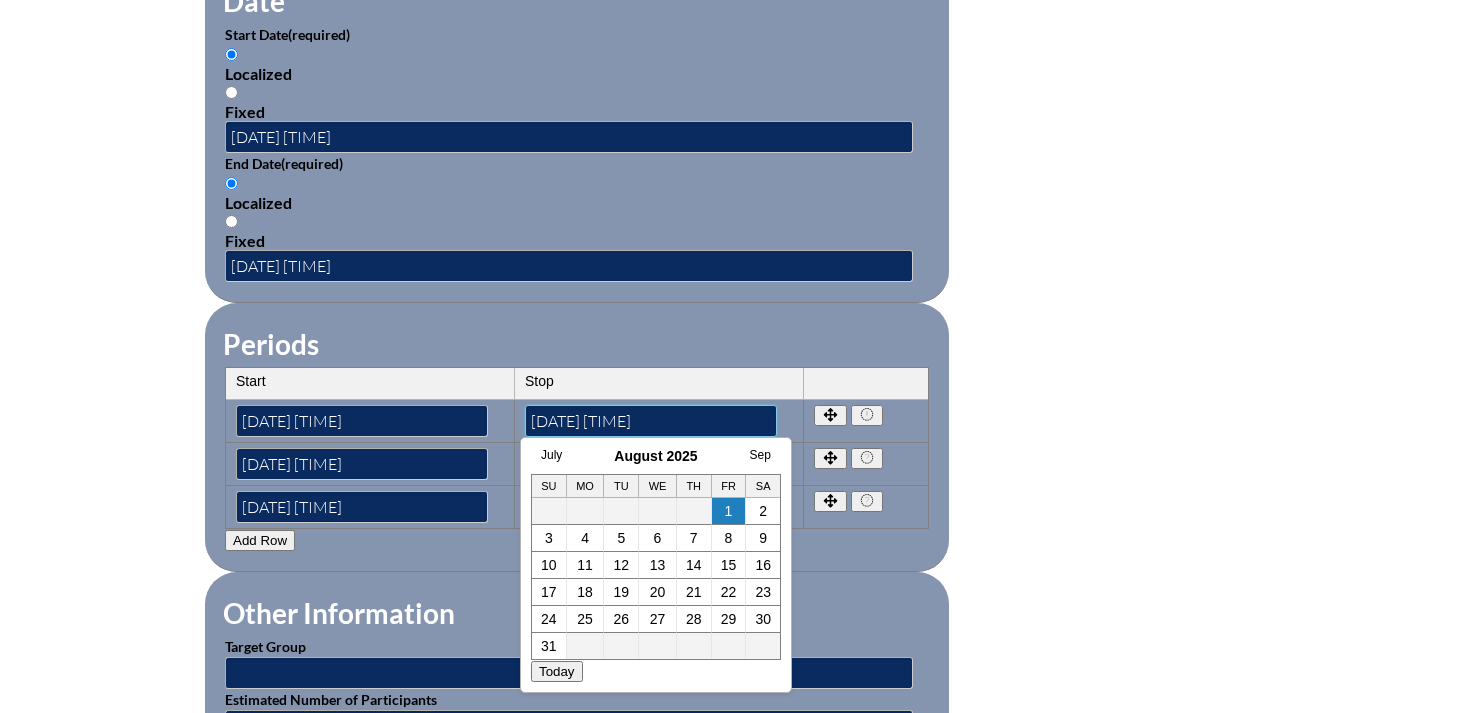 type on "2025-08-01  3 :00 PM" 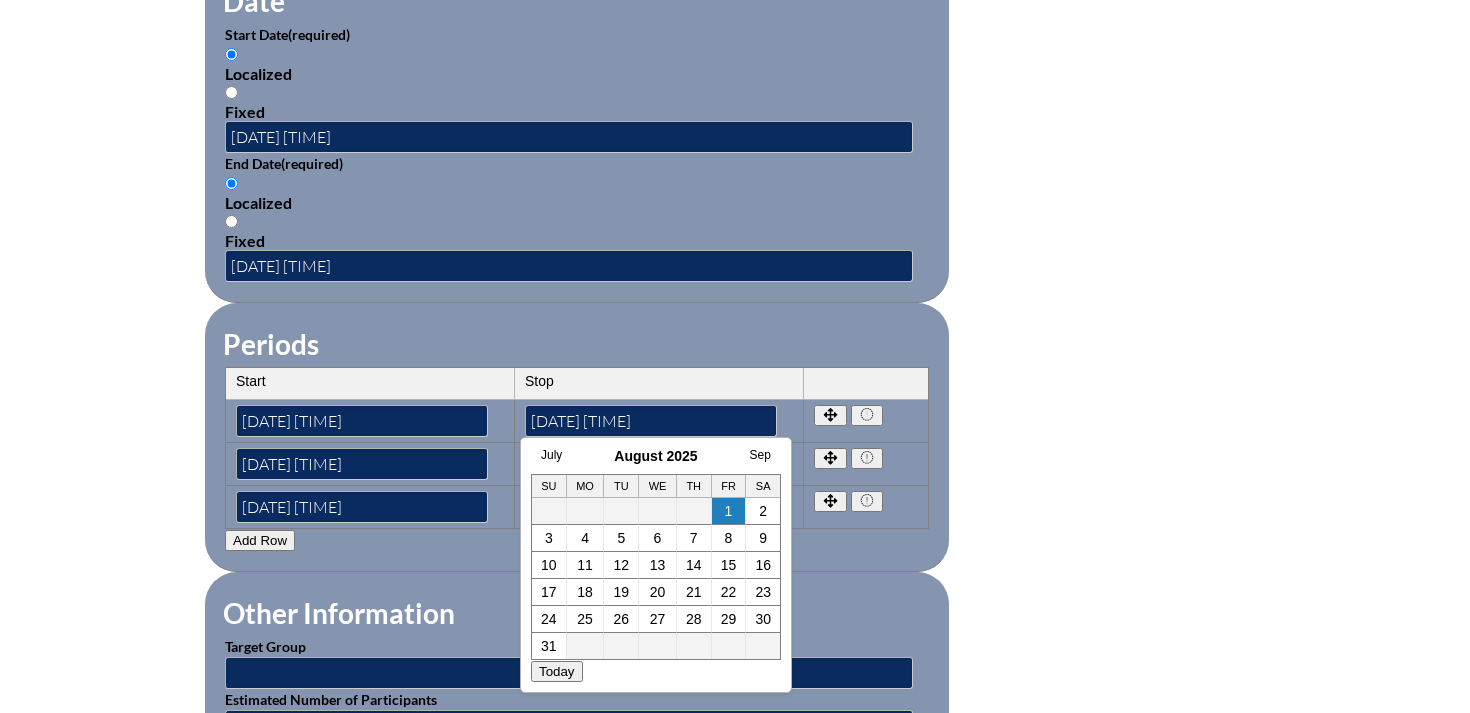 click on "Activity
Title / Activity Description  (required)
AOE (Art of Education) Summer 2025 NOW Conference
Component   (required)
--
1-000-001: Appropriate Art Activities
1-000-002: Concept and Art Process for Art
1-000-003:  Enriching the Performing Arts
1-004-001: Latin
1-005-001: Health Issues for Educators
1-006-001: Fine Arts in Language Arts
1-008-001: English Grammar Course I
1-008-002: English Grammar Course II
1-009-001: Topics in Mathematics
1-009-002: Elementary Mathematics
1-009-003: Metric Education
1-009-004: Achieving Mathematical Excellence
1-010-001: Topics in Music Education
1-011-001: Strategies in Physical Ed
1-013-001: Children's Literature for Elem Teachers
1-015-001: Topics in General Science
1-016-001: American Government
1-016-002: State & Local Government
1-016-003: World History
1-016-004: American History
1-016-005: Bible in History" at bounding box center [735, 197] 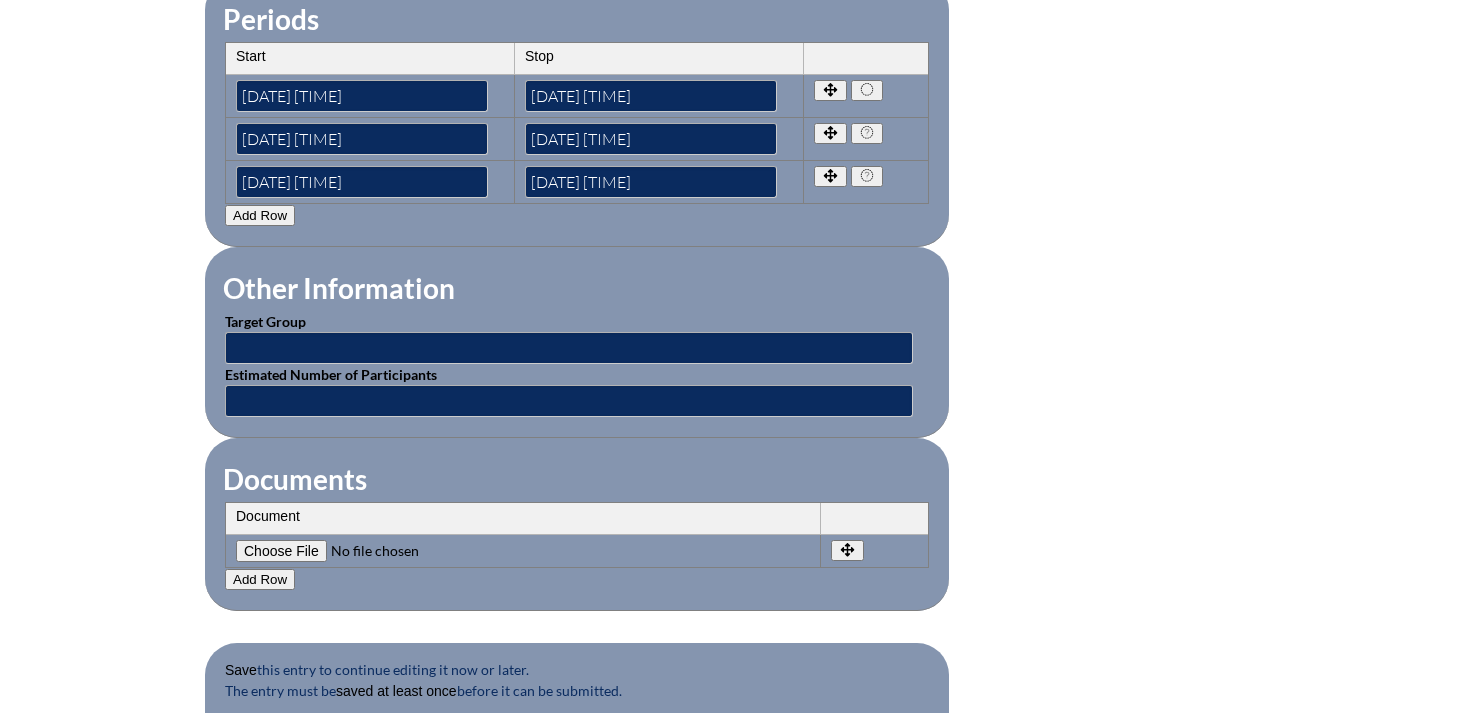scroll, scrollTop: 1720, scrollLeft: 0, axis: vertical 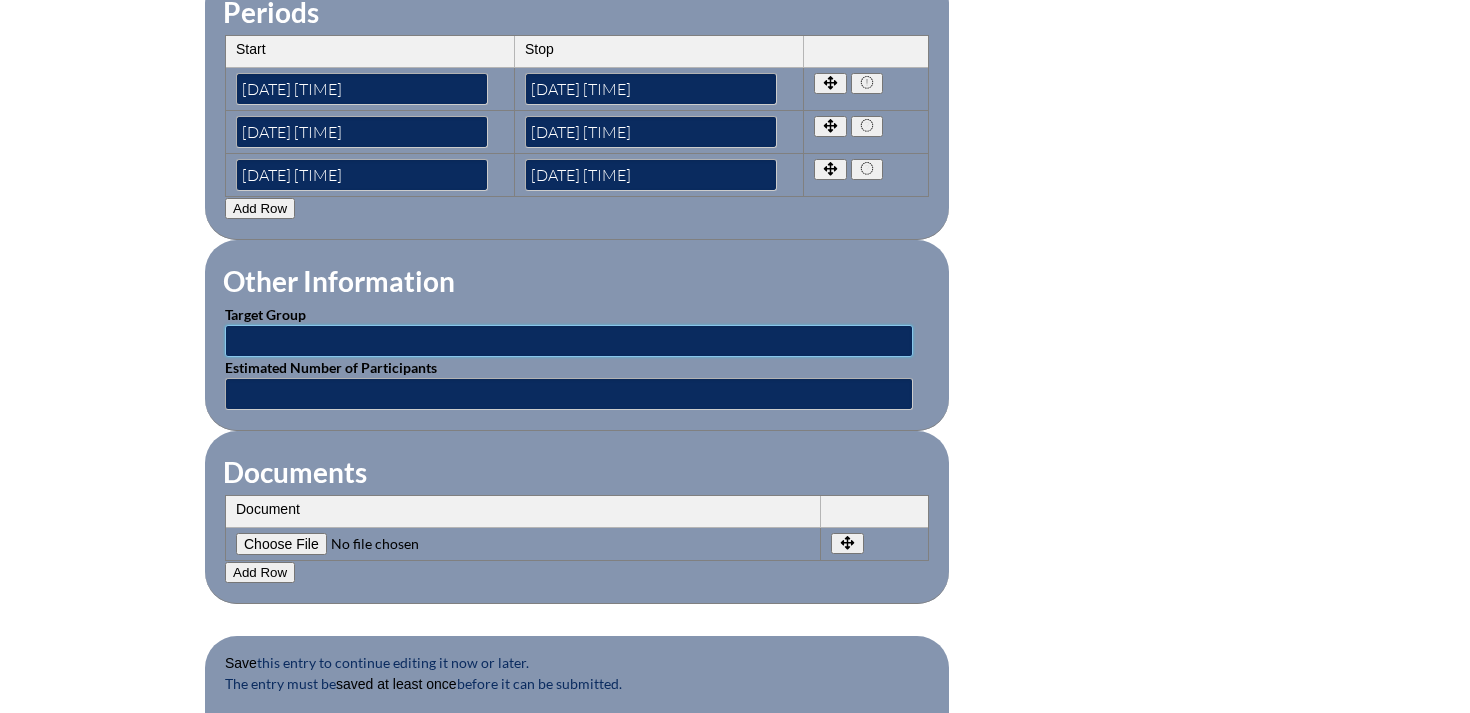 click at bounding box center [569, 341] 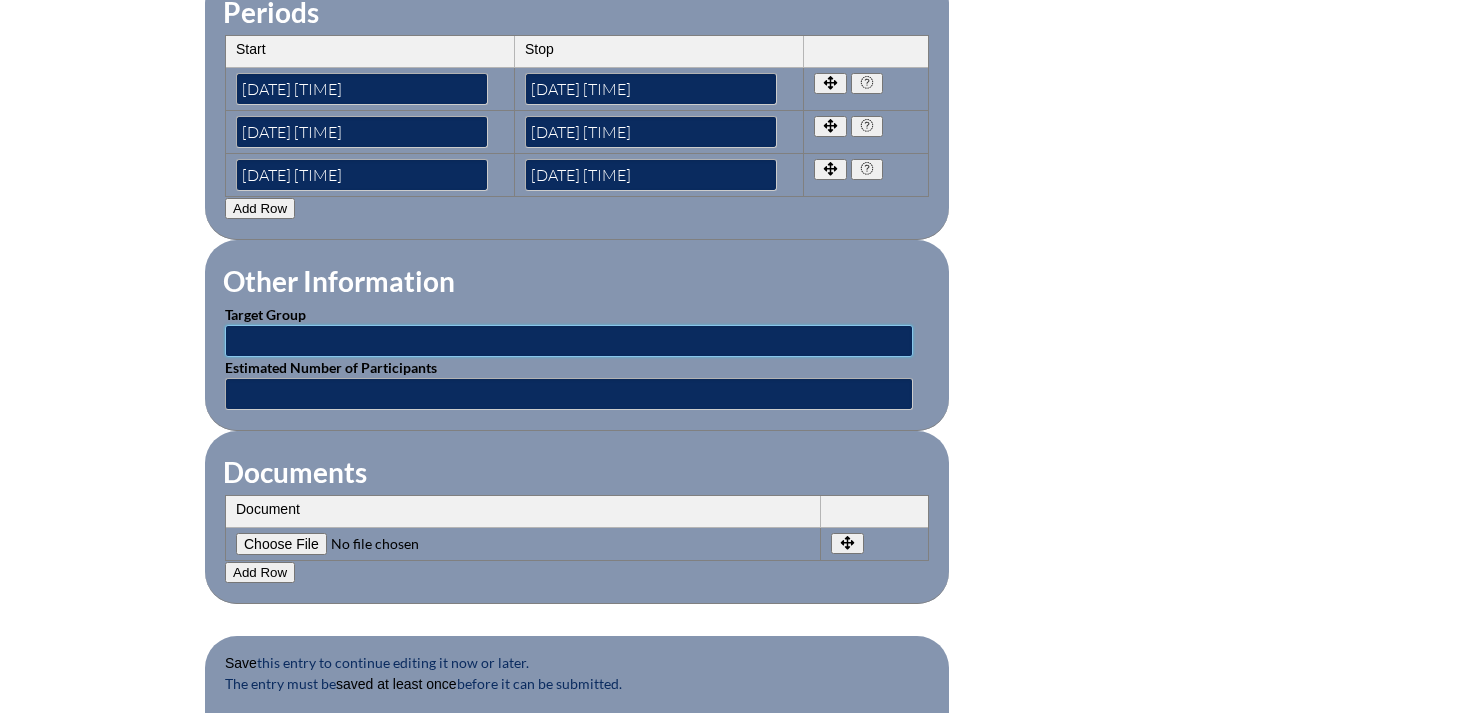 type on "Teachers" 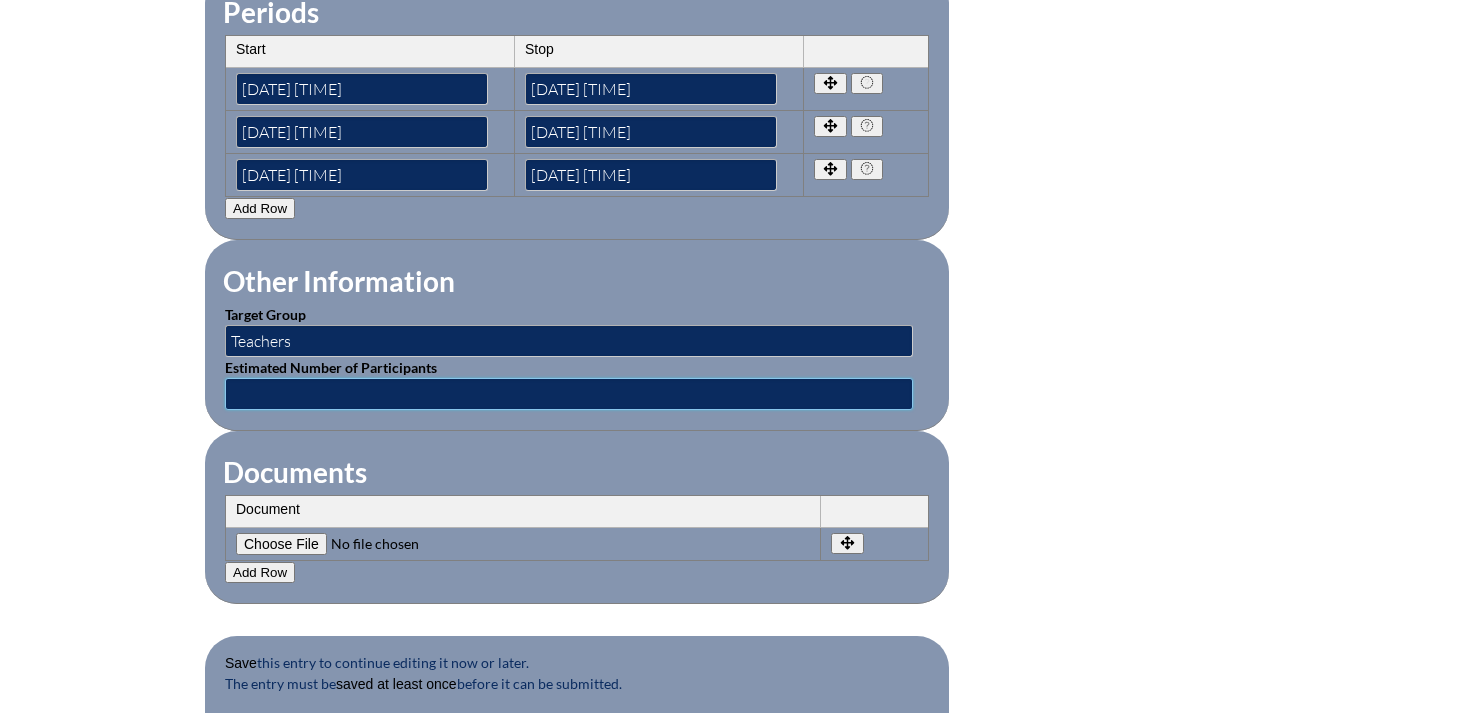 click at bounding box center [569, 394] 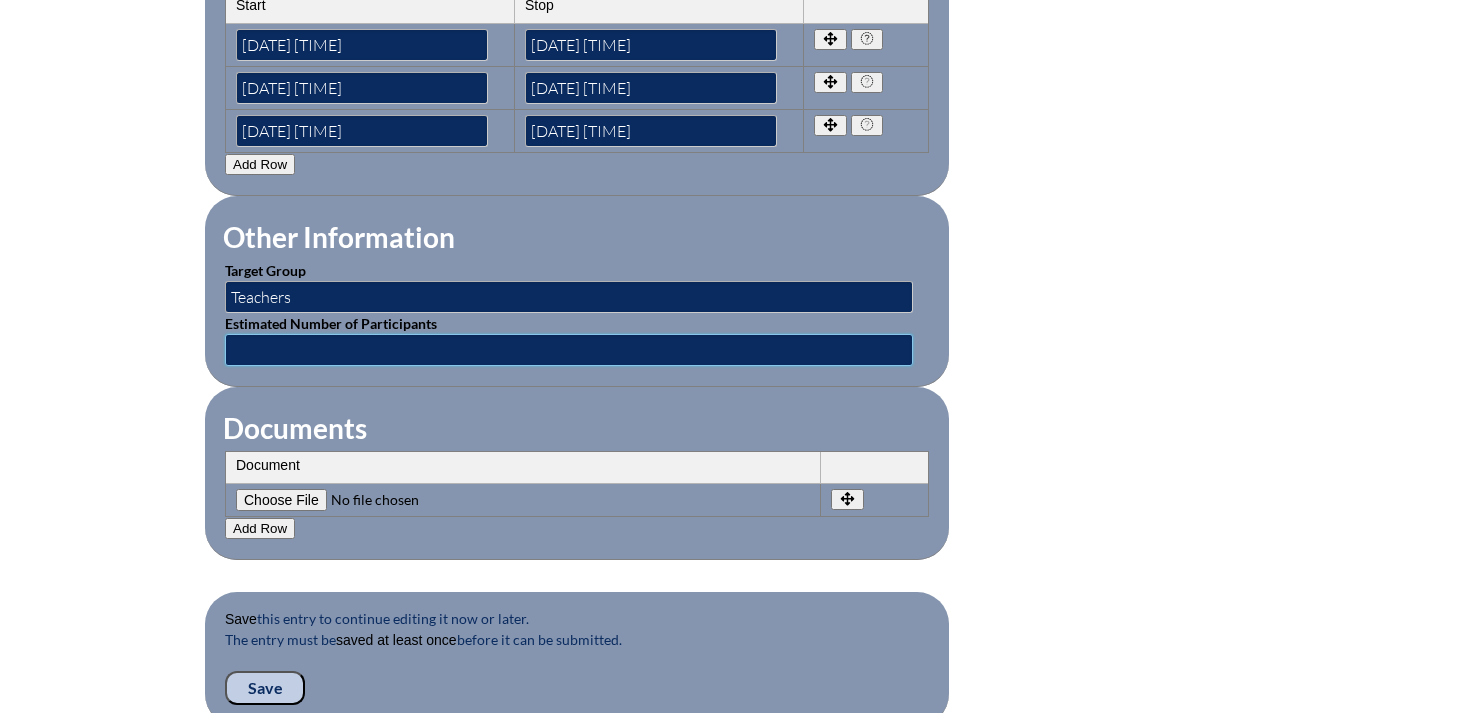 scroll, scrollTop: 1765, scrollLeft: 0, axis: vertical 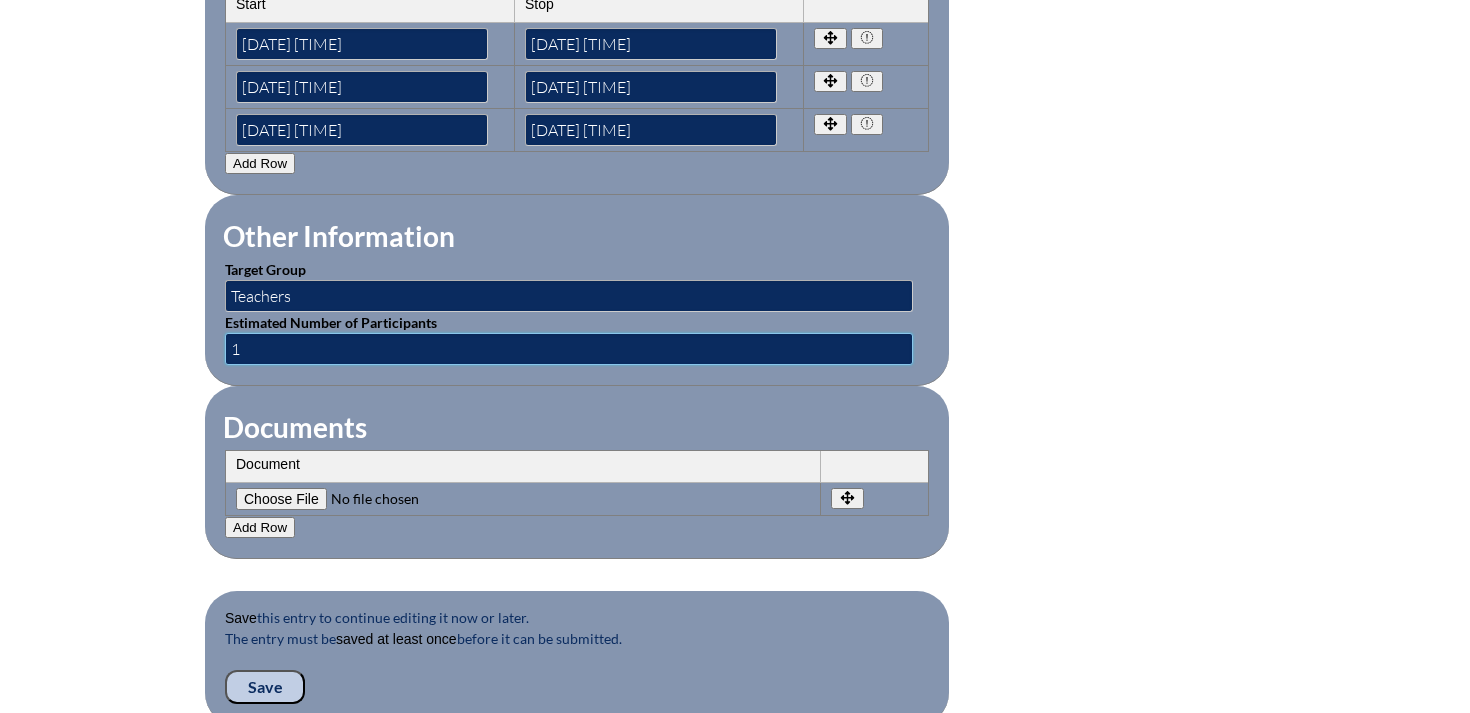 type on "1" 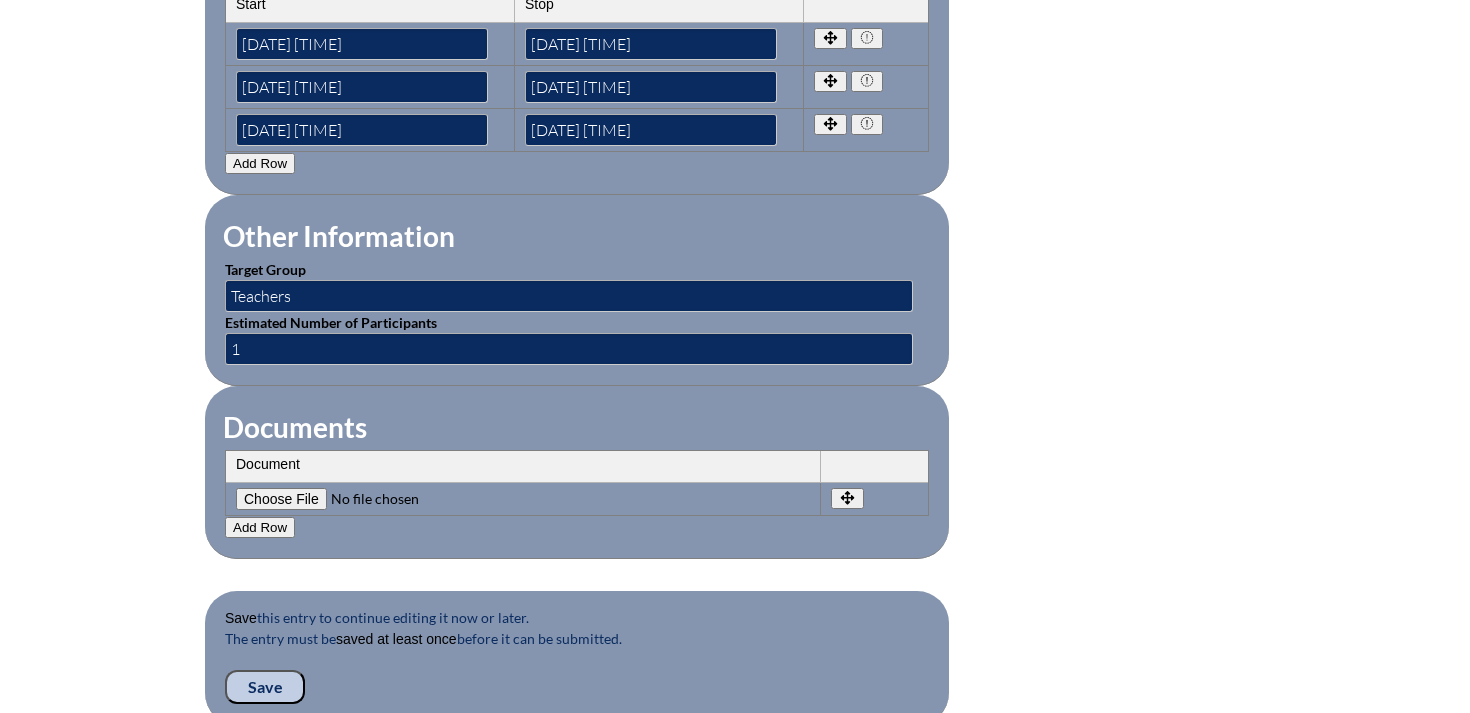 click on "Document" at bounding box center (523, 467) 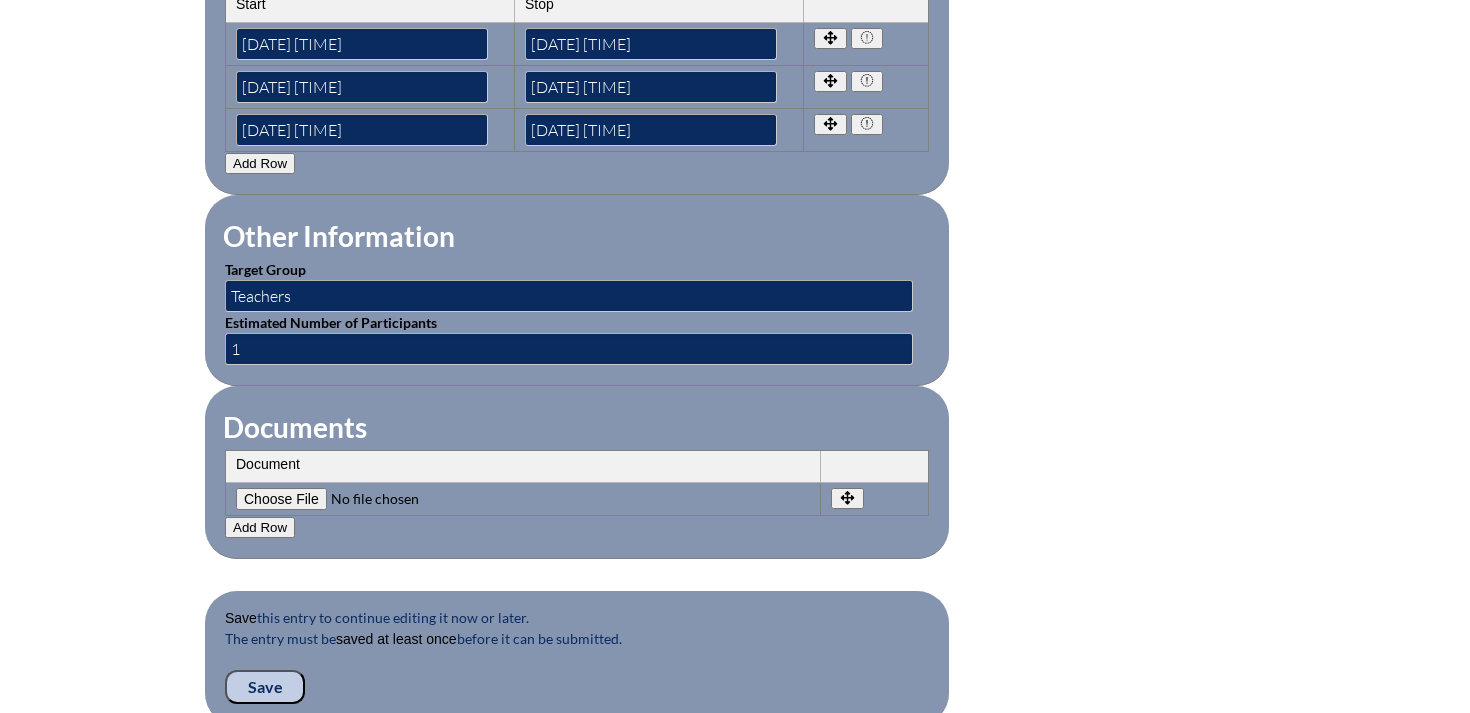 click at bounding box center (372, 499) 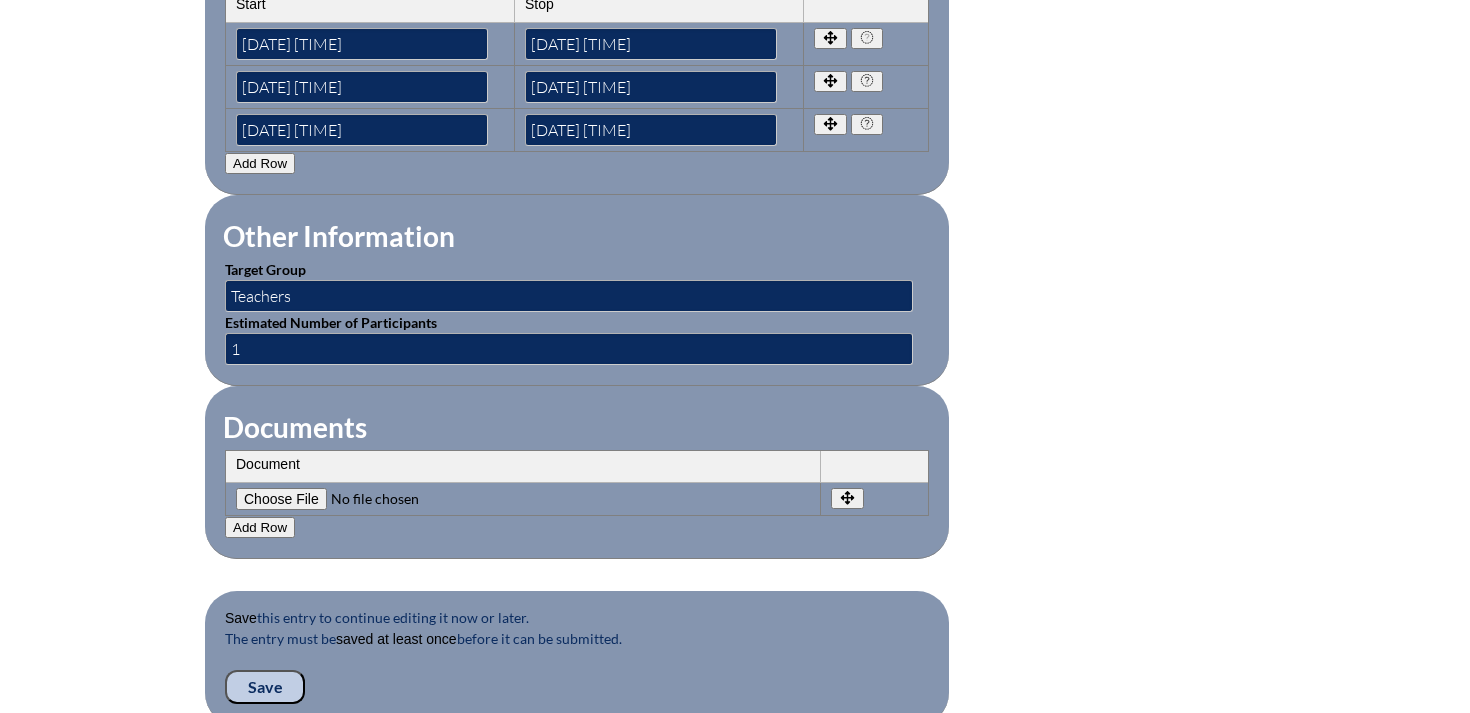 type on "C:\fakepath\Amanda Jones_Summer 2025 Art Ed NOW Conference.pdf" 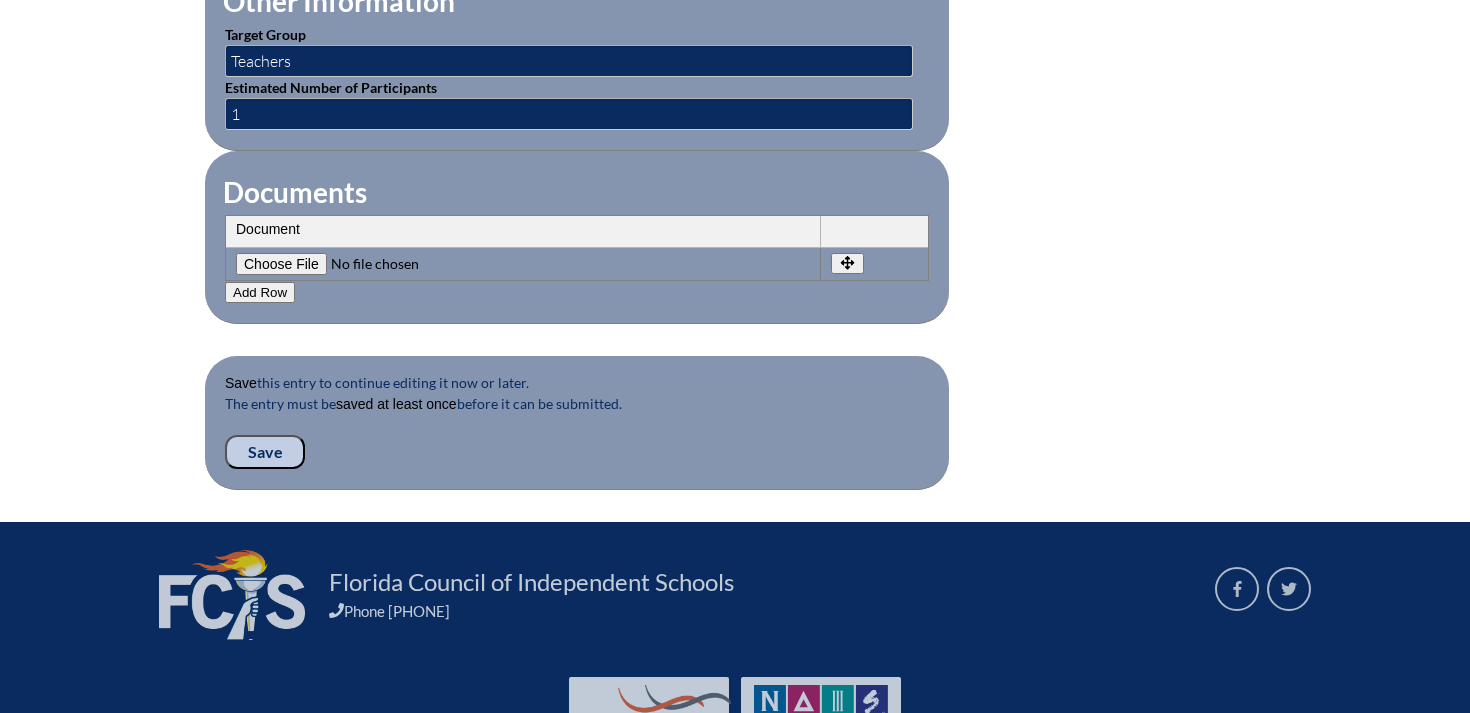 scroll, scrollTop: 2009, scrollLeft: 0, axis: vertical 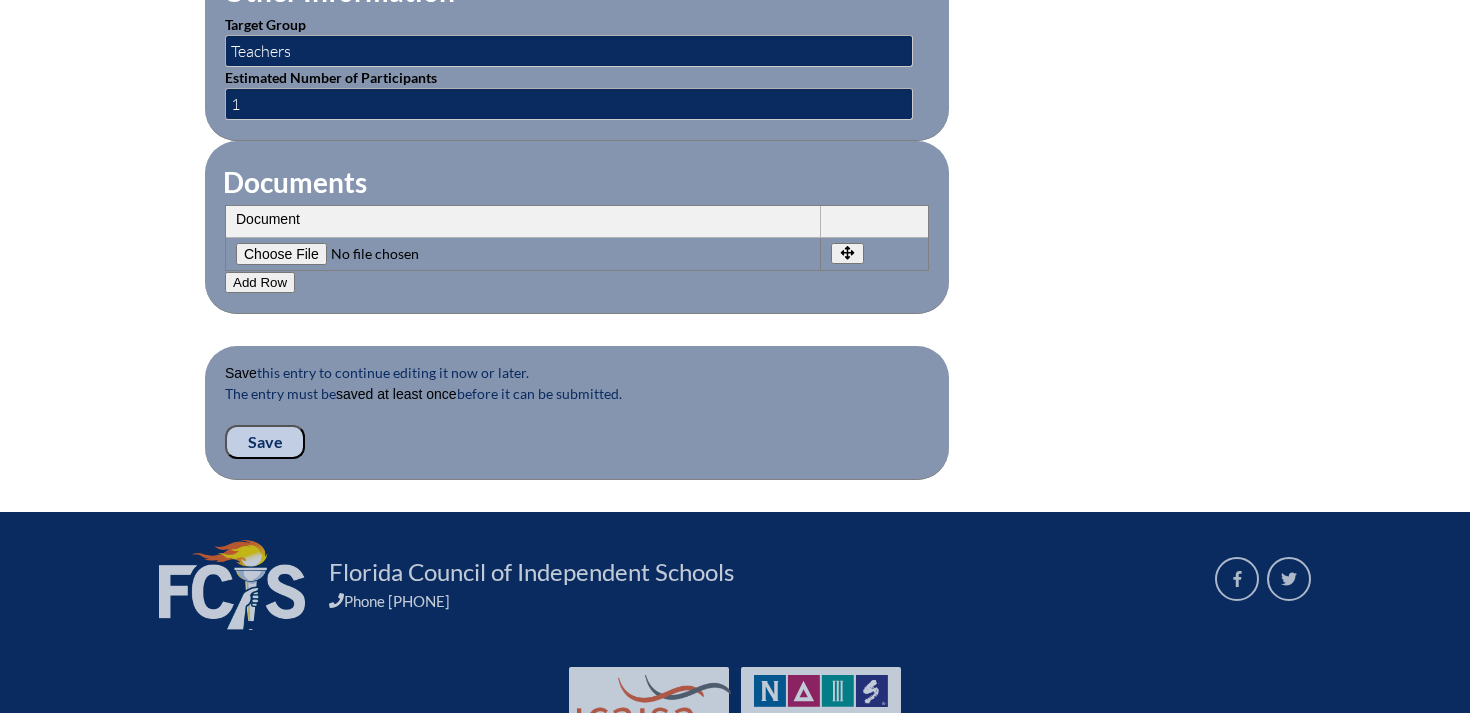 click on "Save" at bounding box center [265, 442] 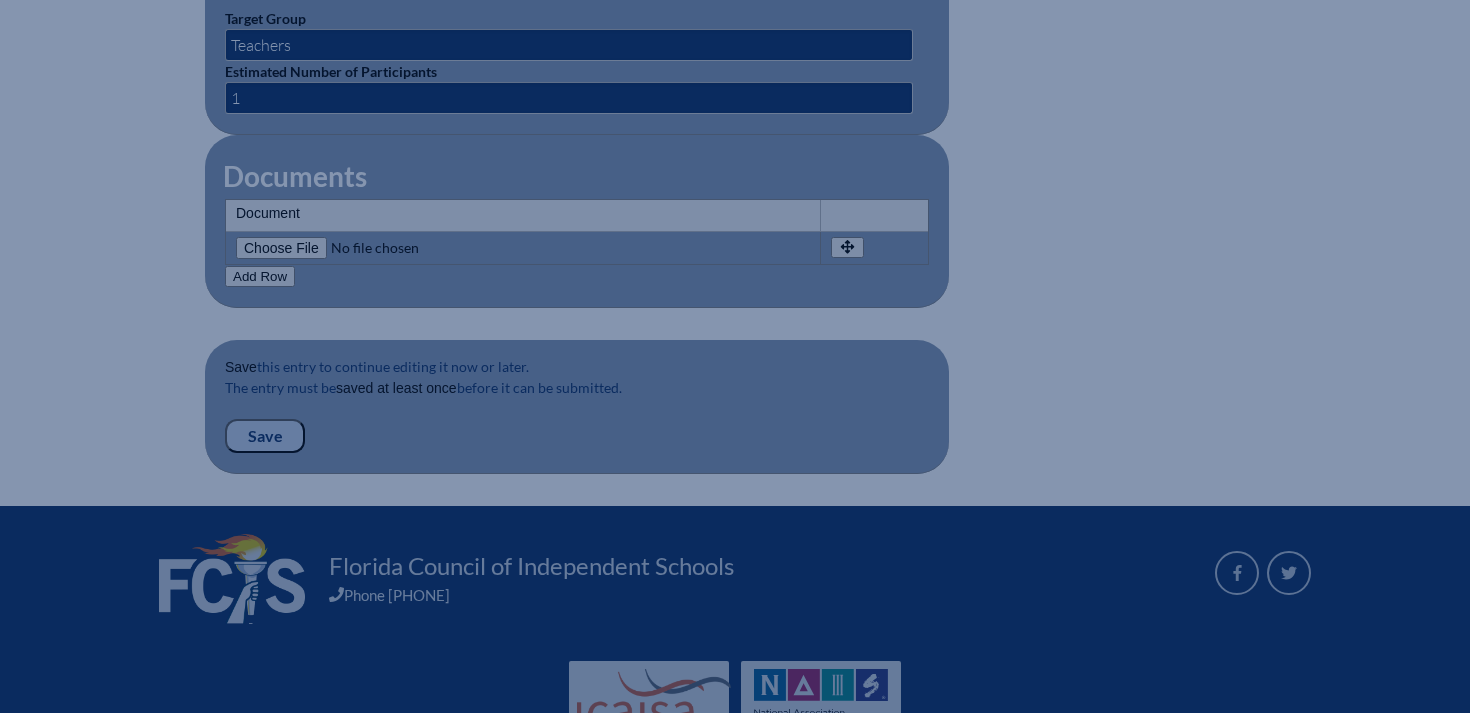 scroll, scrollTop: 2018, scrollLeft: 0, axis: vertical 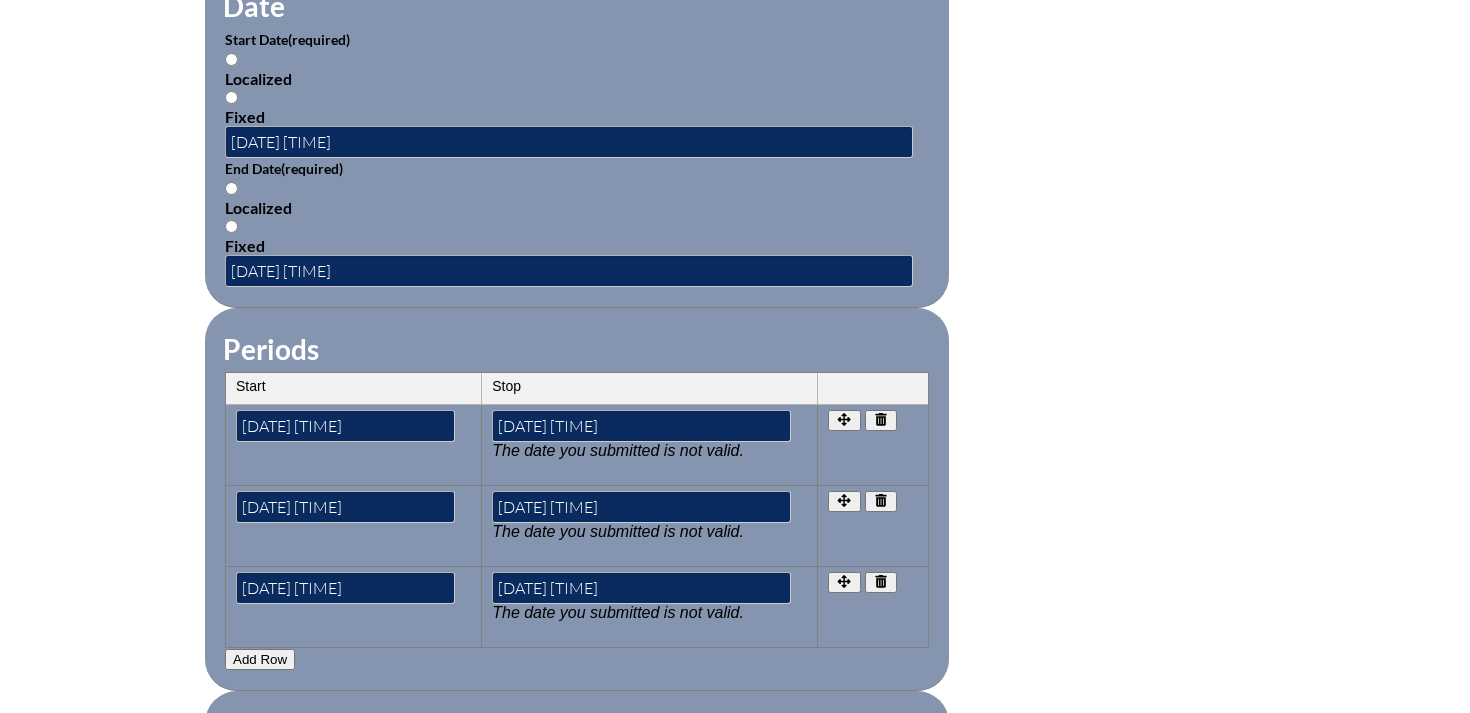 click 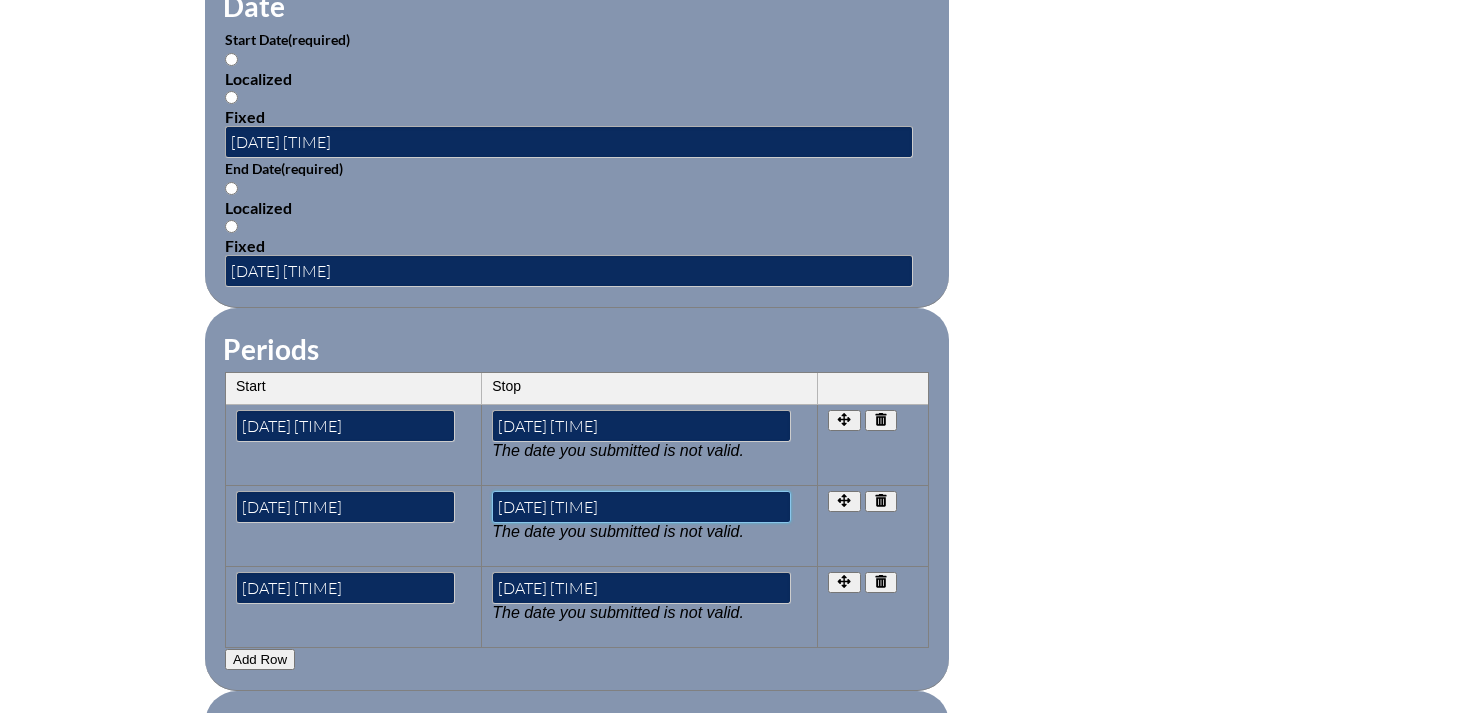 drag, startPoint x: 642, startPoint y: 491, endPoint x: 475, endPoint y: 491, distance: 167 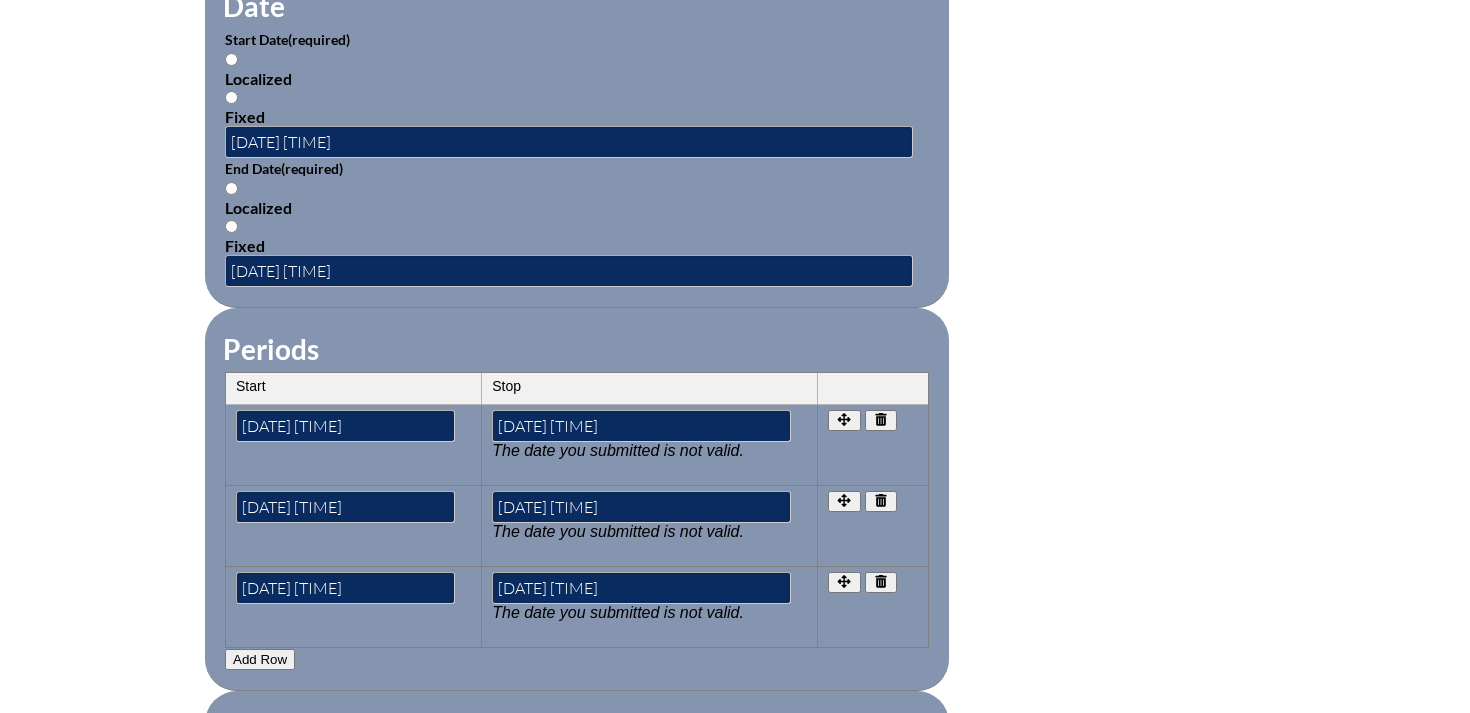 click on "Please see errors below:
field_id_418: There was a problem with one or more Grid fields
activity_periods: There was a problem with one or more Grid fields
Activity
Title / Activity Description  (required)
AOE (Art of Education) Summer 2025 NOW Conference
Component AOE (Art of Education) Summer 2025 NOW Conference  (required)
20325
Instructor
Instructor’s Name
Hosts: Timothy Bogatz & Amanda Heyn + 15 presentations/workshops
Instructor’s Position
Instructor’s Location
Online
Instructor’s Qualifications
Site
Site Name
Heart of Education
Site Address
Date
Start Date  (required)
Localized
Fixed
2025-08-01 10:46 AM
End Date  (required)
Localized" at bounding box center [735, 344] 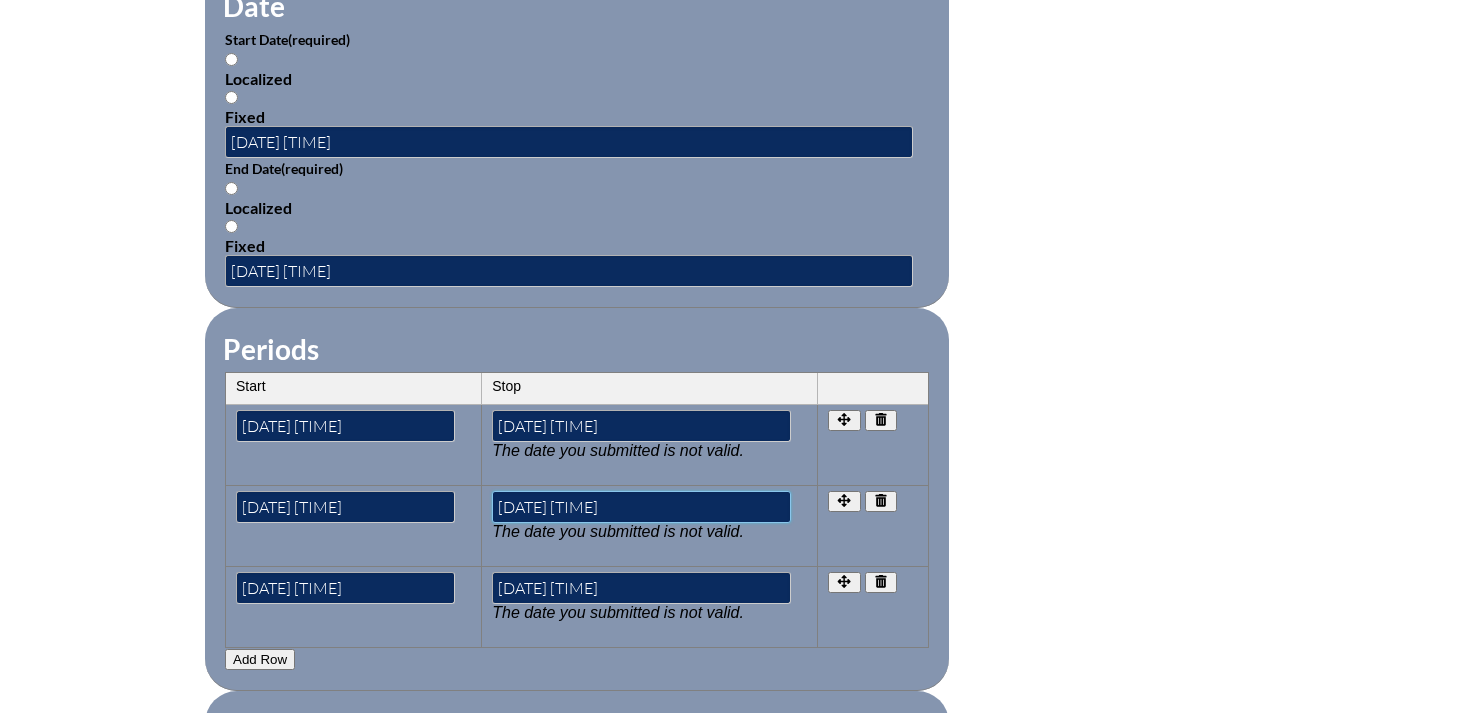 drag, startPoint x: 681, startPoint y: 488, endPoint x: 479, endPoint y: 492, distance: 202.0396 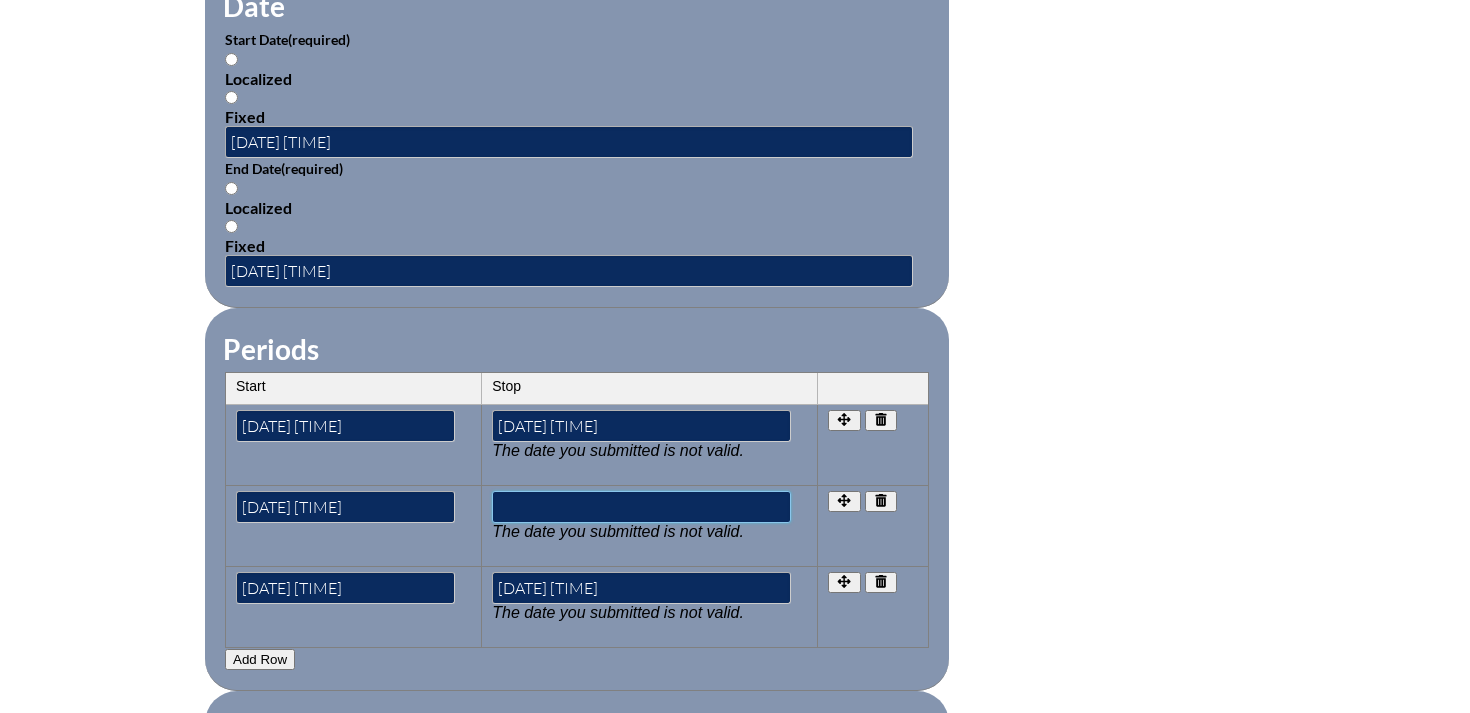 click at bounding box center (641, 507) 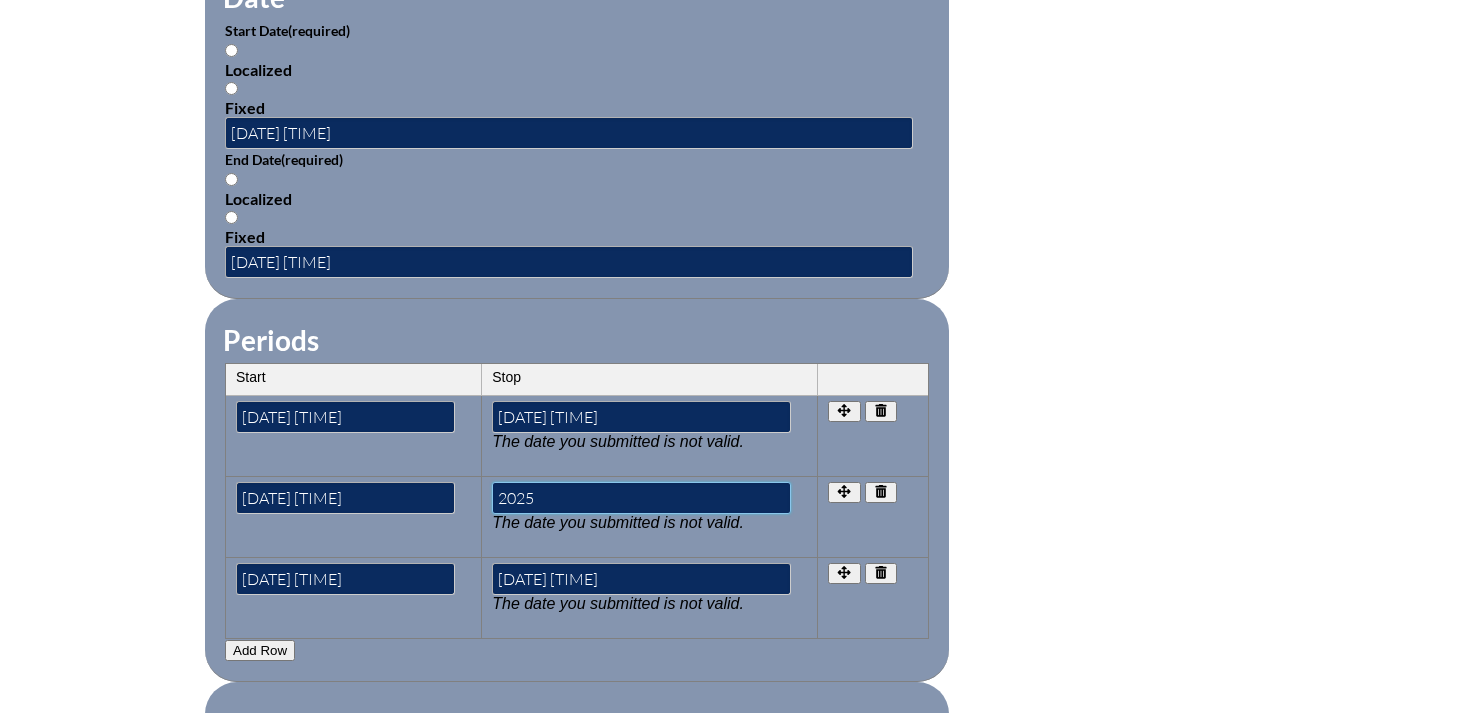 scroll, scrollTop: 1423, scrollLeft: 0, axis: vertical 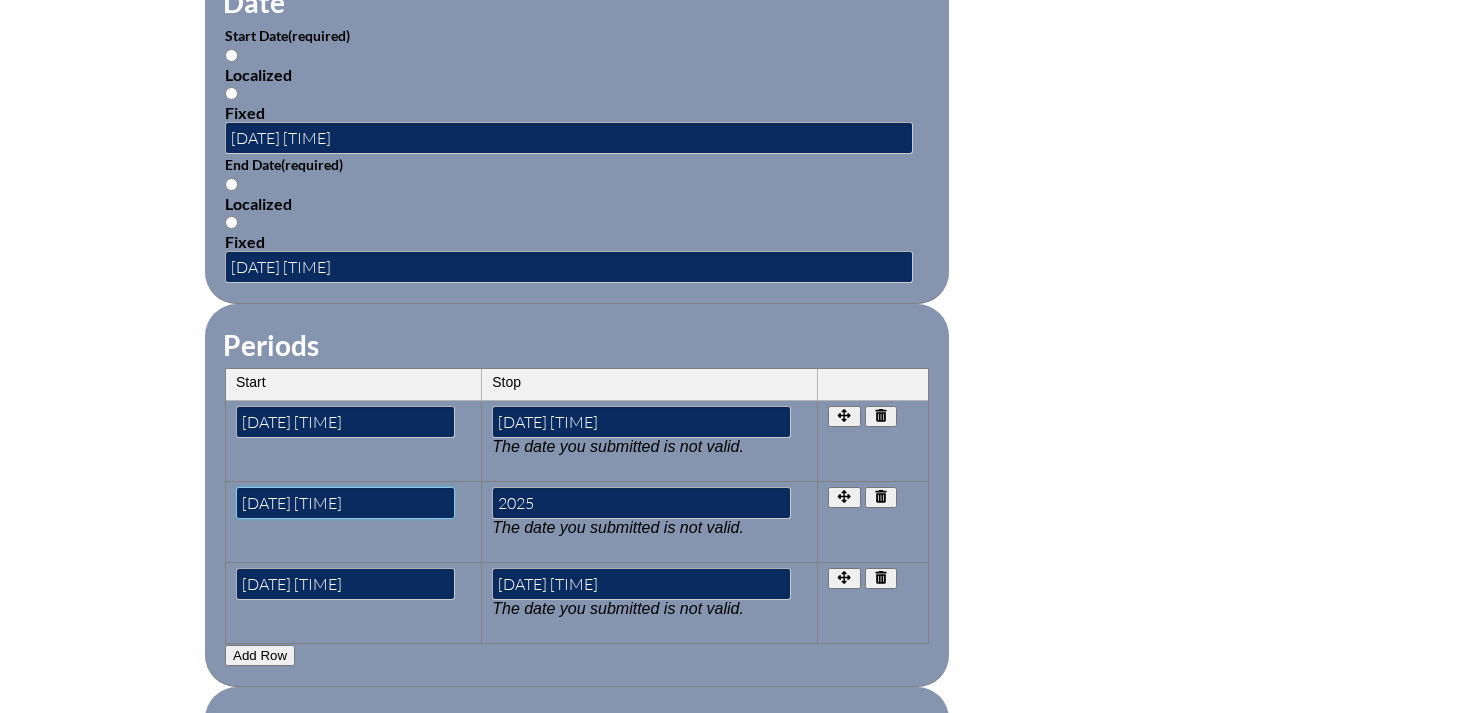 drag, startPoint x: 400, startPoint y: 490, endPoint x: 236, endPoint y: 488, distance: 164.01219 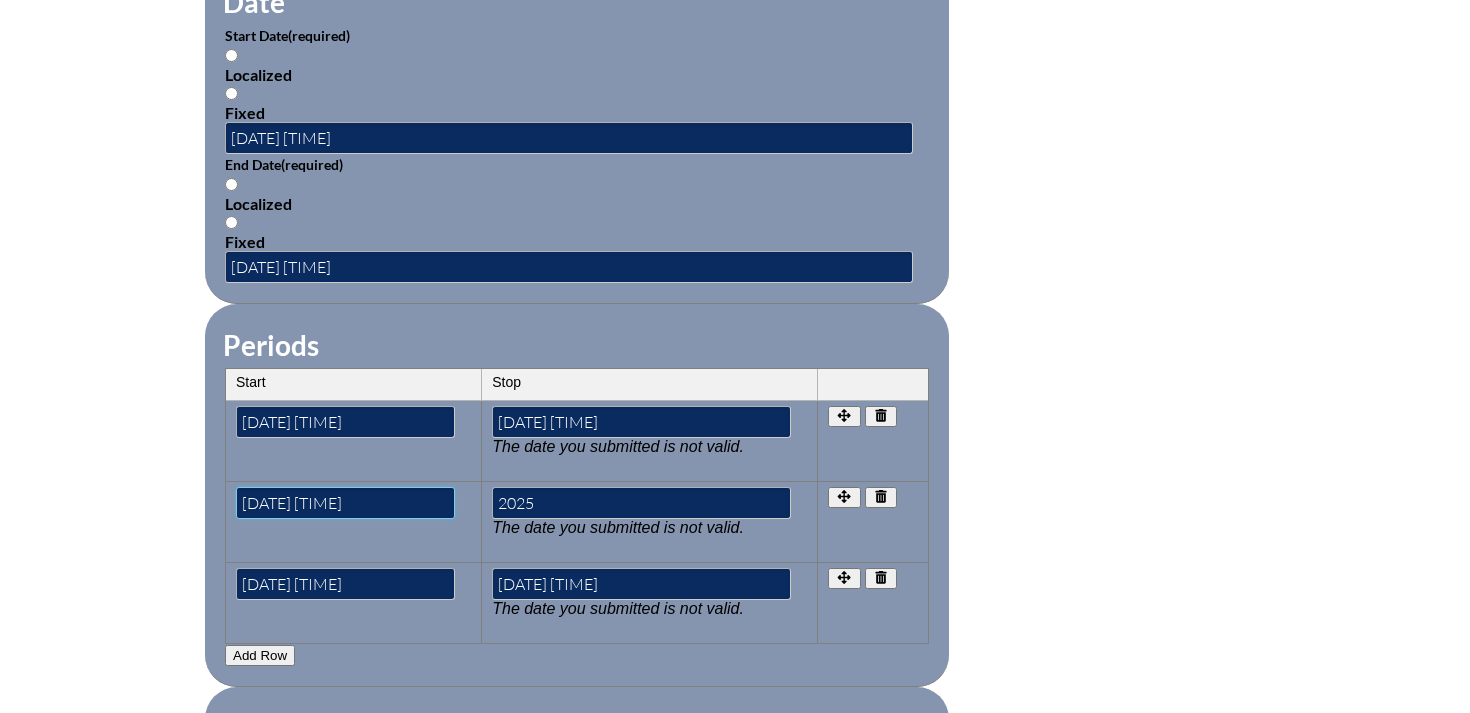 click on "Start
2025-08-02 10:00 AM" at bounding box center [354, 522] 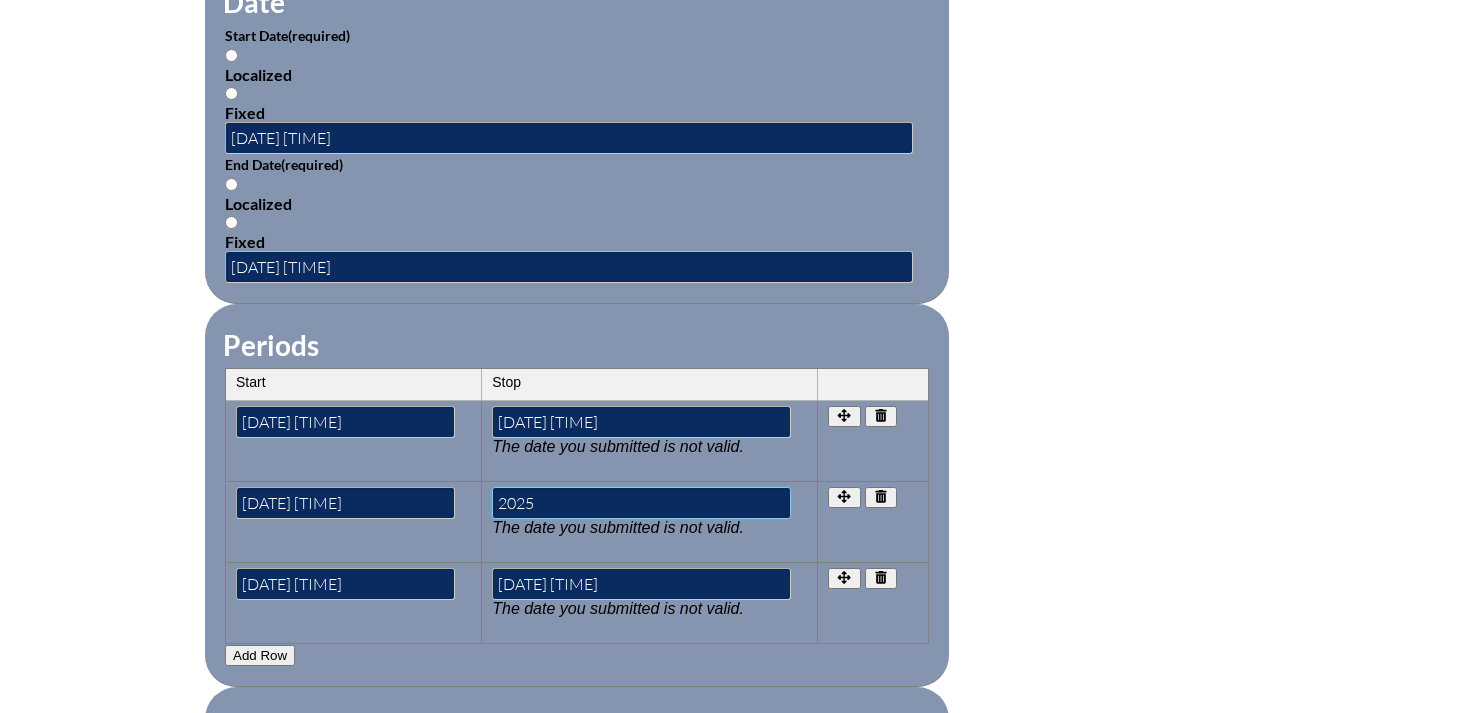 drag, startPoint x: 536, startPoint y: 489, endPoint x: 471, endPoint y: 482, distance: 65.37584 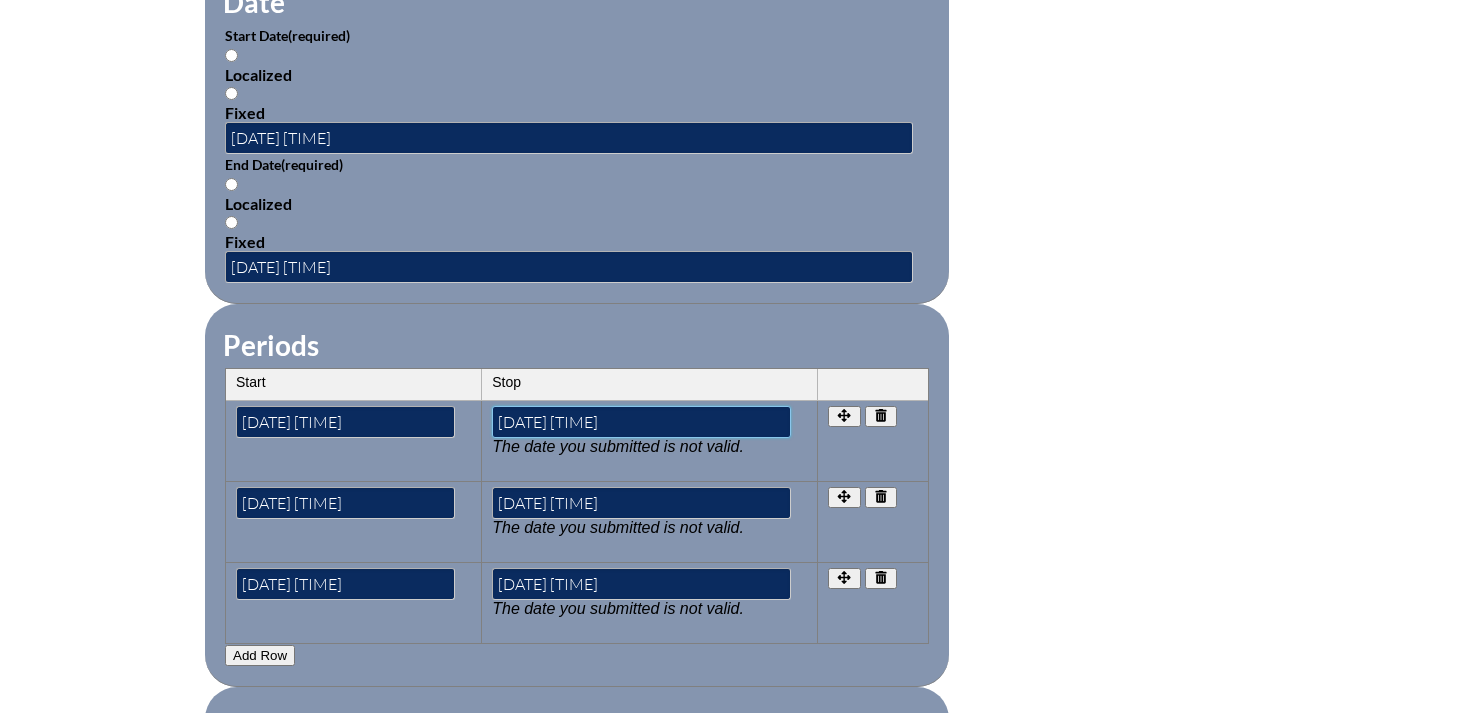 drag, startPoint x: 574, startPoint y: 410, endPoint x: 650, endPoint y: 422, distance: 76.941536 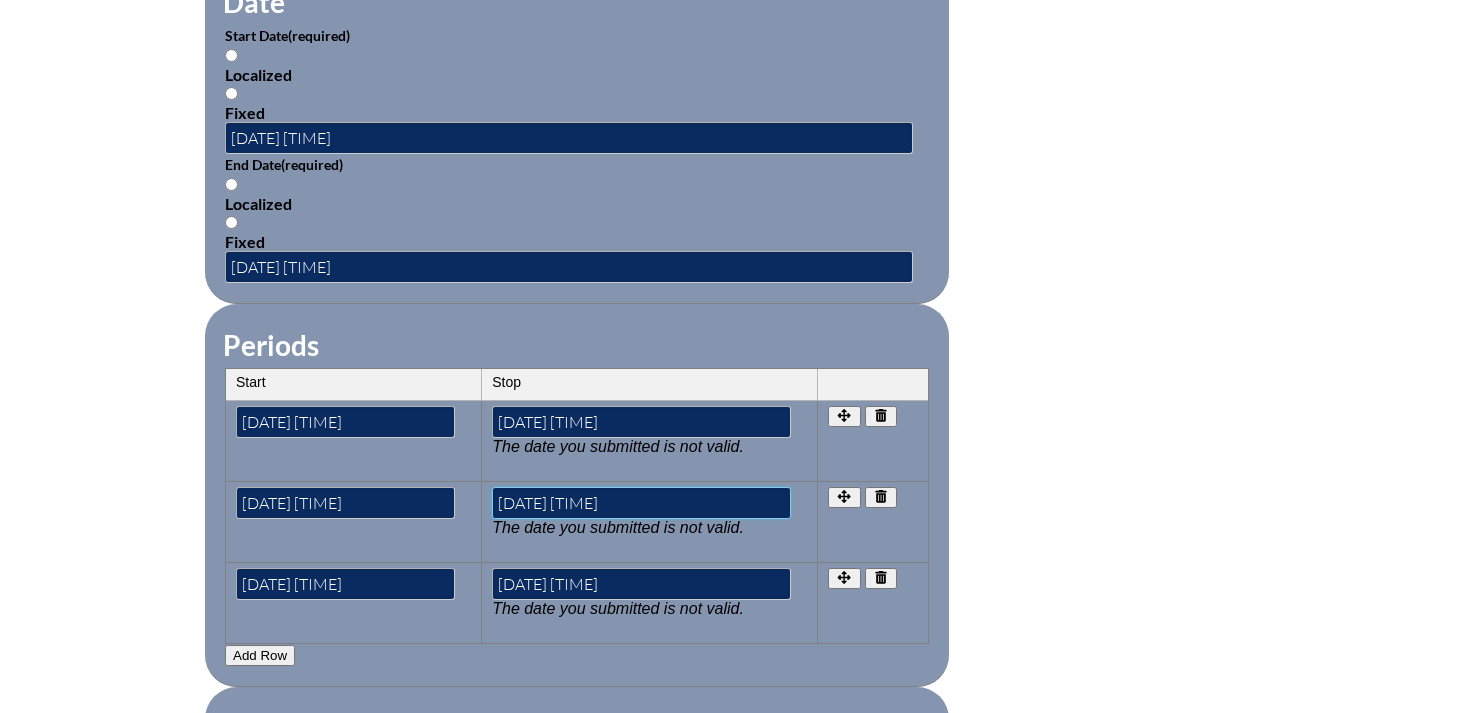 drag, startPoint x: 572, startPoint y: 492, endPoint x: 637, endPoint y: 496, distance: 65.12296 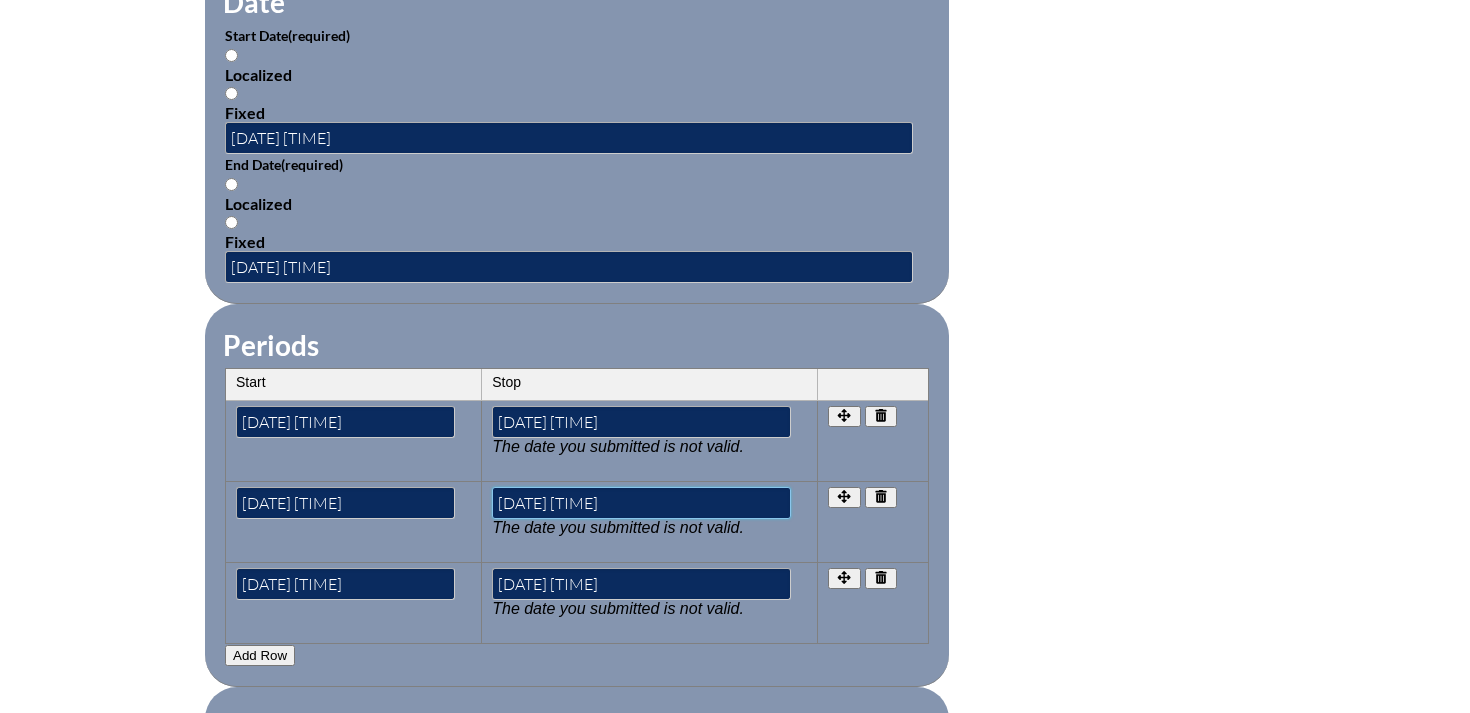paste on "3 :00 P" 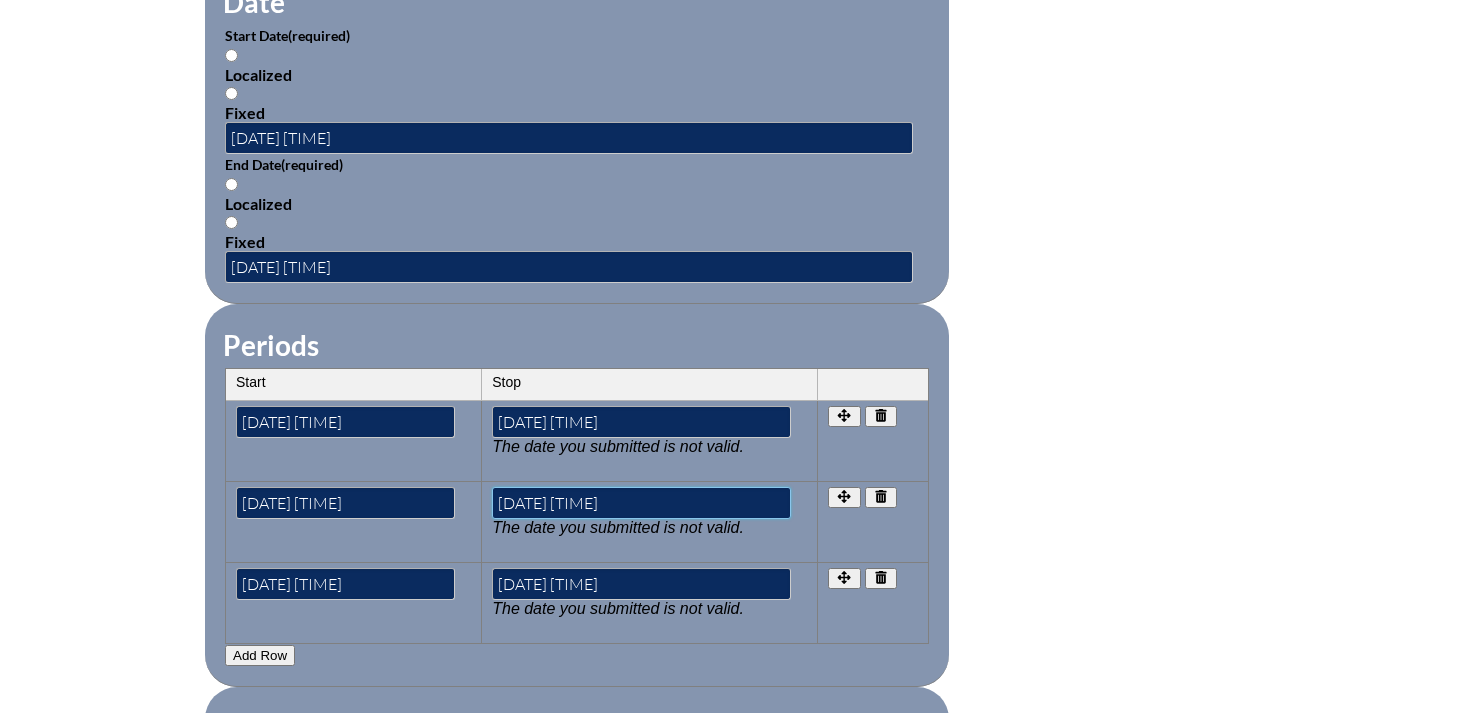 type on "2025-08-02 3 :00 PM" 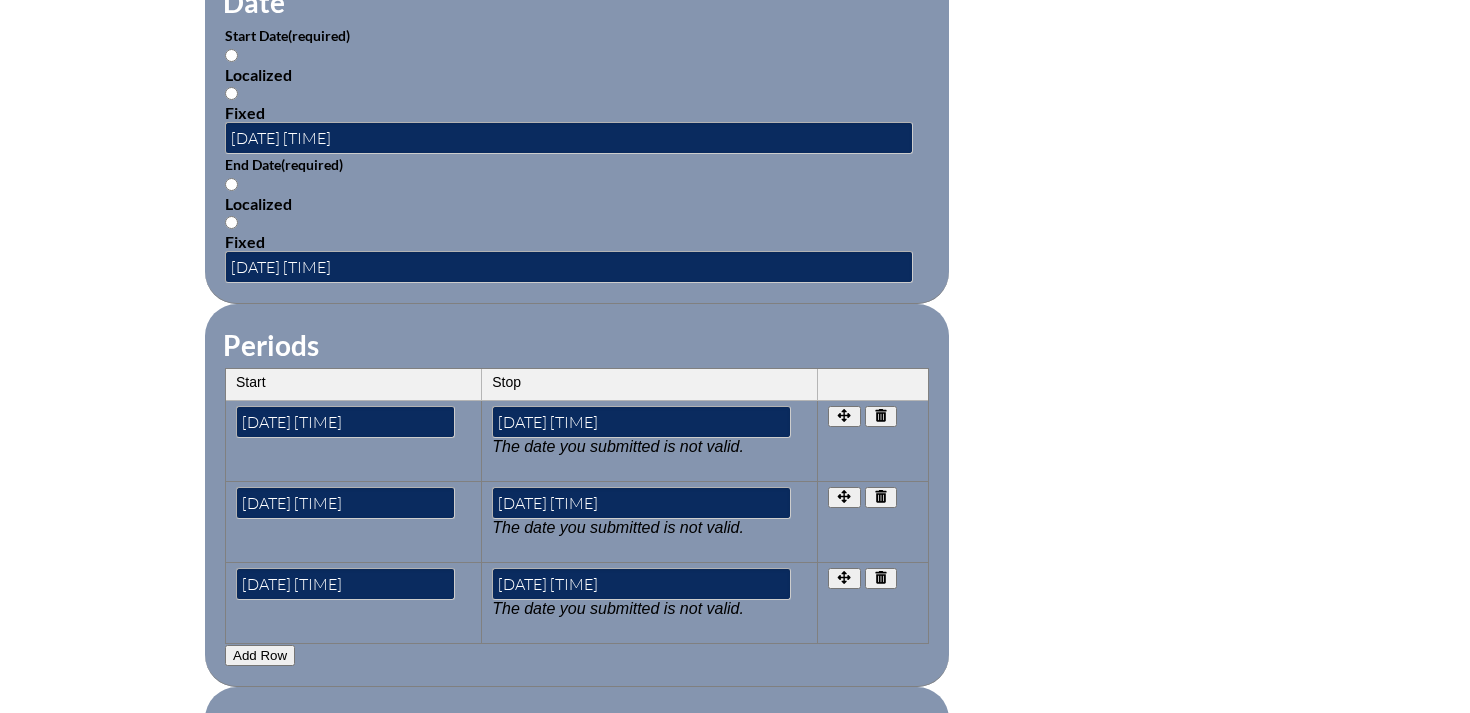 click on "Please see errors below:
field_id_418: There was a problem with one or more Grid fields
activity_periods: There was a problem with one or more Grid fields
Activity
Title / Activity Description  (required)
AOE (Art of Education) Summer 2025 NOW Conference
Component AOE (Art of Education) Summer 2025 NOW Conference  (required)
20325
Instructor
Instructor’s Name
Hosts: Timothy Bogatz & Amanda Heyn + 15 presentations/workshops
Instructor’s Position
Instructor’s Location
Online
Instructor’s Qualifications
Site
Site Name
Heart of Education
Site Address
Date
Start Date  (required)
Localized
Fixed
2025-08-01 10:46 AM
End Date  (required)
Localized" at bounding box center [735, 340] 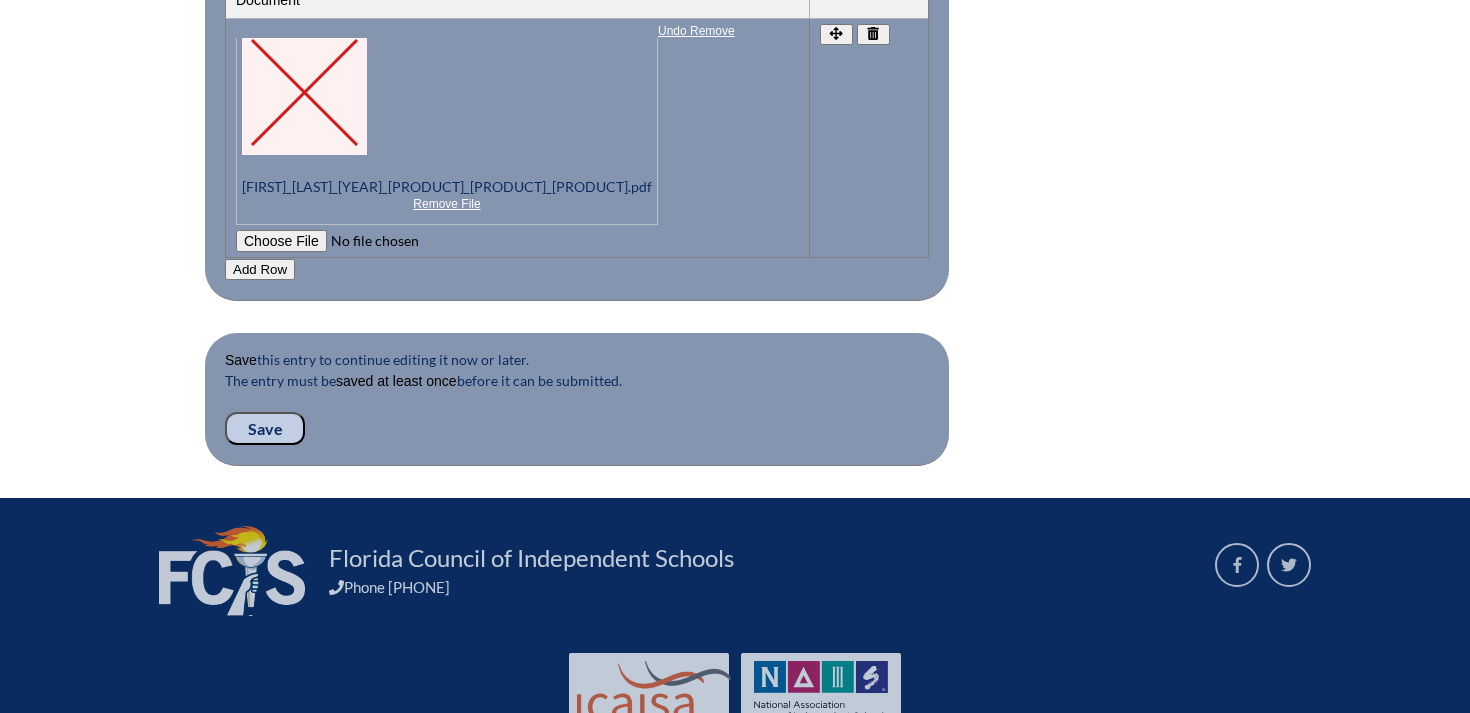 scroll, scrollTop: 2398, scrollLeft: 0, axis: vertical 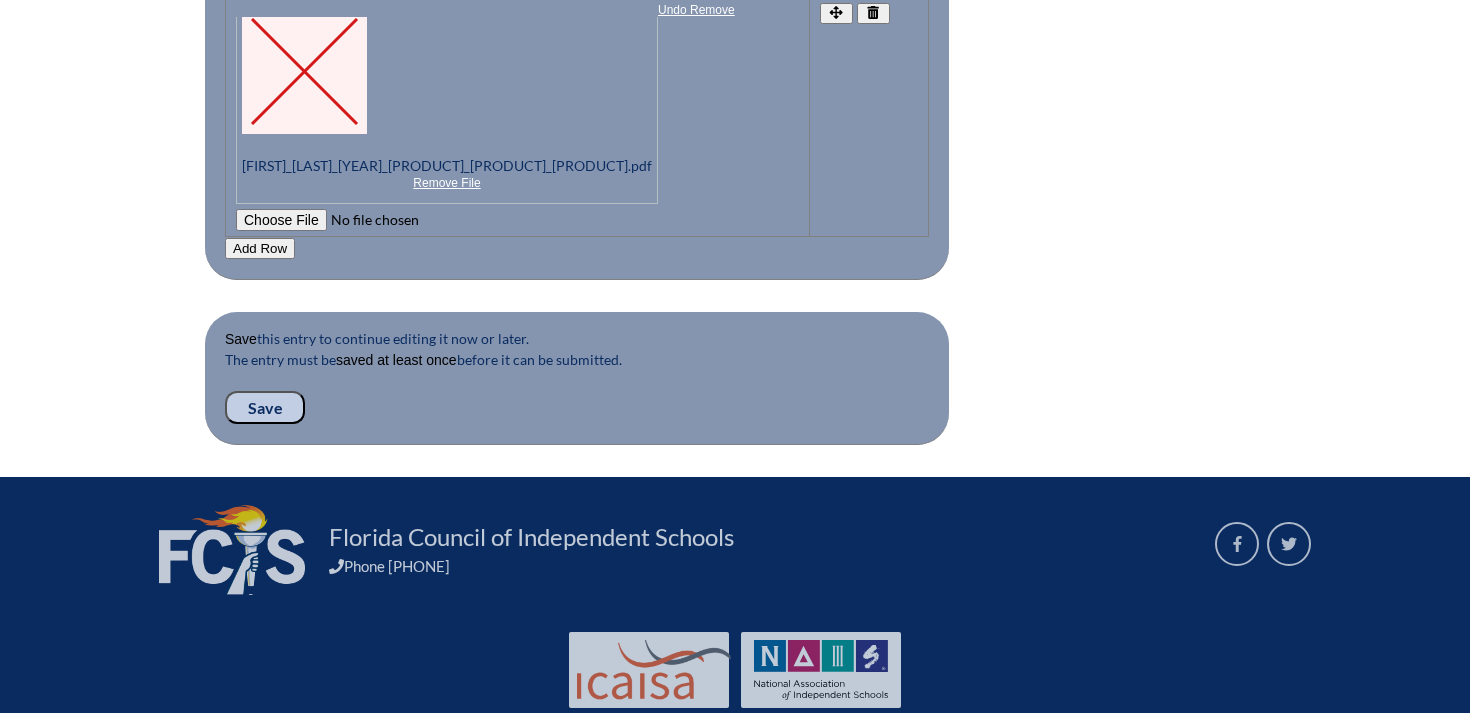 click on "Save" at bounding box center [265, 408] 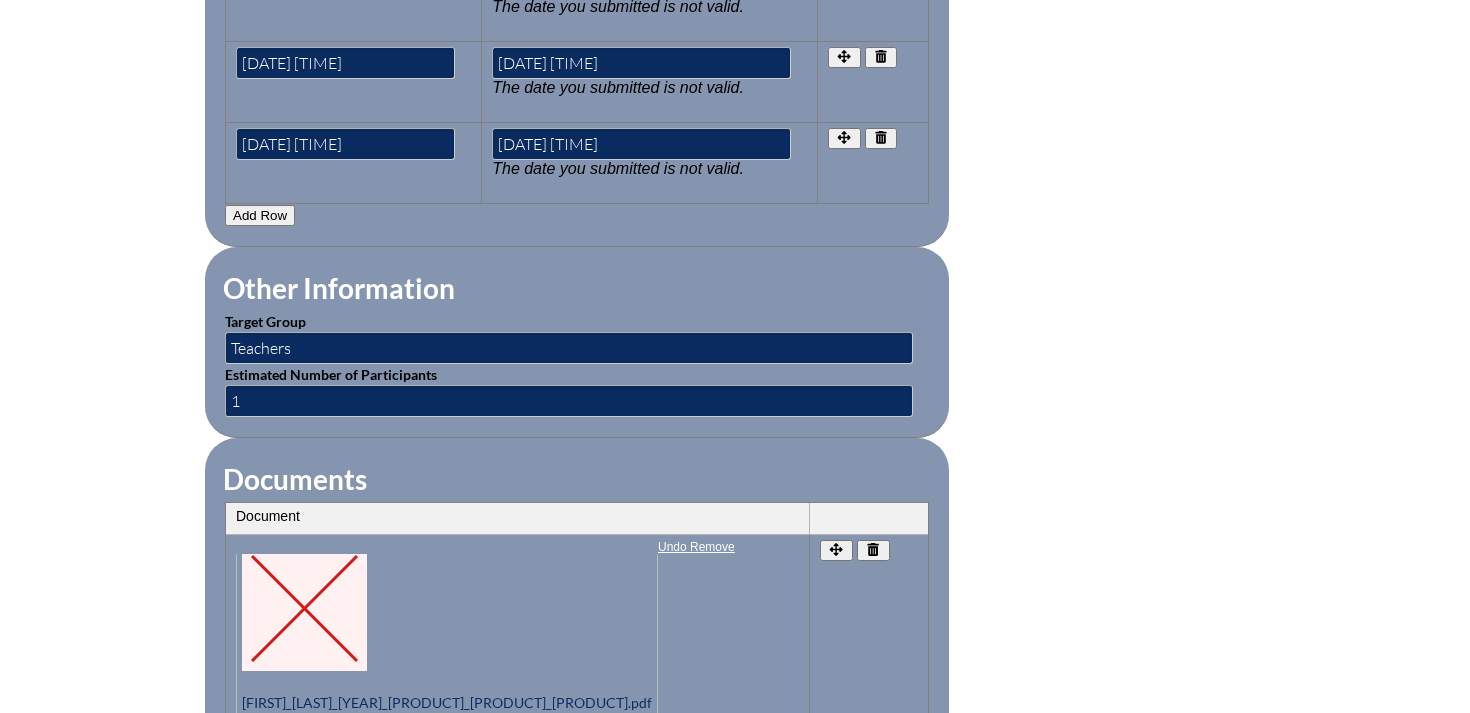 scroll, scrollTop: 1846, scrollLeft: 0, axis: vertical 